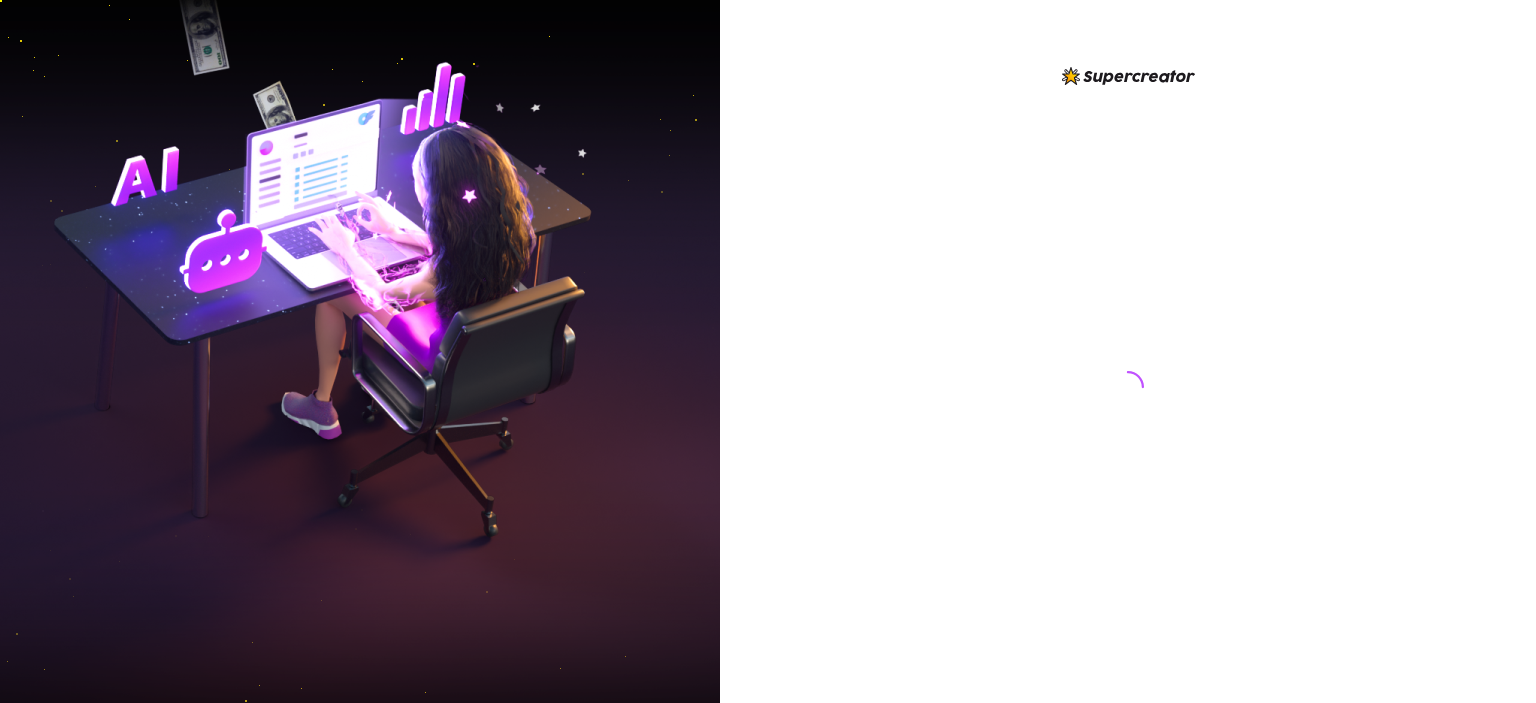 scroll, scrollTop: 0, scrollLeft: 0, axis: both 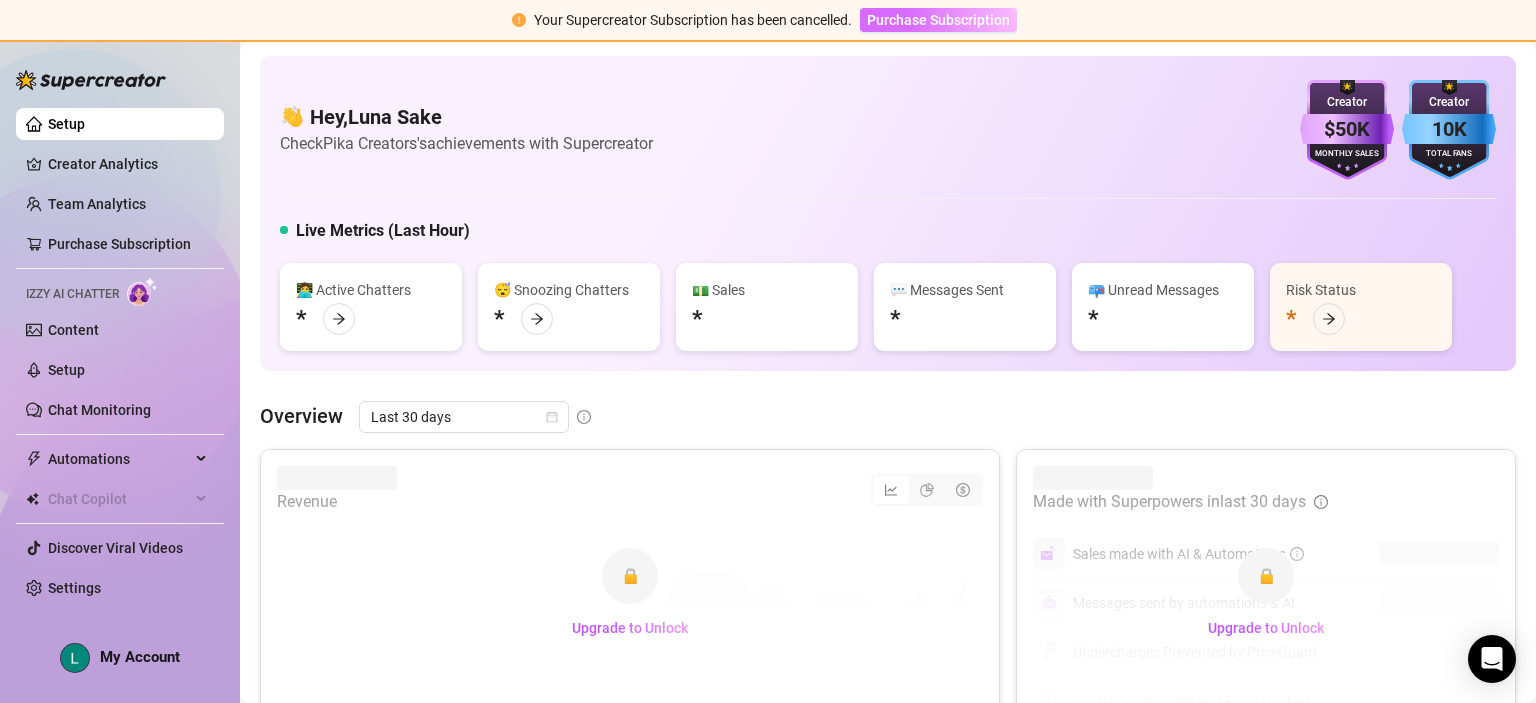 click on "Purchase Subscription" at bounding box center (938, 20) 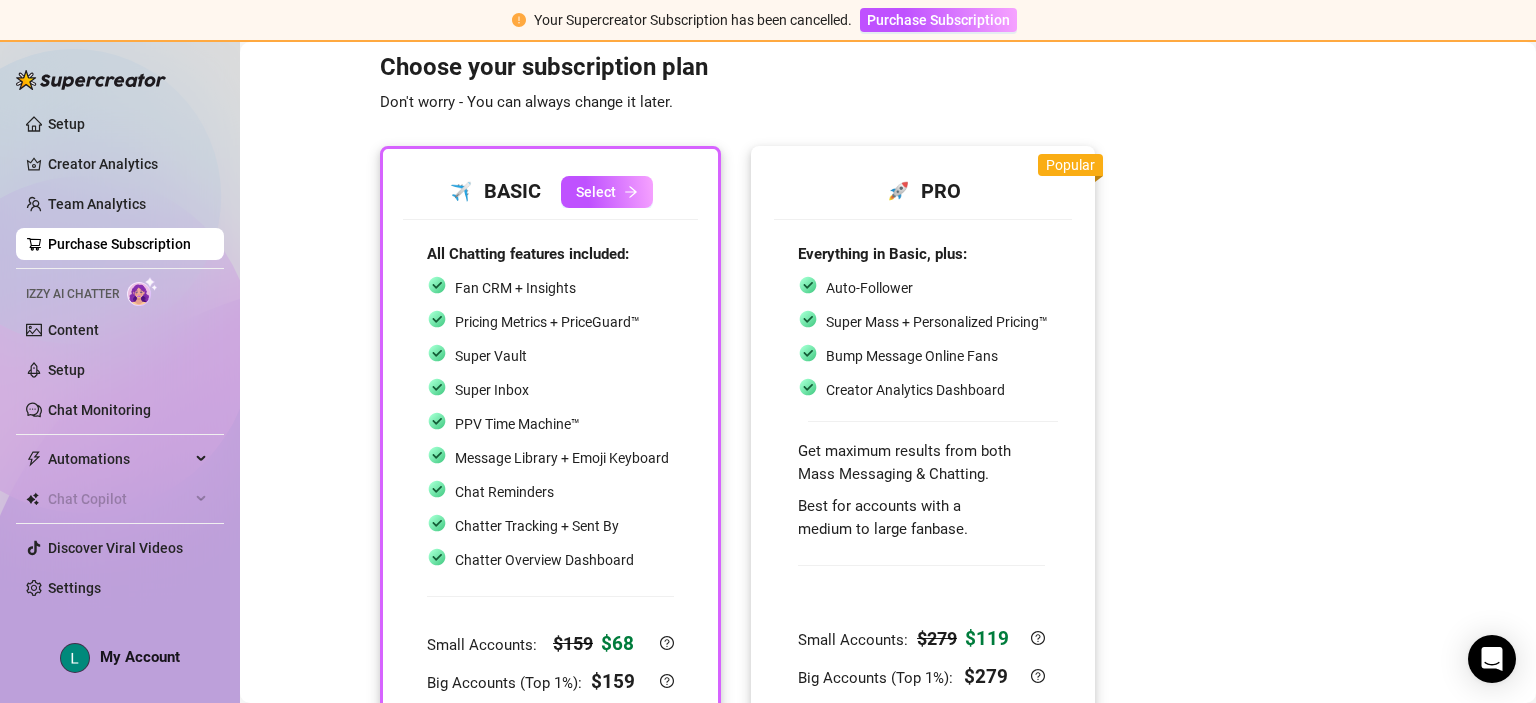 scroll, scrollTop: 0, scrollLeft: 0, axis: both 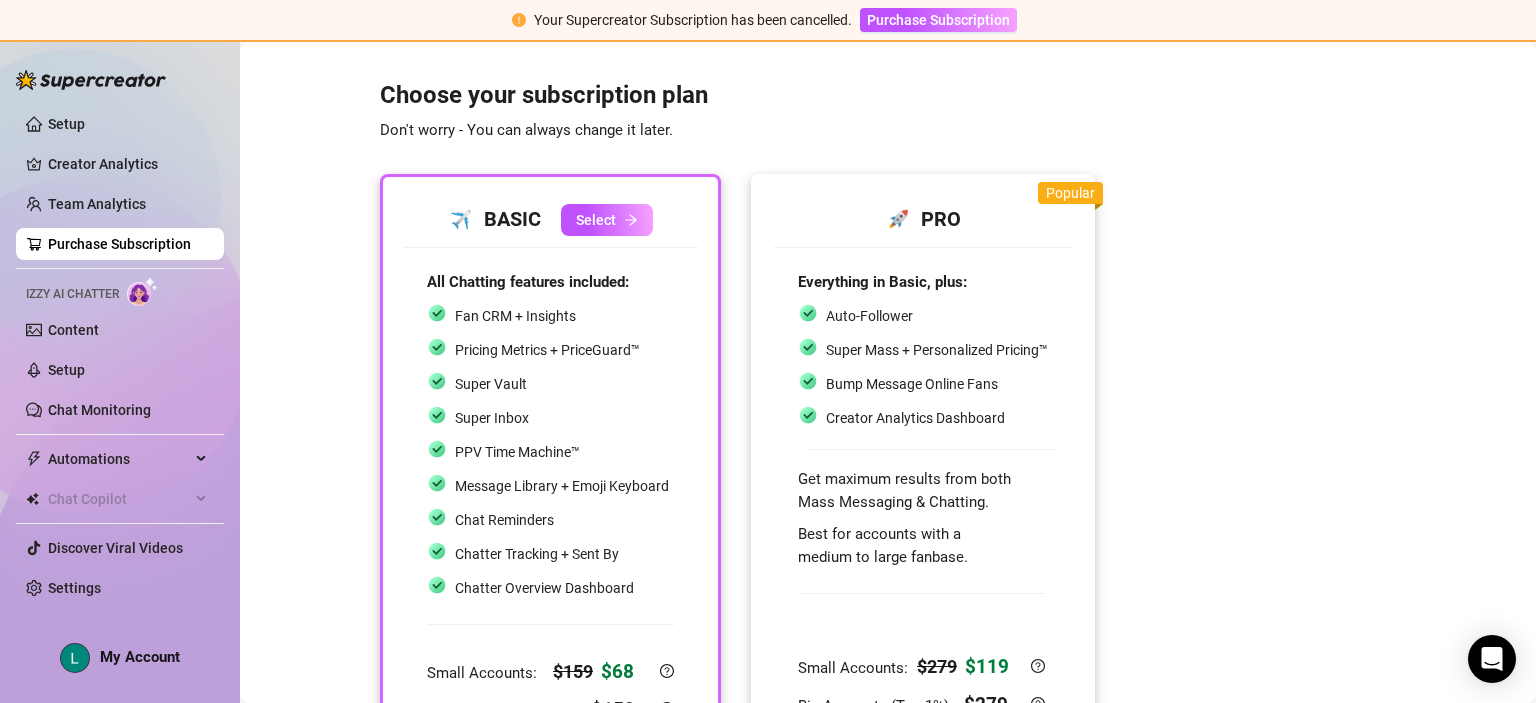 click on "🚀  PRO" at bounding box center [923, 219] 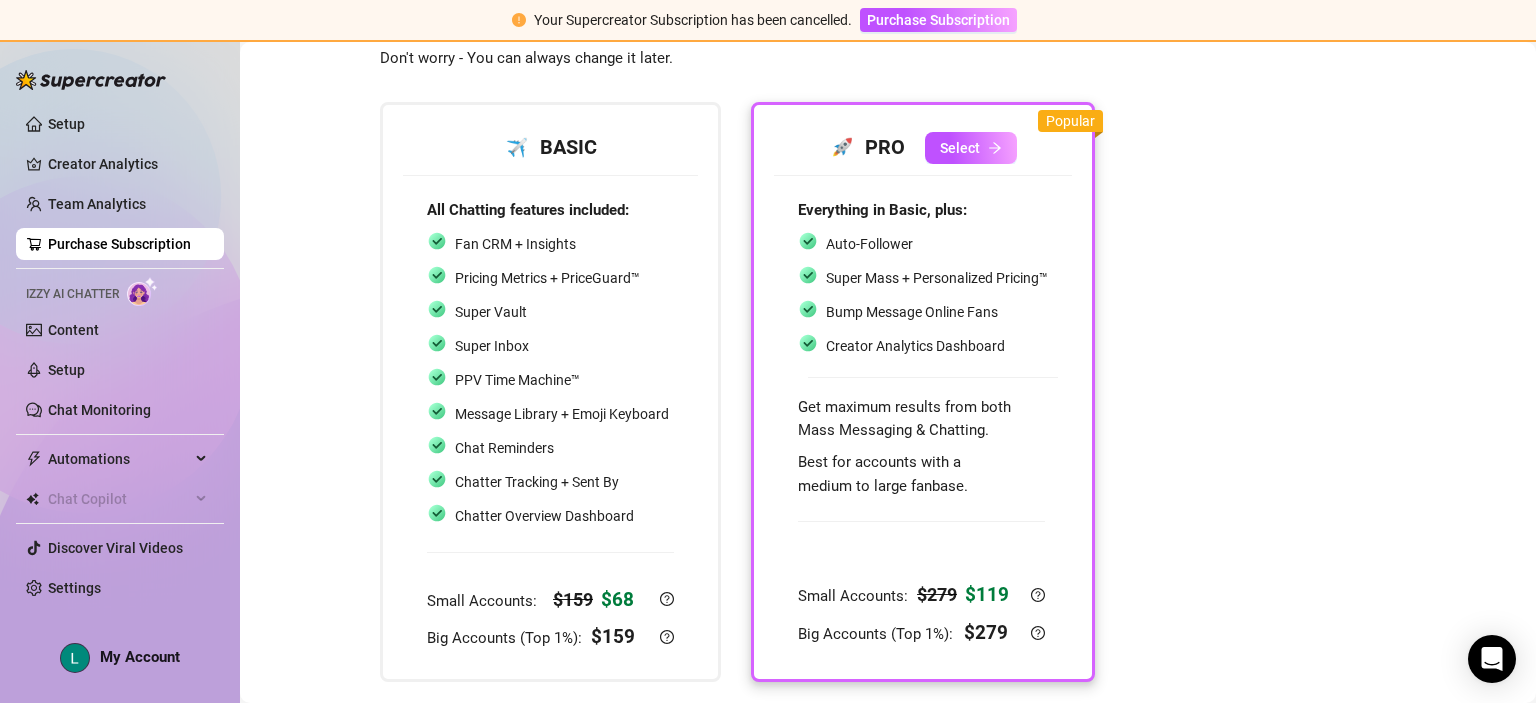 scroll, scrollTop: 106, scrollLeft: 0, axis: vertical 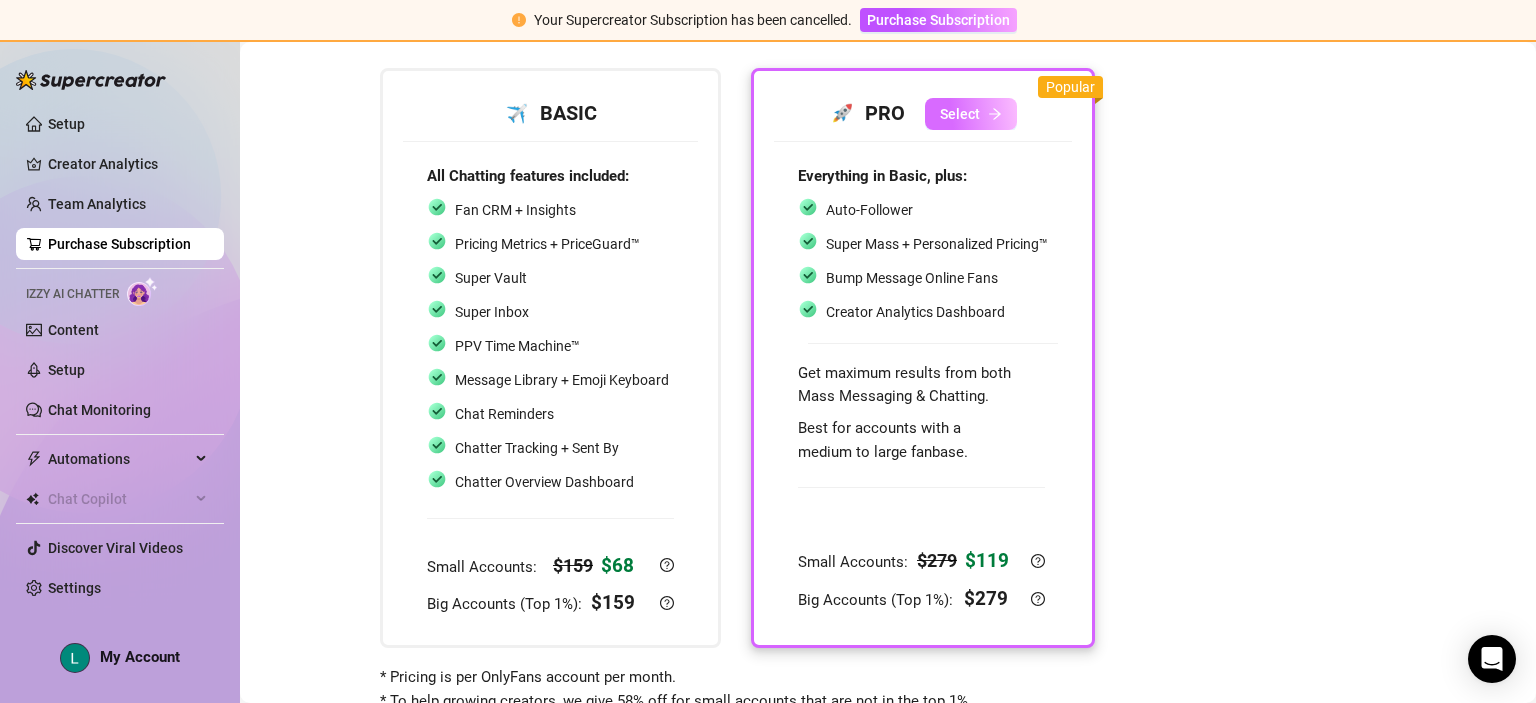 click on "Select" at bounding box center [960, 114] 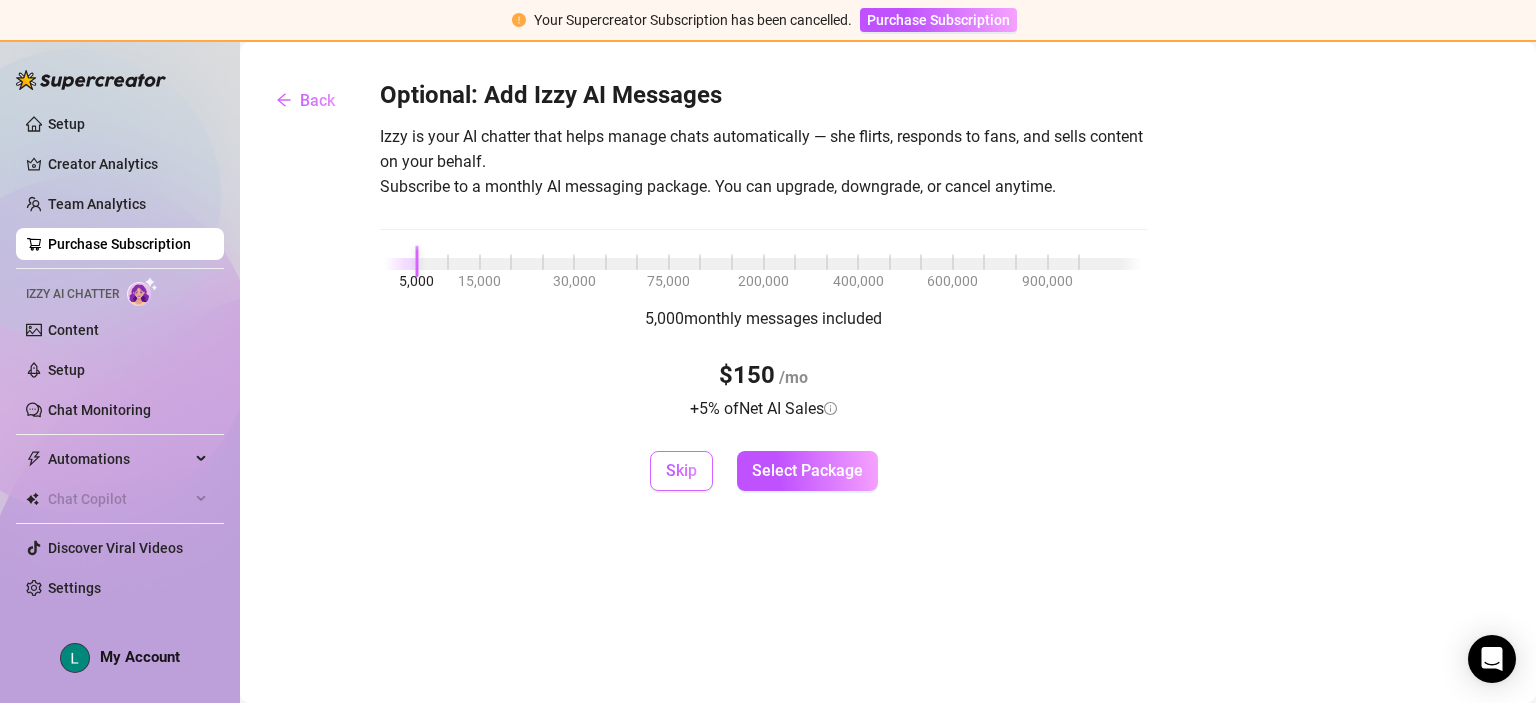 click on "Skip" at bounding box center [681, 471] 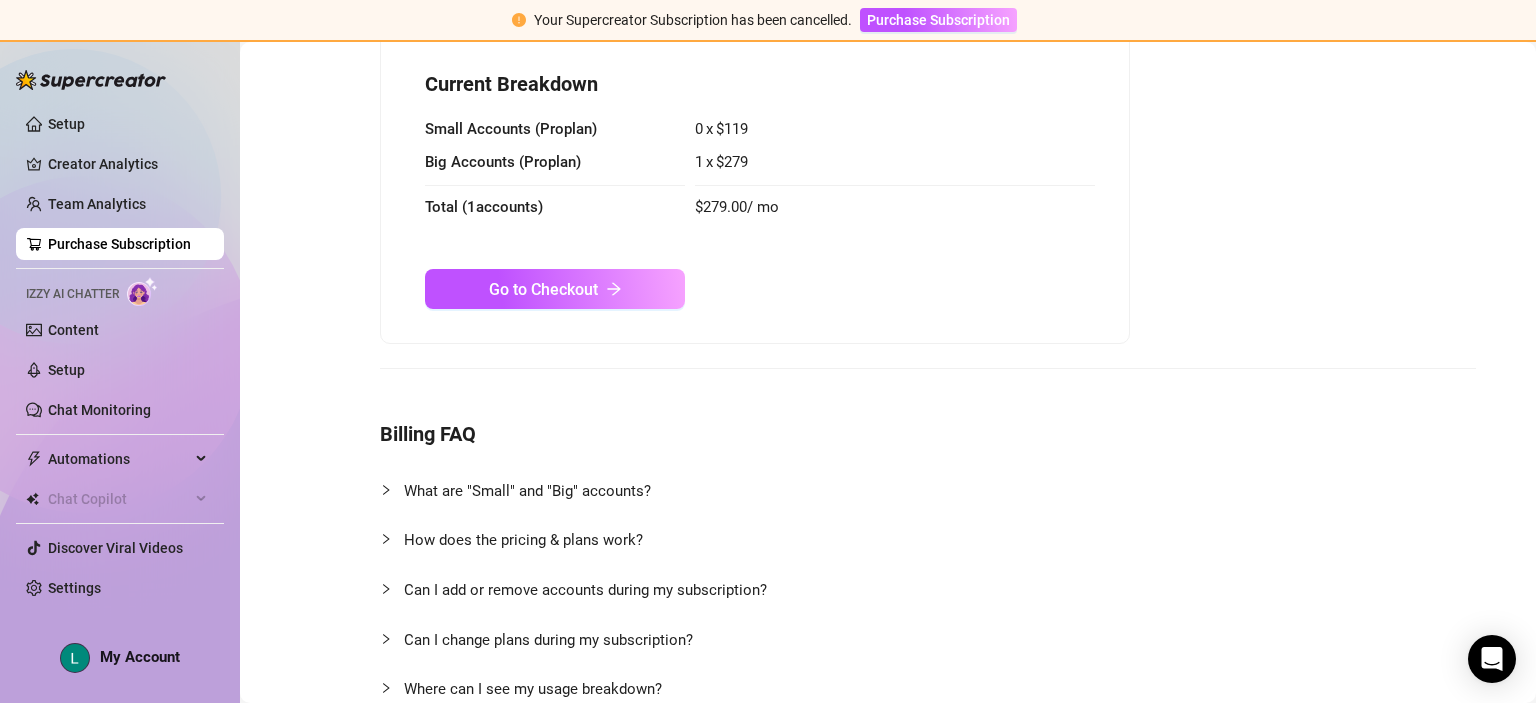scroll, scrollTop: 0, scrollLeft: 0, axis: both 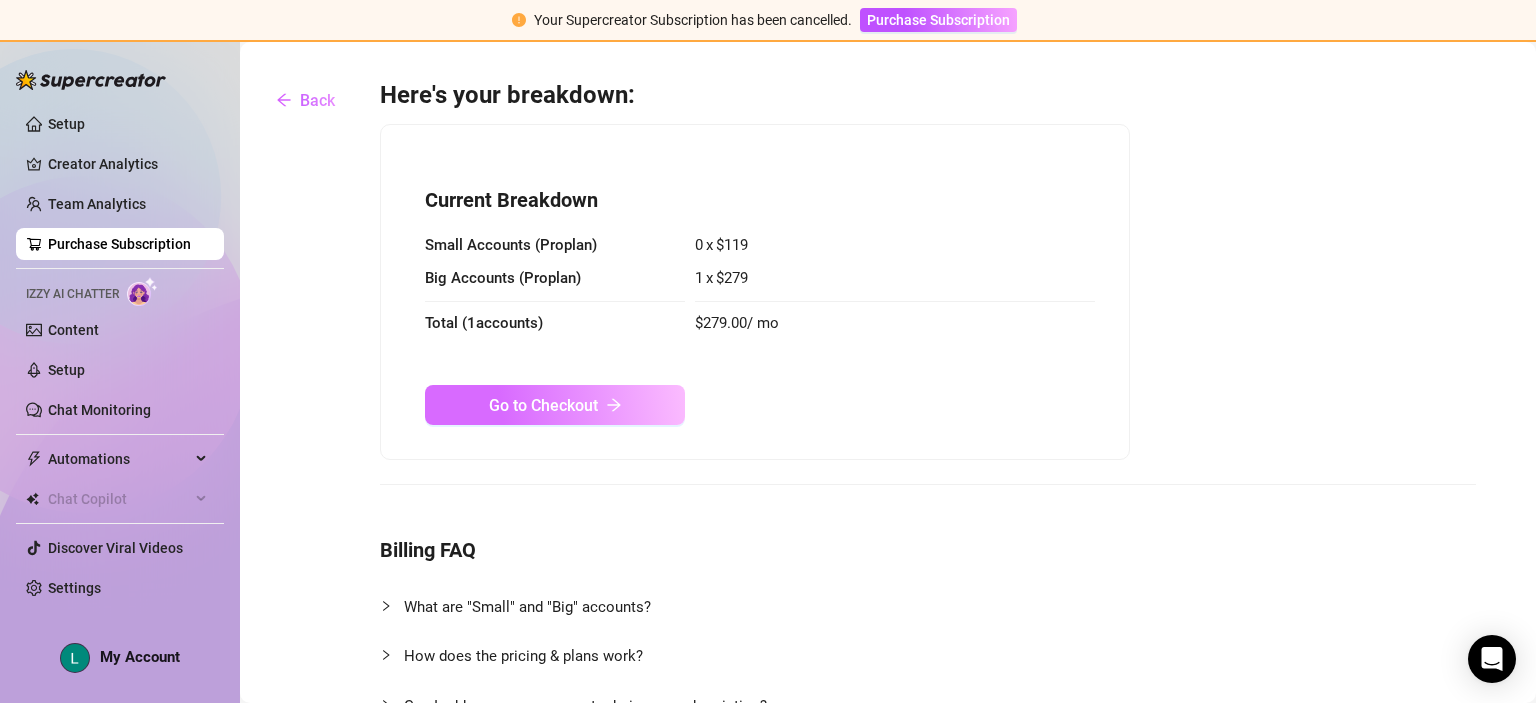 click 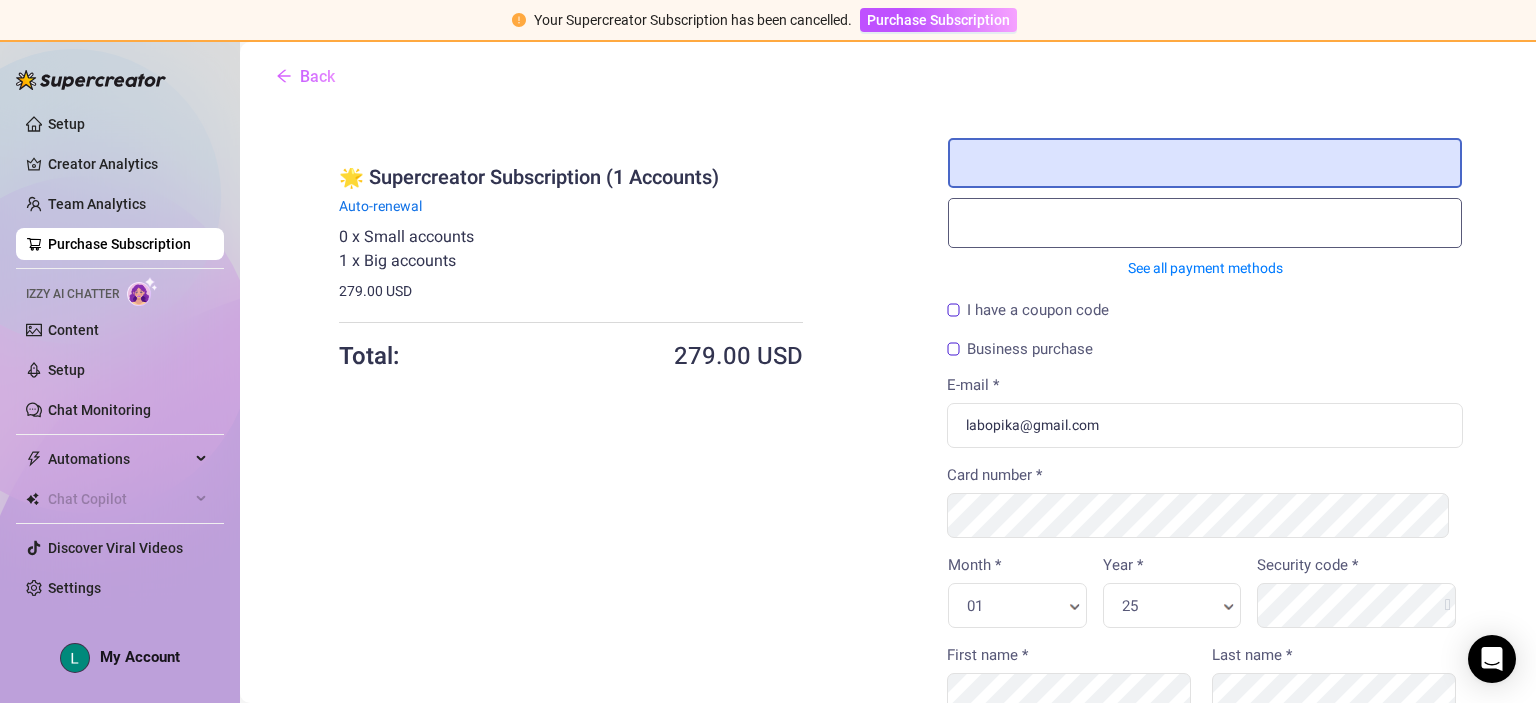 scroll, scrollTop: 46, scrollLeft: 0, axis: vertical 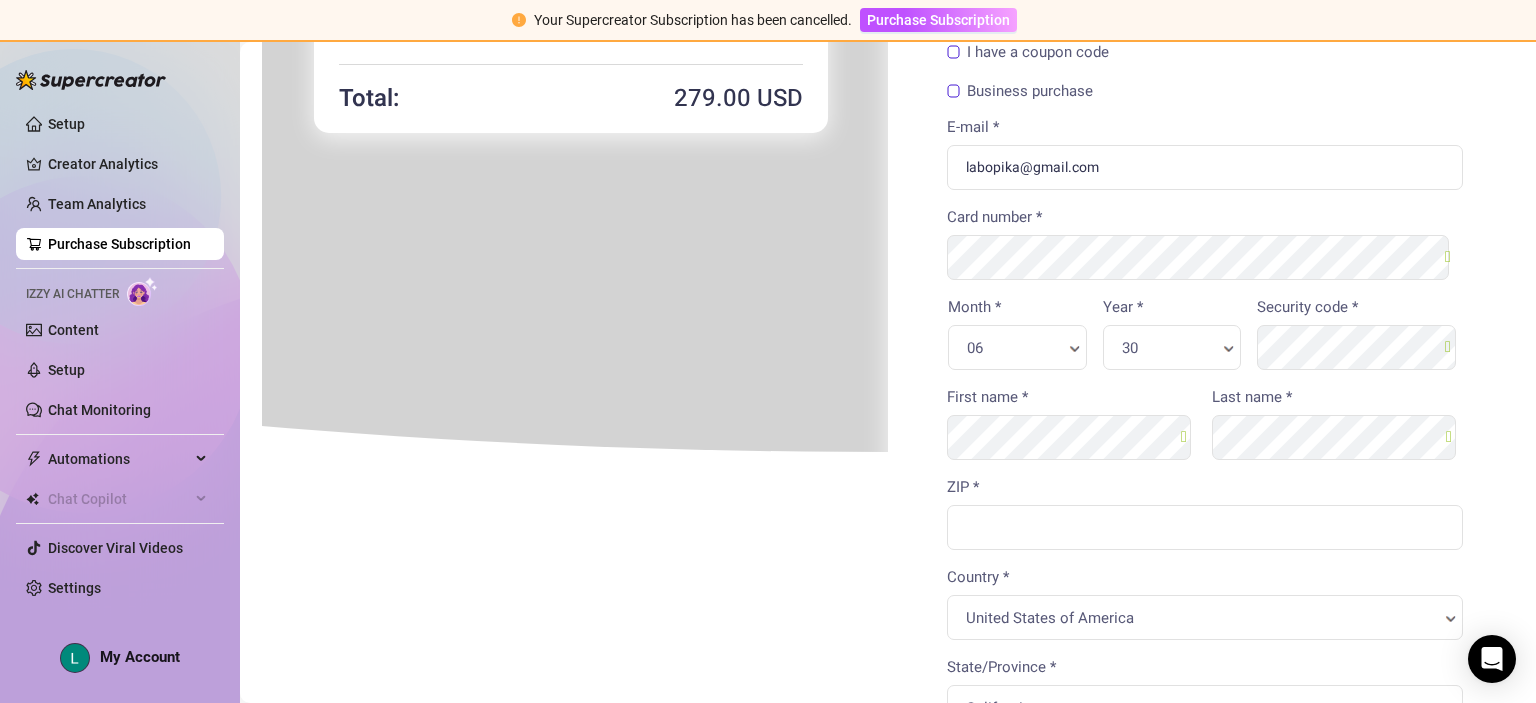 click on "ZIP *" at bounding box center [1203, 519] 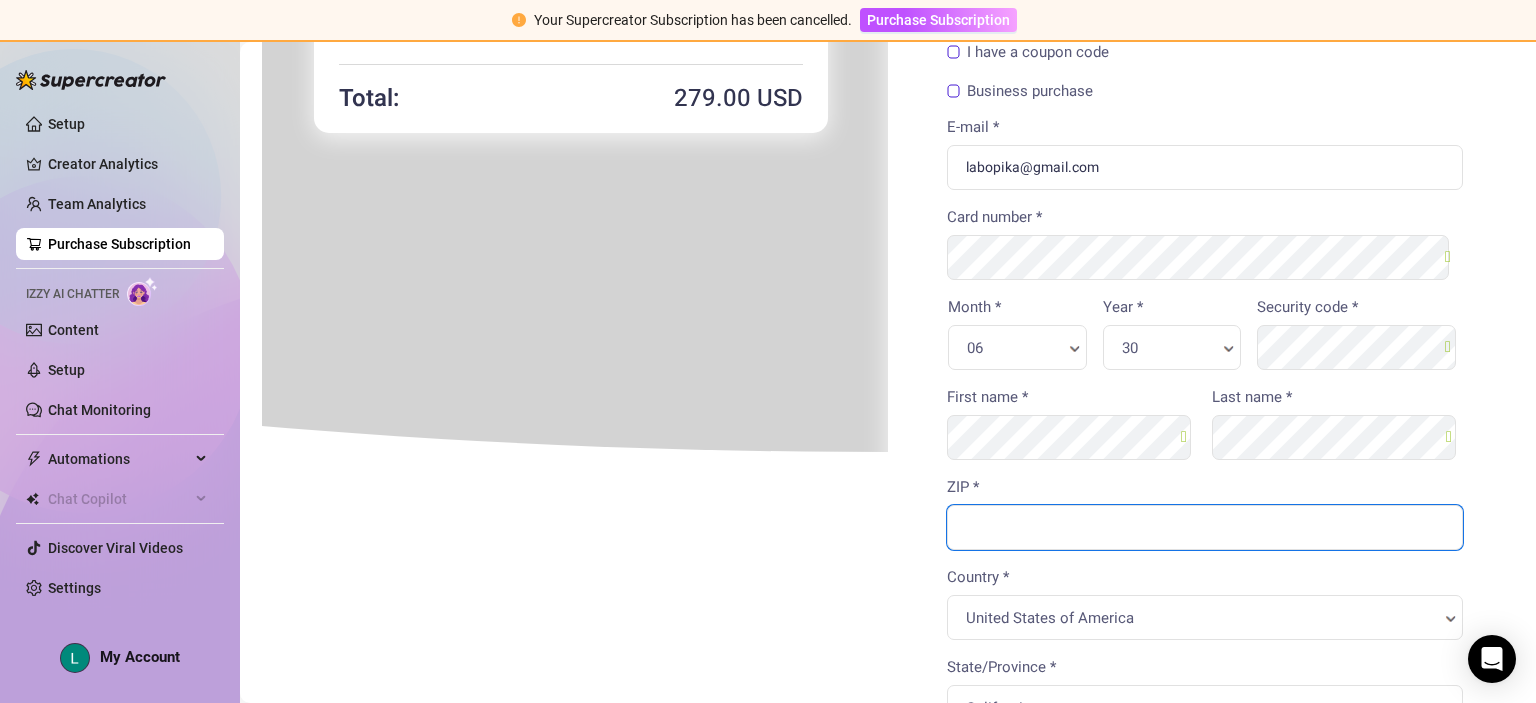 click on "ZIP *" at bounding box center [1203, 525] 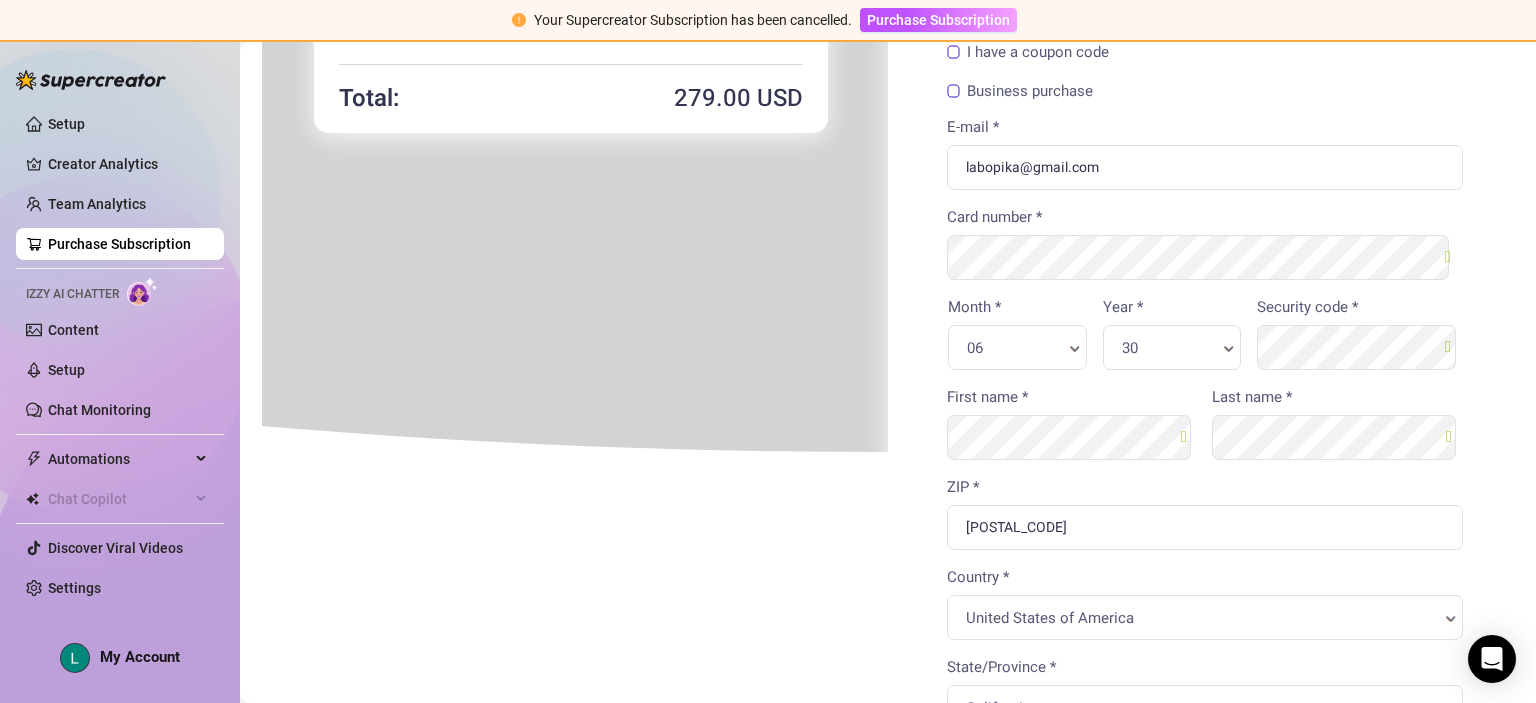 type on "[PHONE]" 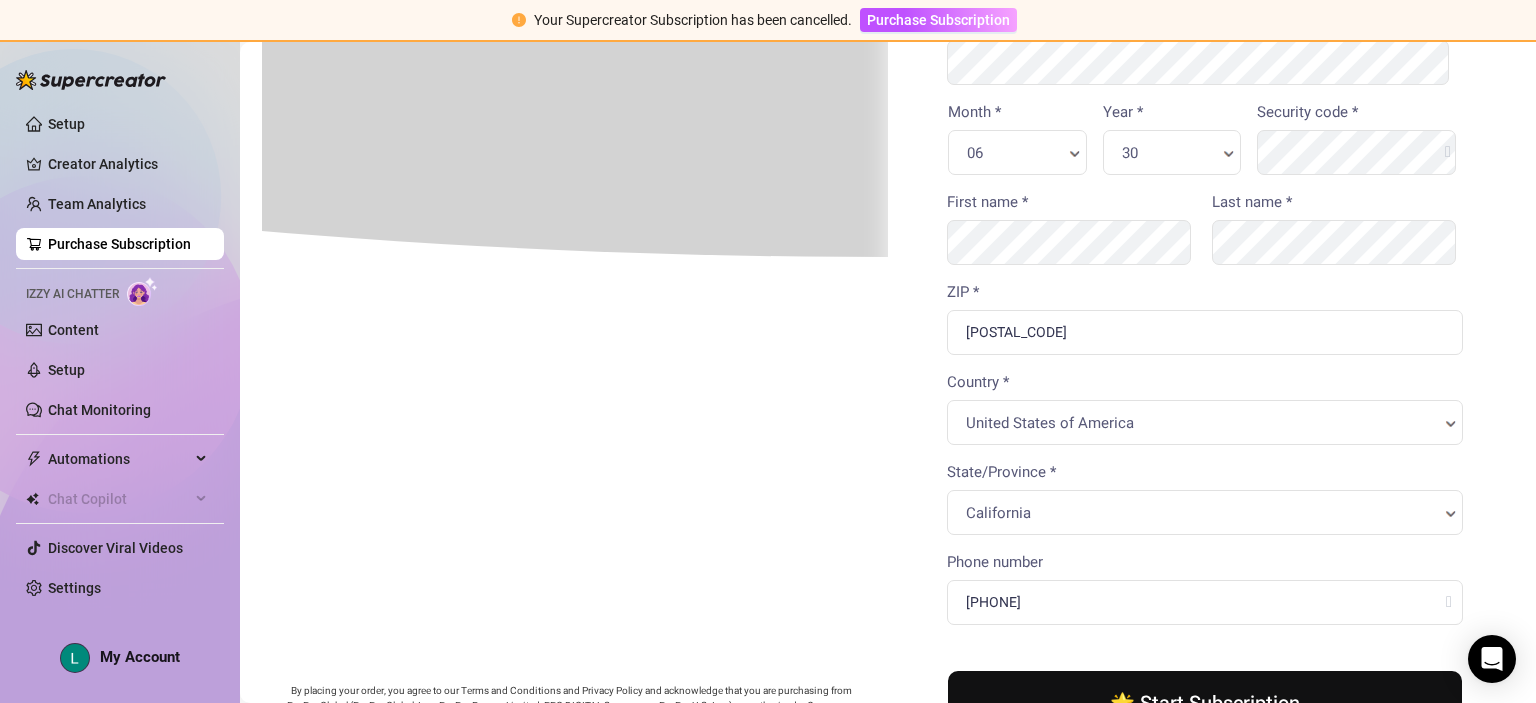 scroll, scrollTop: 419, scrollLeft: 0, axis: vertical 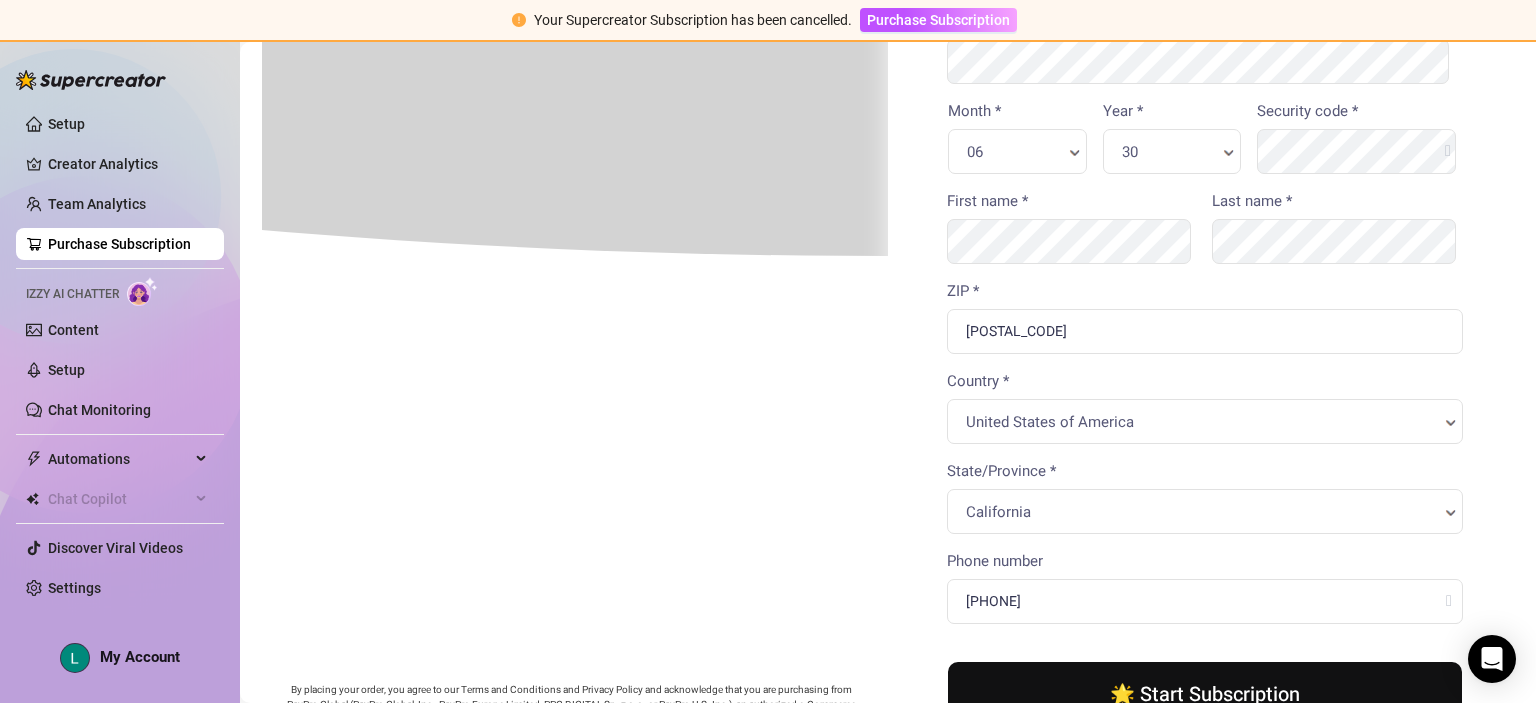 click on "🌟 Start Subscription" at bounding box center (1203, 693) 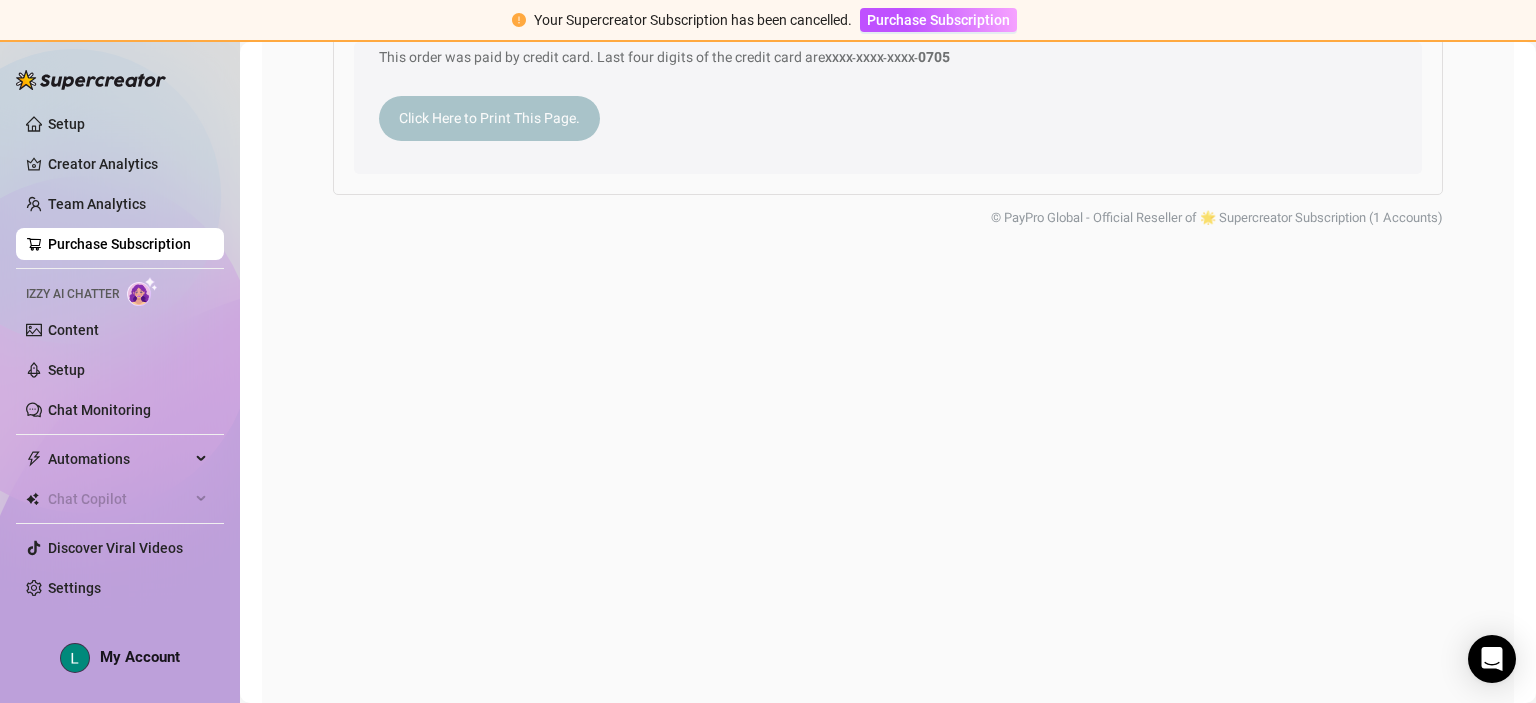 scroll, scrollTop: 0, scrollLeft: 0, axis: both 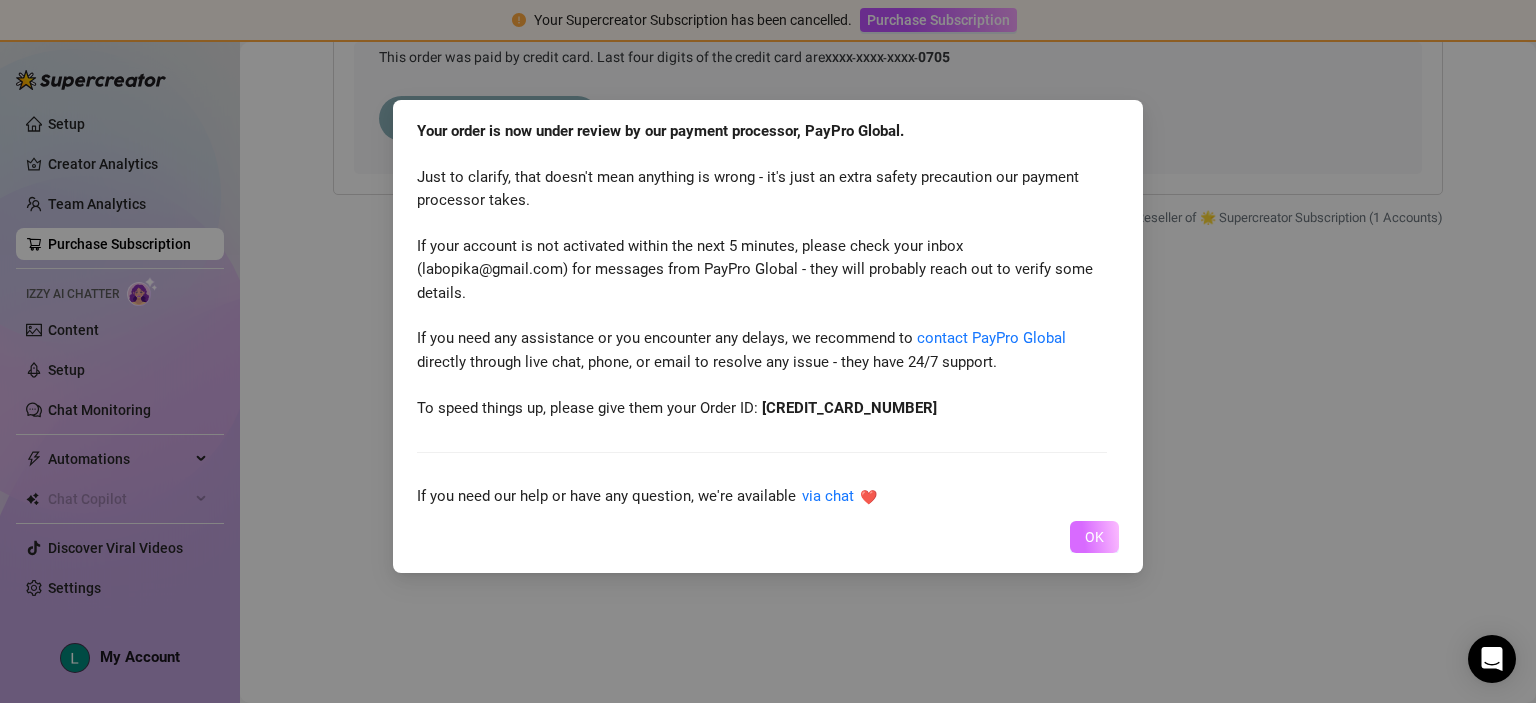 click on "OK" at bounding box center (1094, 537) 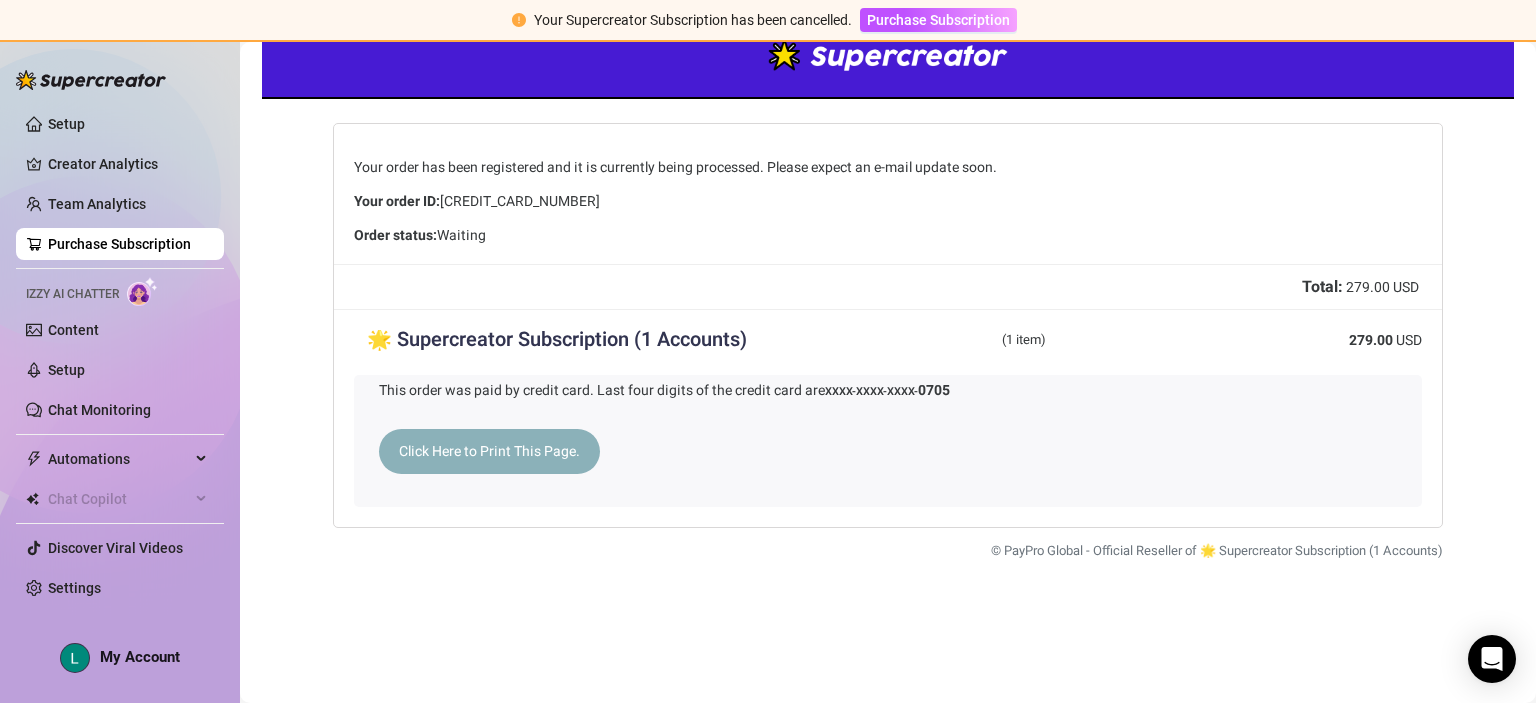 scroll, scrollTop: 0, scrollLeft: 0, axis: both 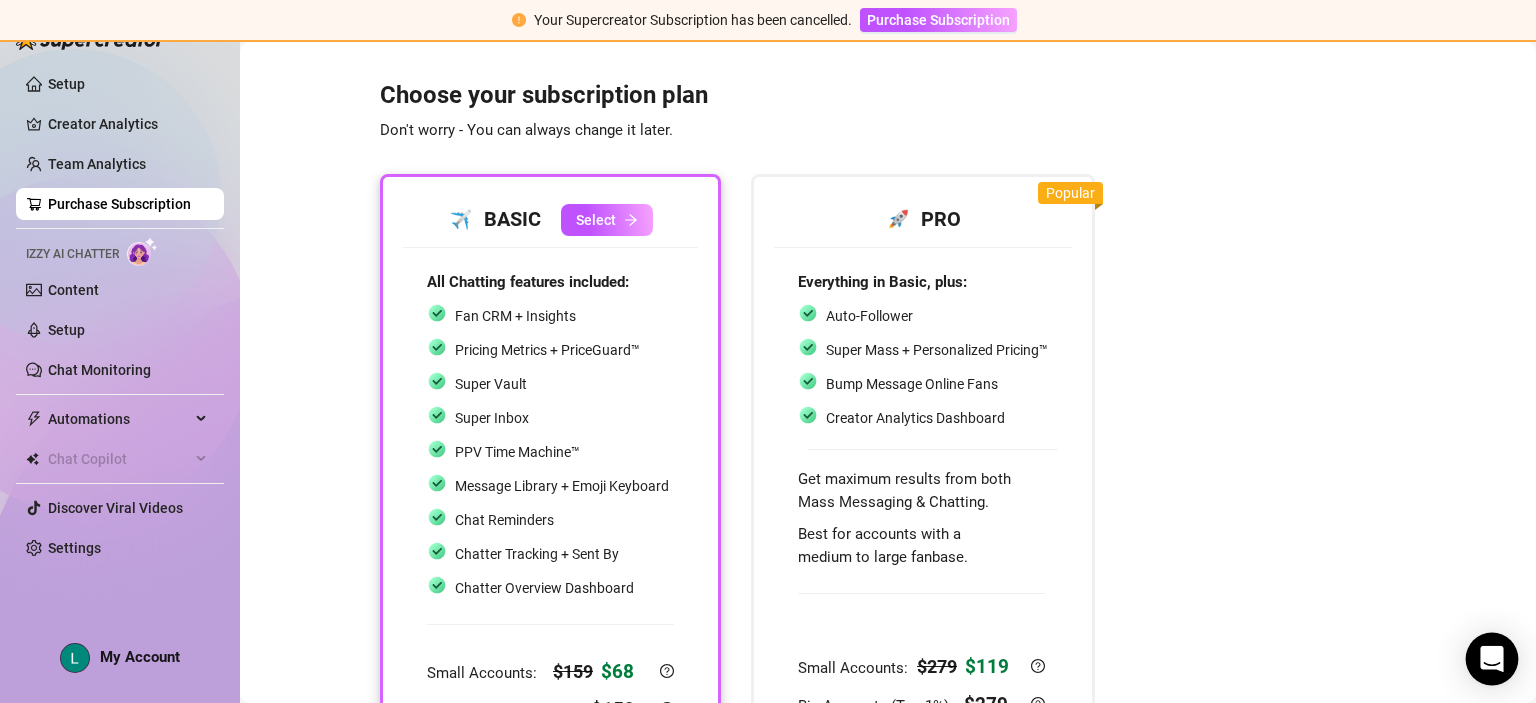 click at bounding box center (1492, 659) 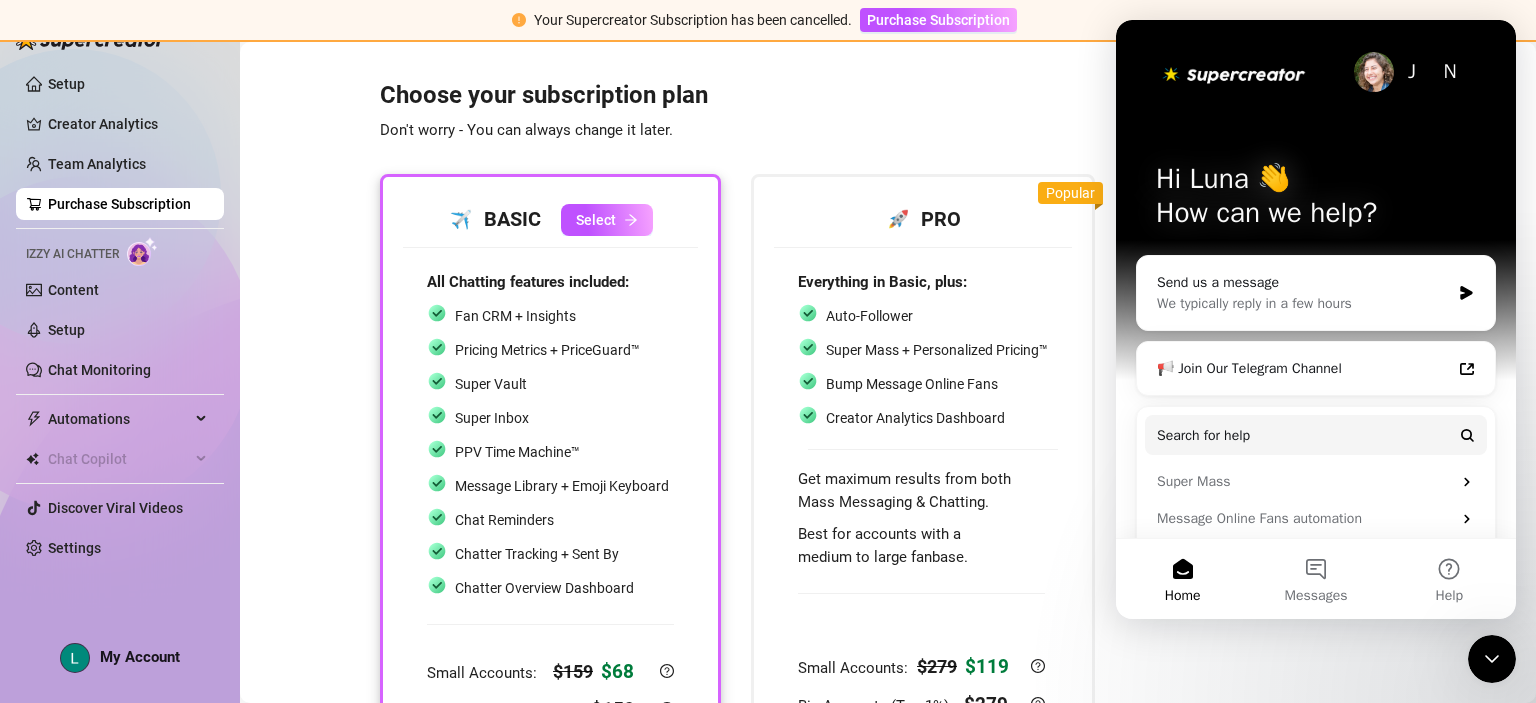 scroll, scrollTop: 0, scrollLeft: 0, axis: both 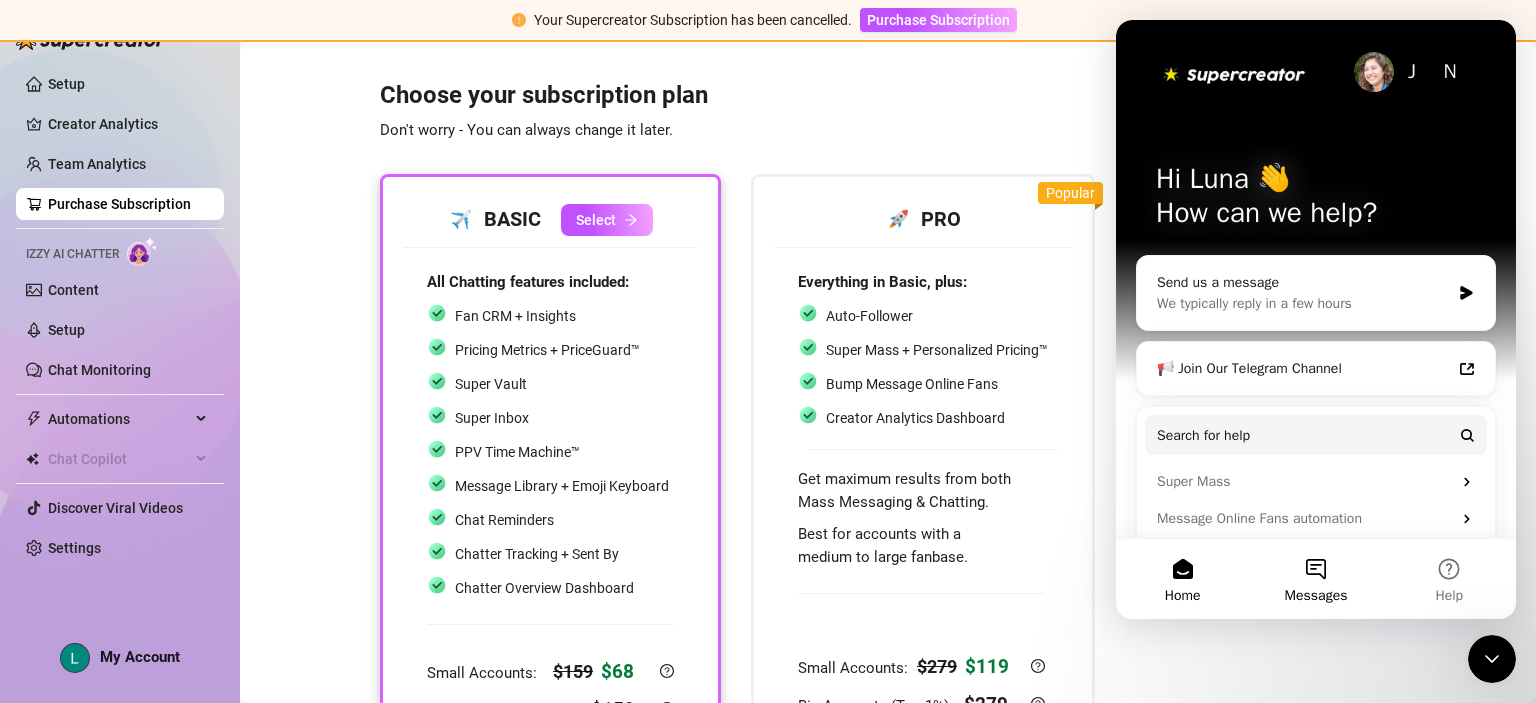 drag, startPoint x: 1327, startPoint y: 563, endPoint x: 1316, endPoint y: 574, distance: 15.556349 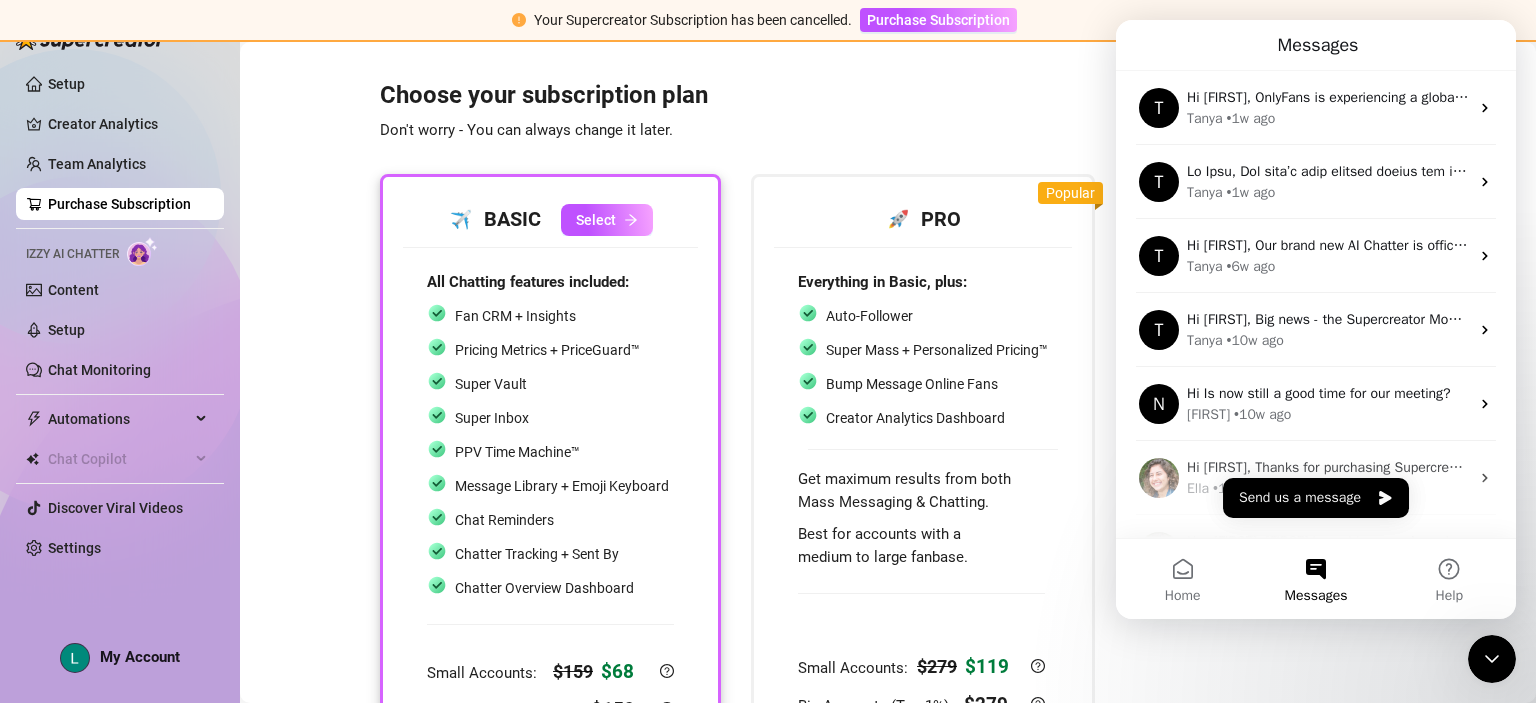 click on "Messages" at bounding box center [1316, 596] 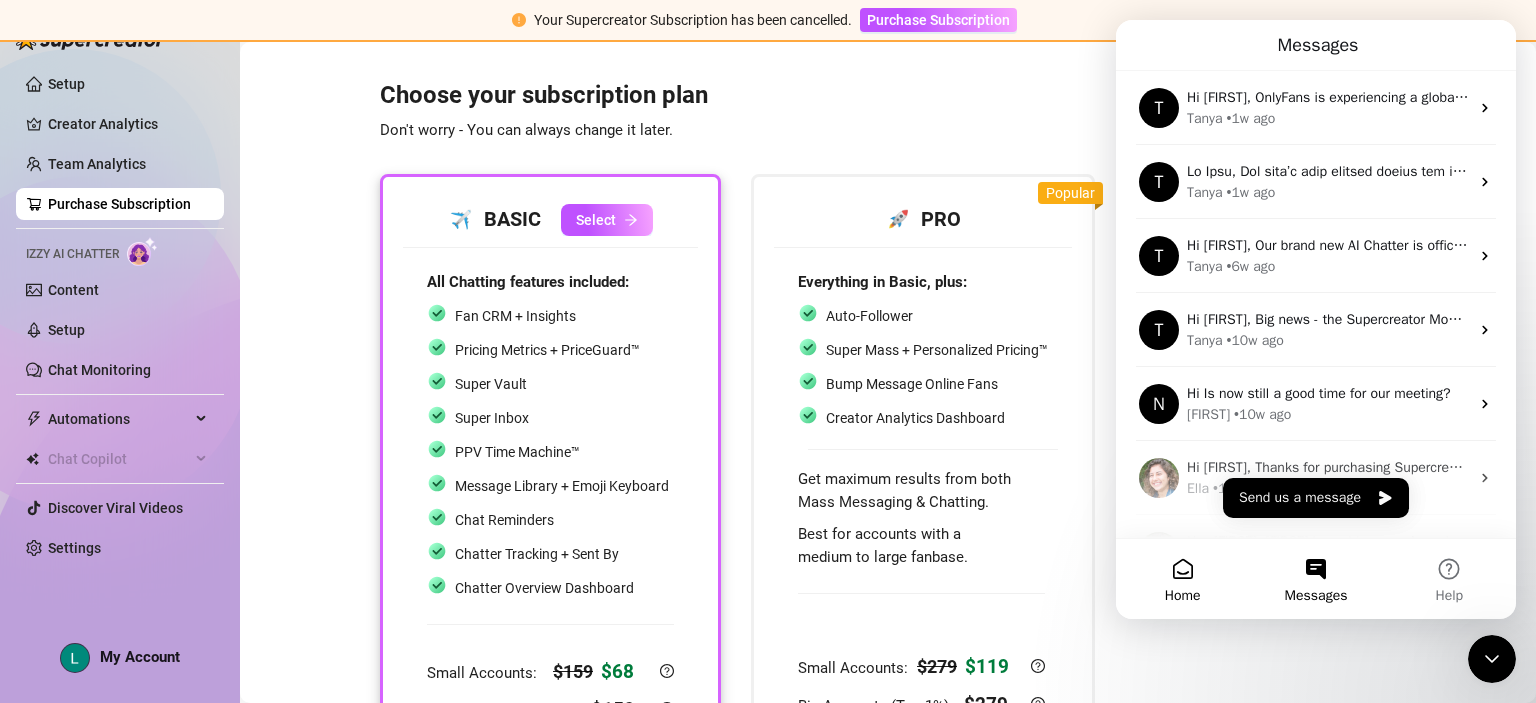 click on "Home" at bounding box center [1182, 579] 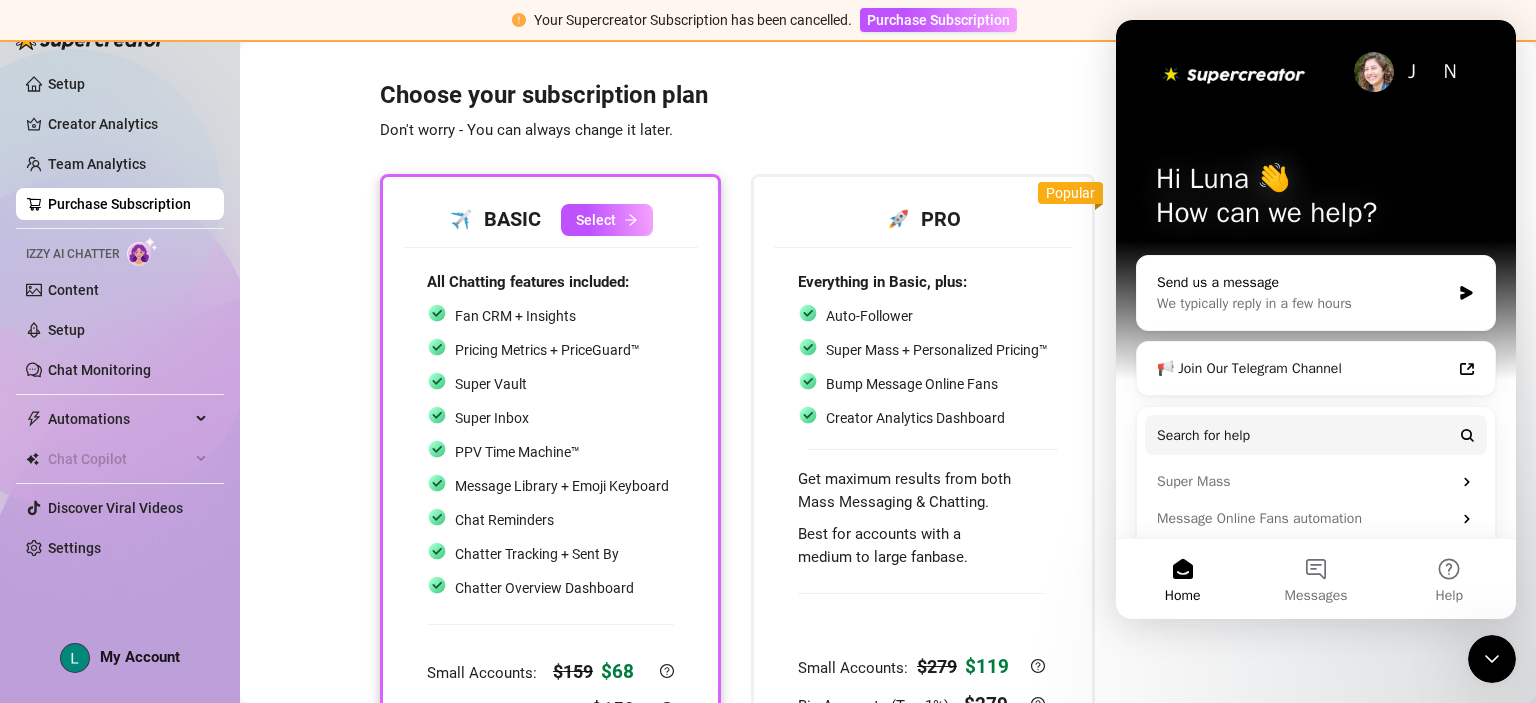 click on "Send us a message We typically reply in a few hours" at bounding box center [1316, 293] 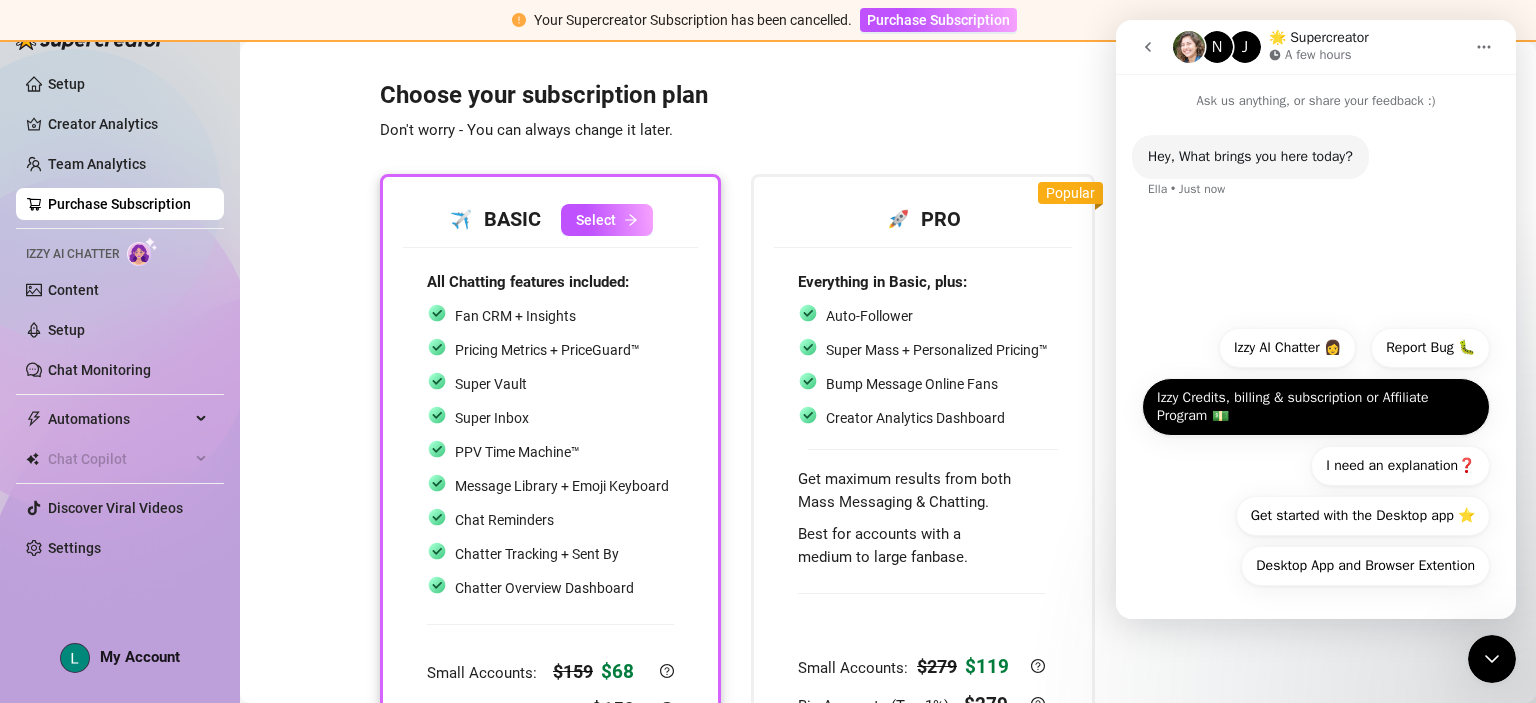 click on "Izzy Credits, billing & subscription or Affiliate Program 💵" at bounding box center [1316, 407] 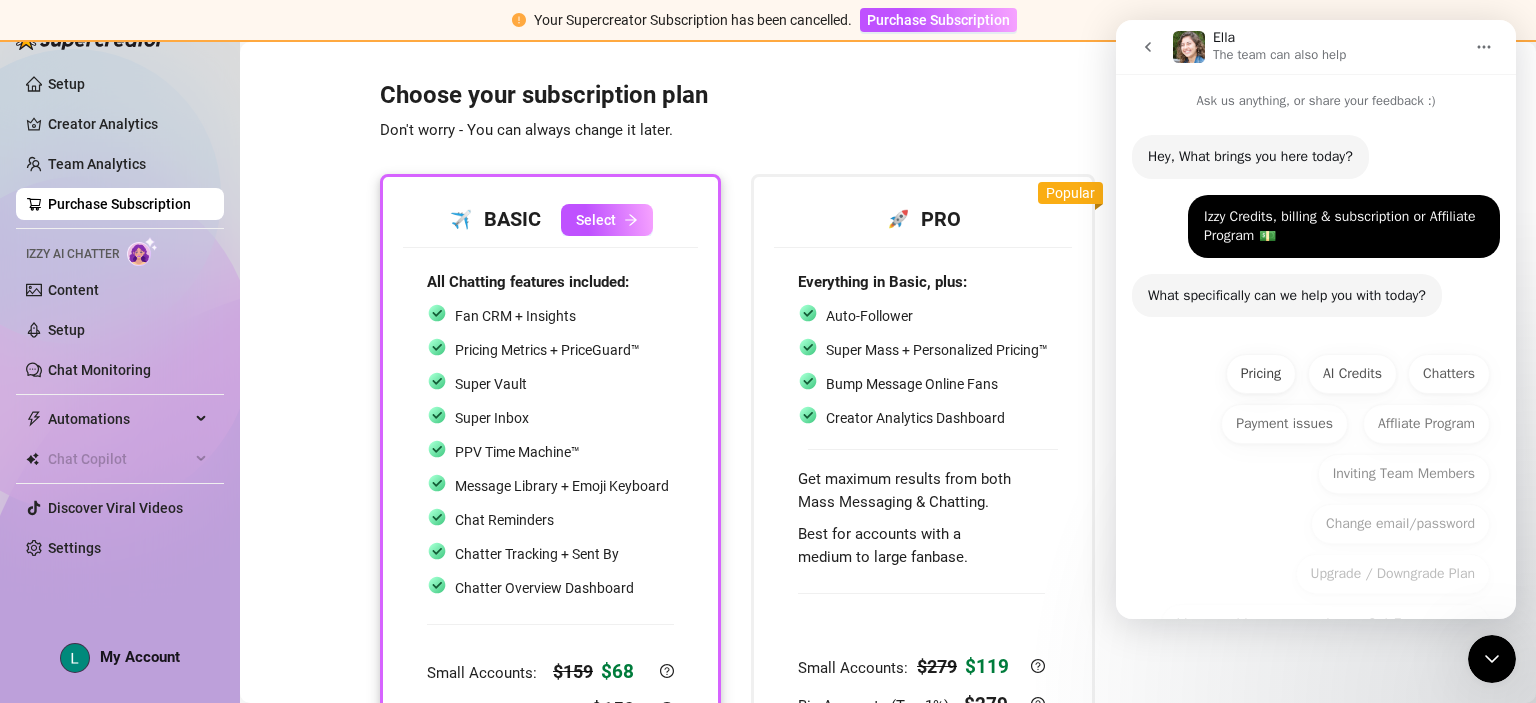scroll, scrollTop: 77, scrollLeft: 0, axis: vertical 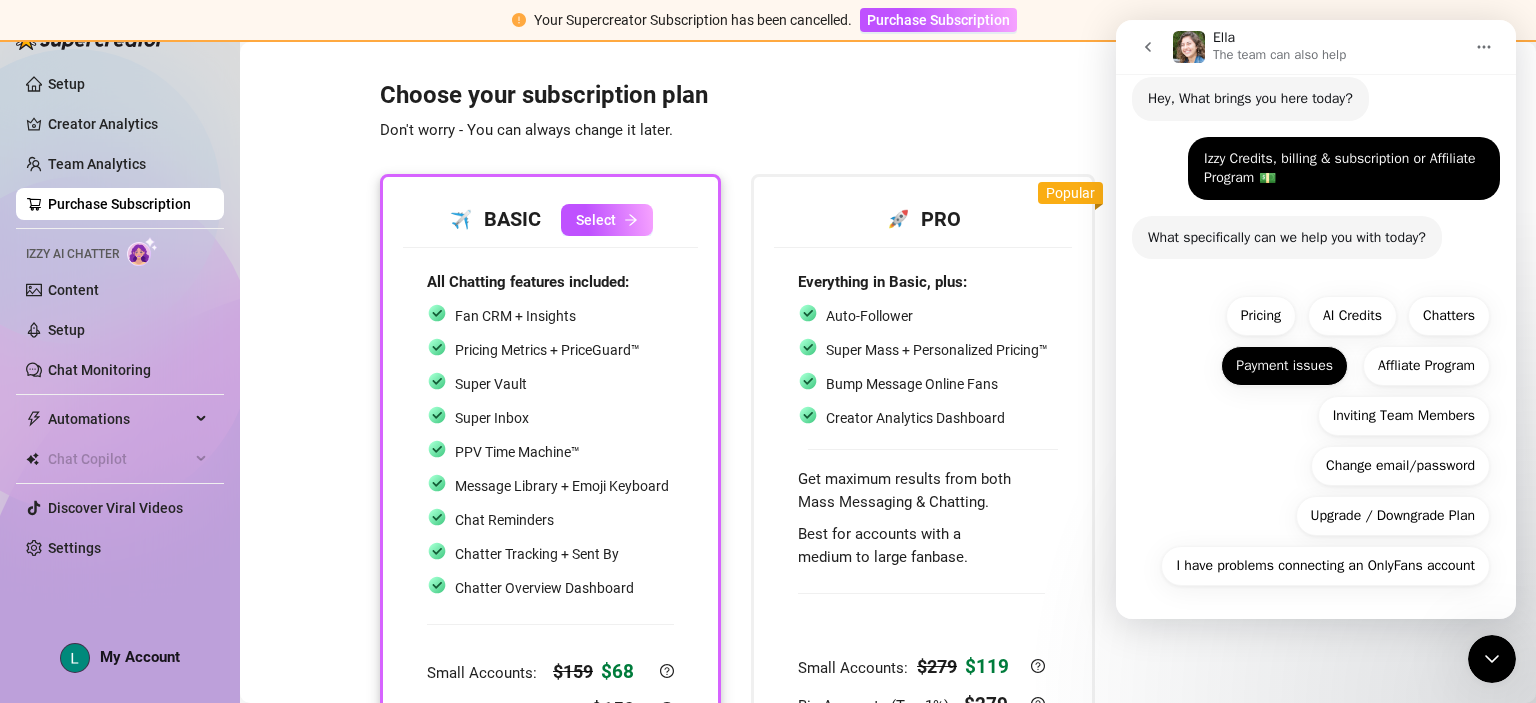 click on "Payment issues" at bounding box center (1284, 366) 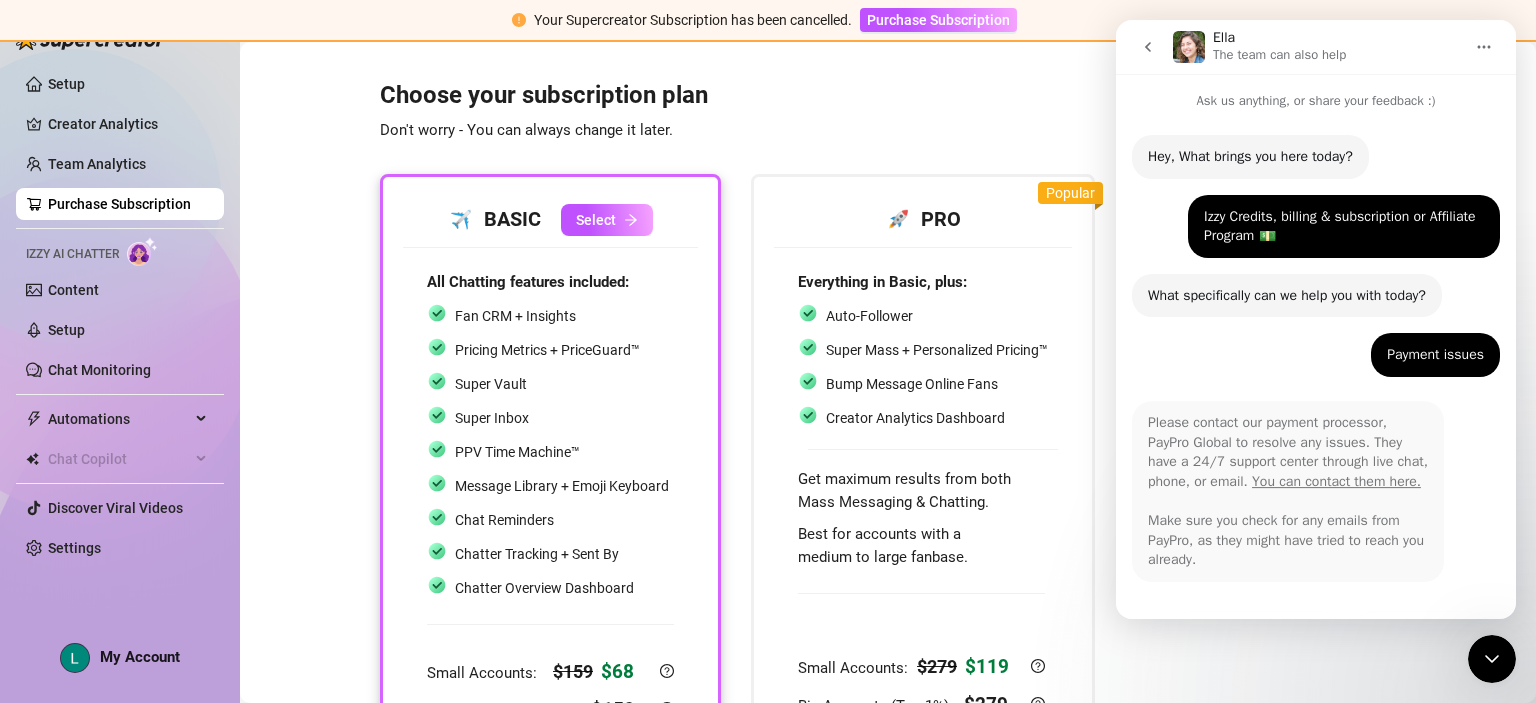 scroll, scrollTop: 85, scrollLeft: 0, axis: vertical 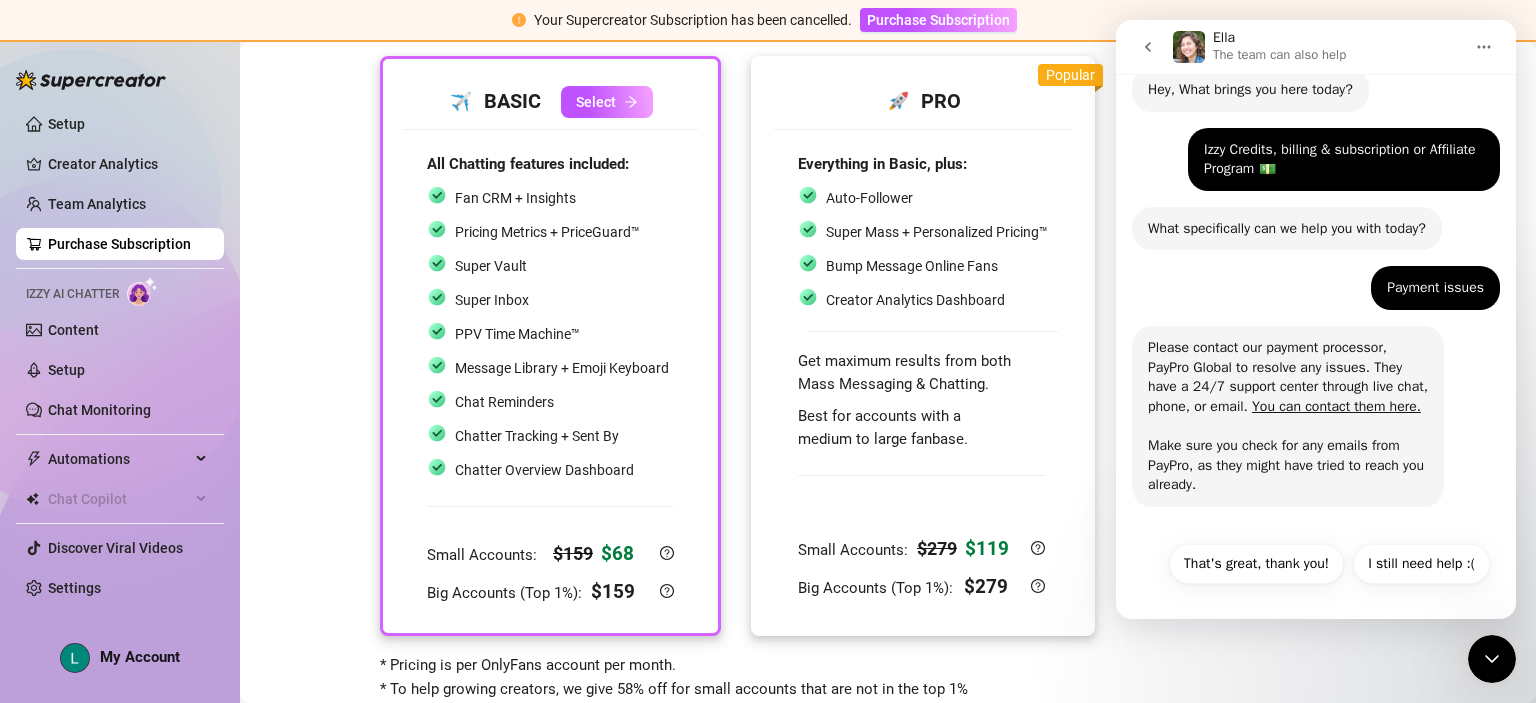 click at bounding box center [921, 493] 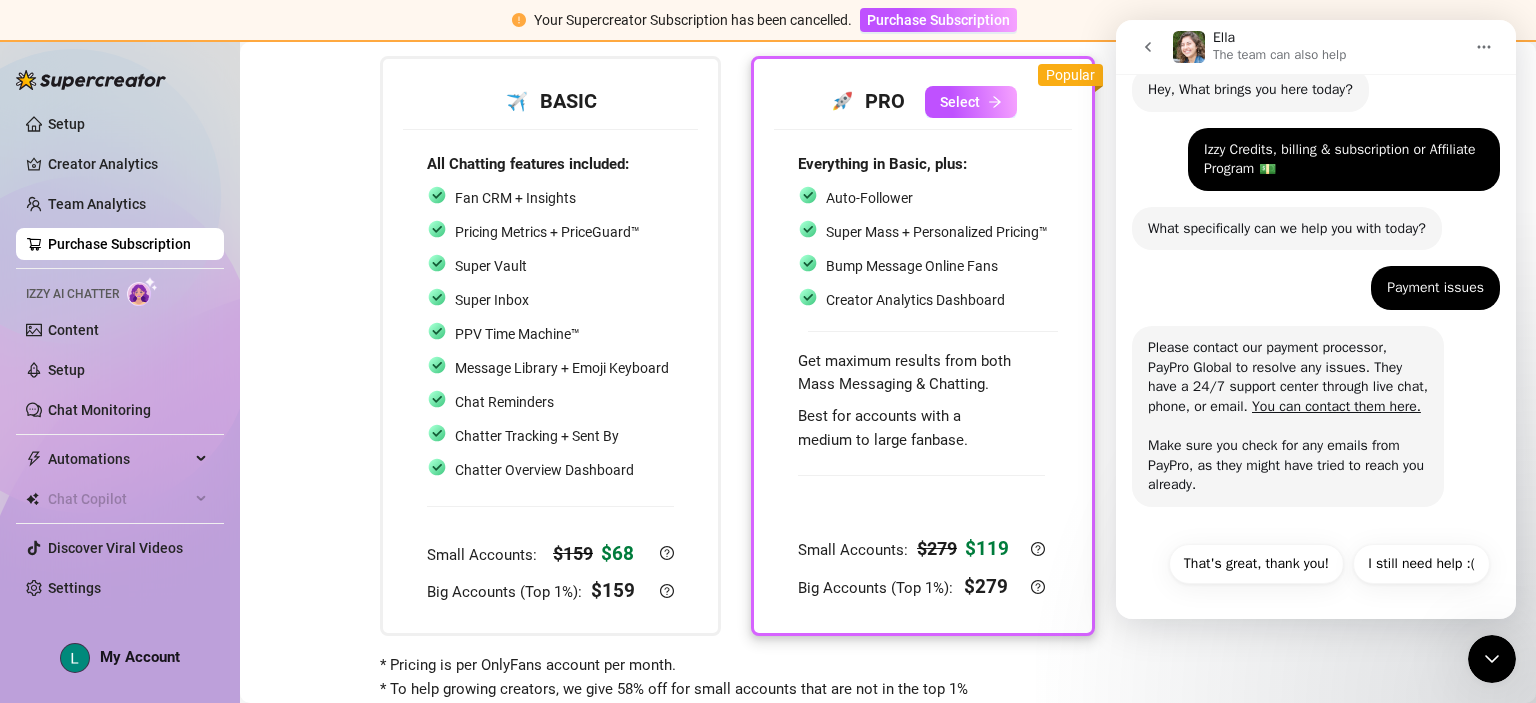 scroll, scrollTop: 176, scrollLeft: 0, axis: vertical 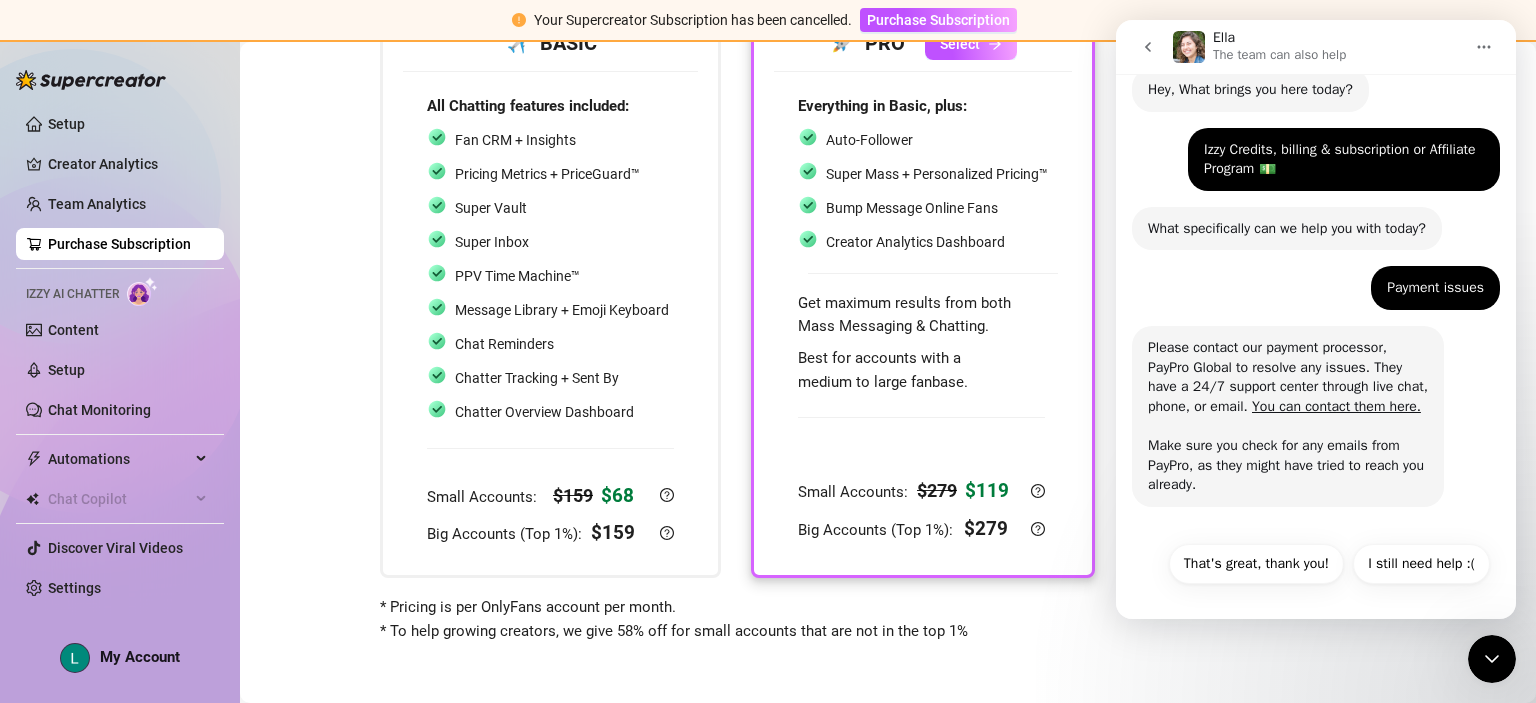 click 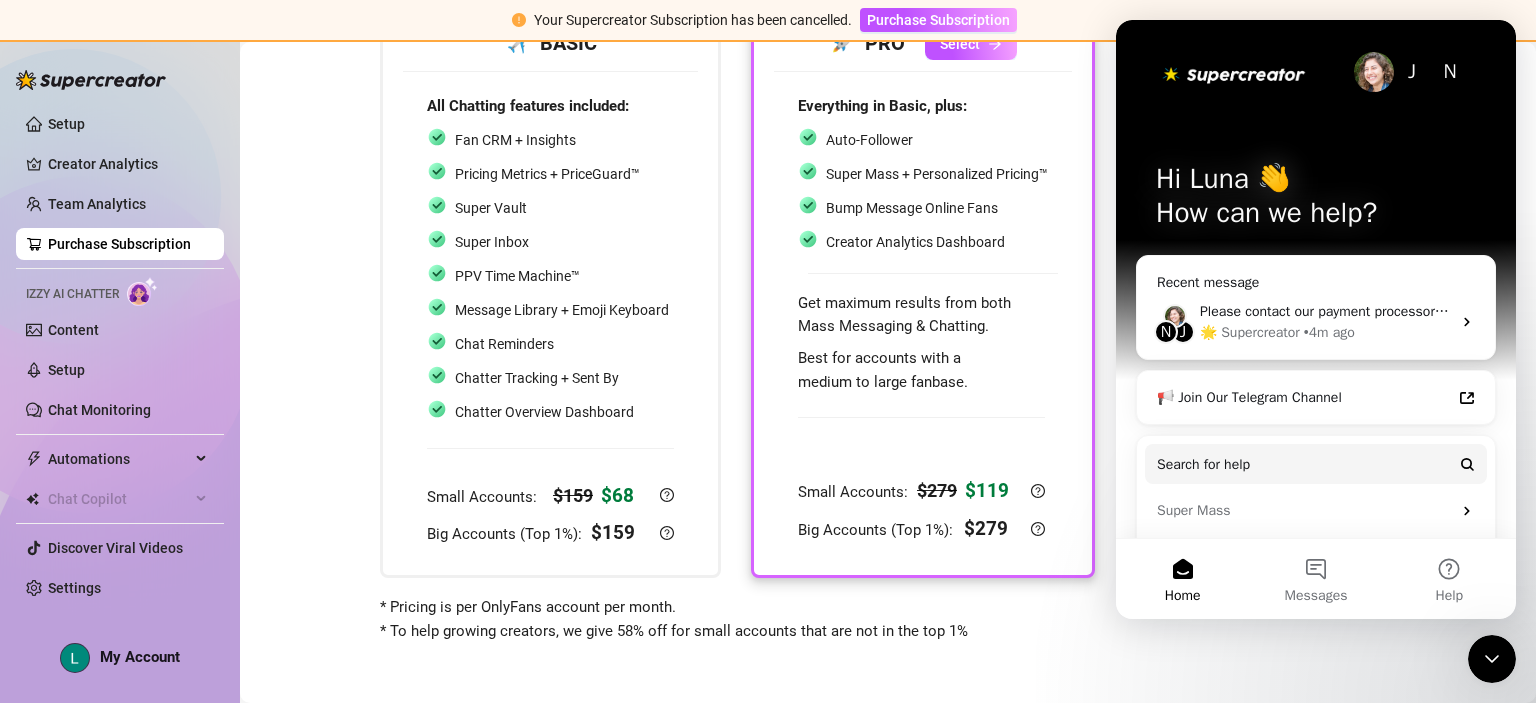 scroll, scrollTop: 0, scrollLeft: 0, axis: both 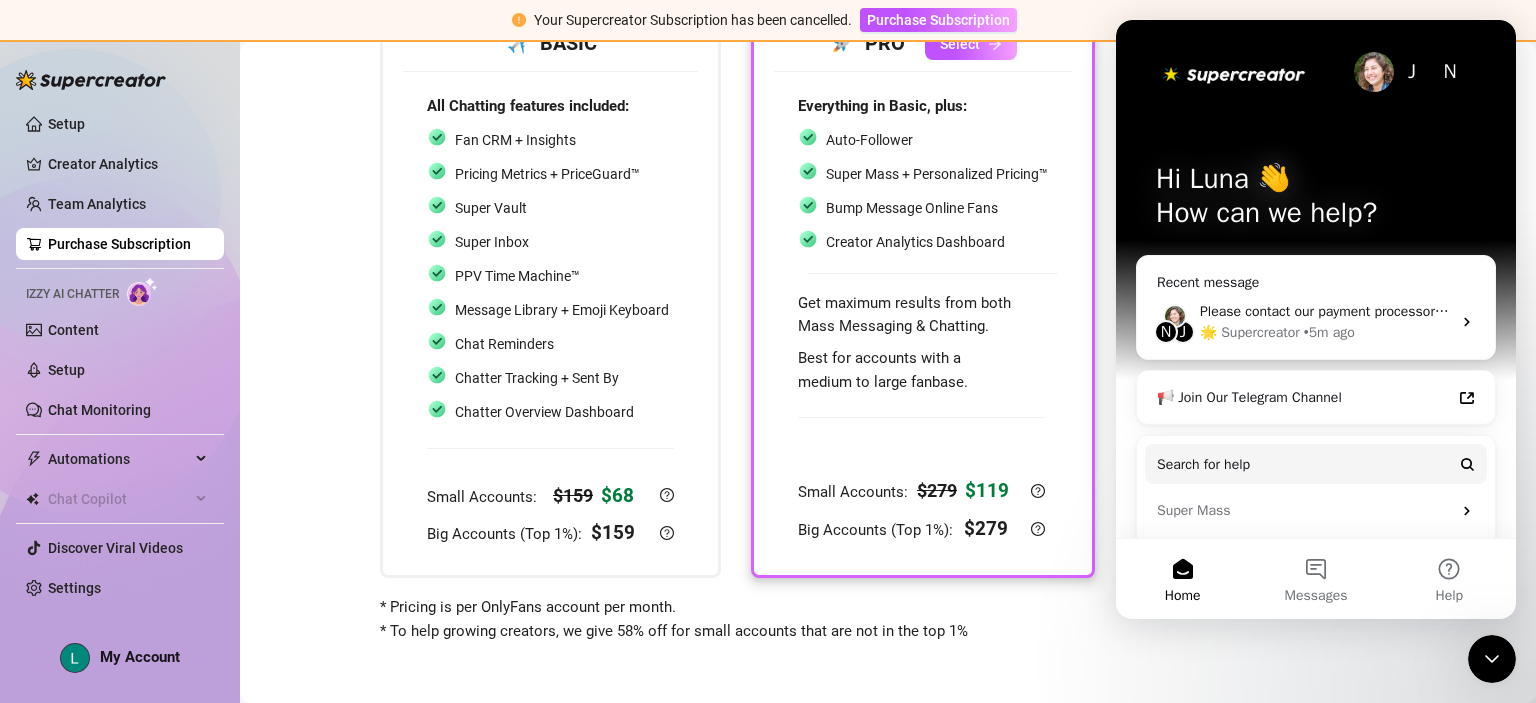click at bounding box center (1492, 659) 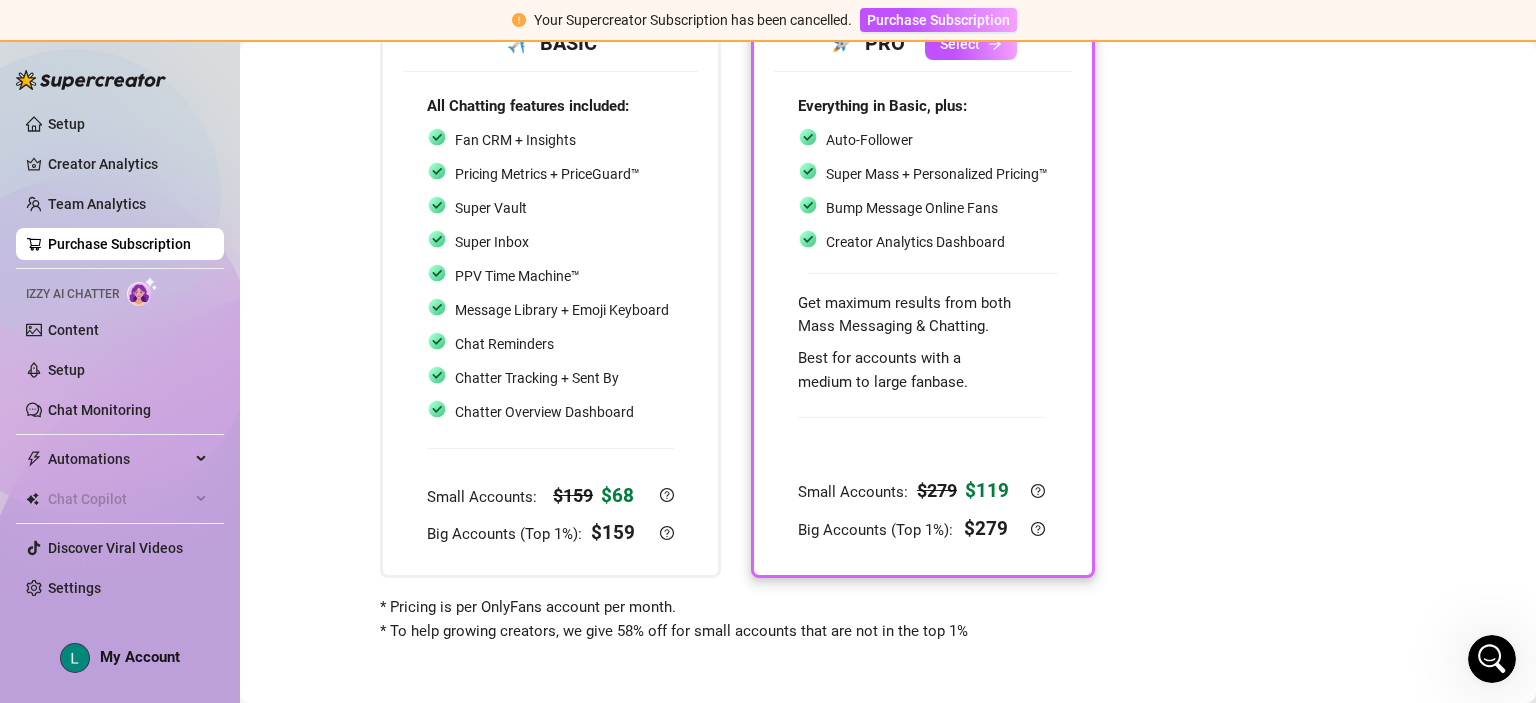 scroll, scrollTop: 0, scrollLeft: 0, axis: both 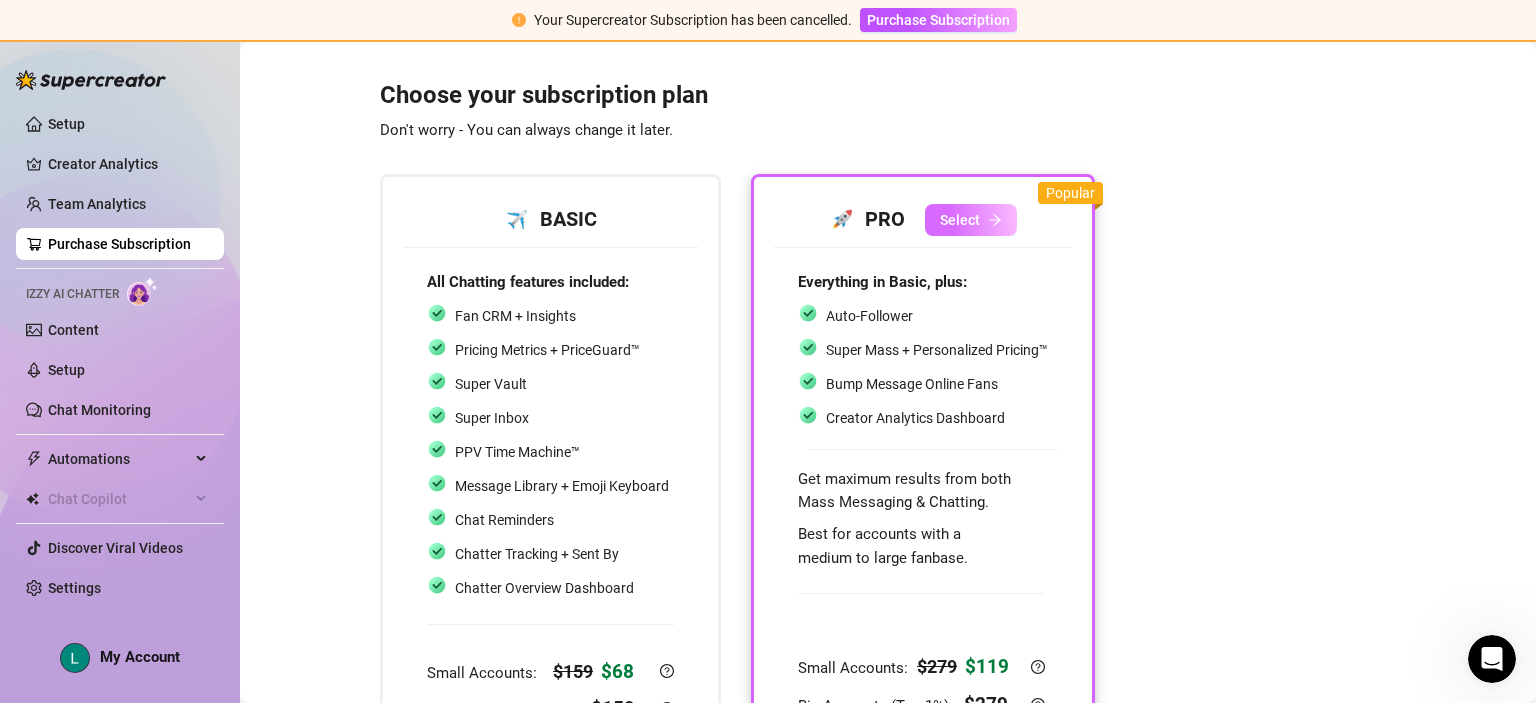 click 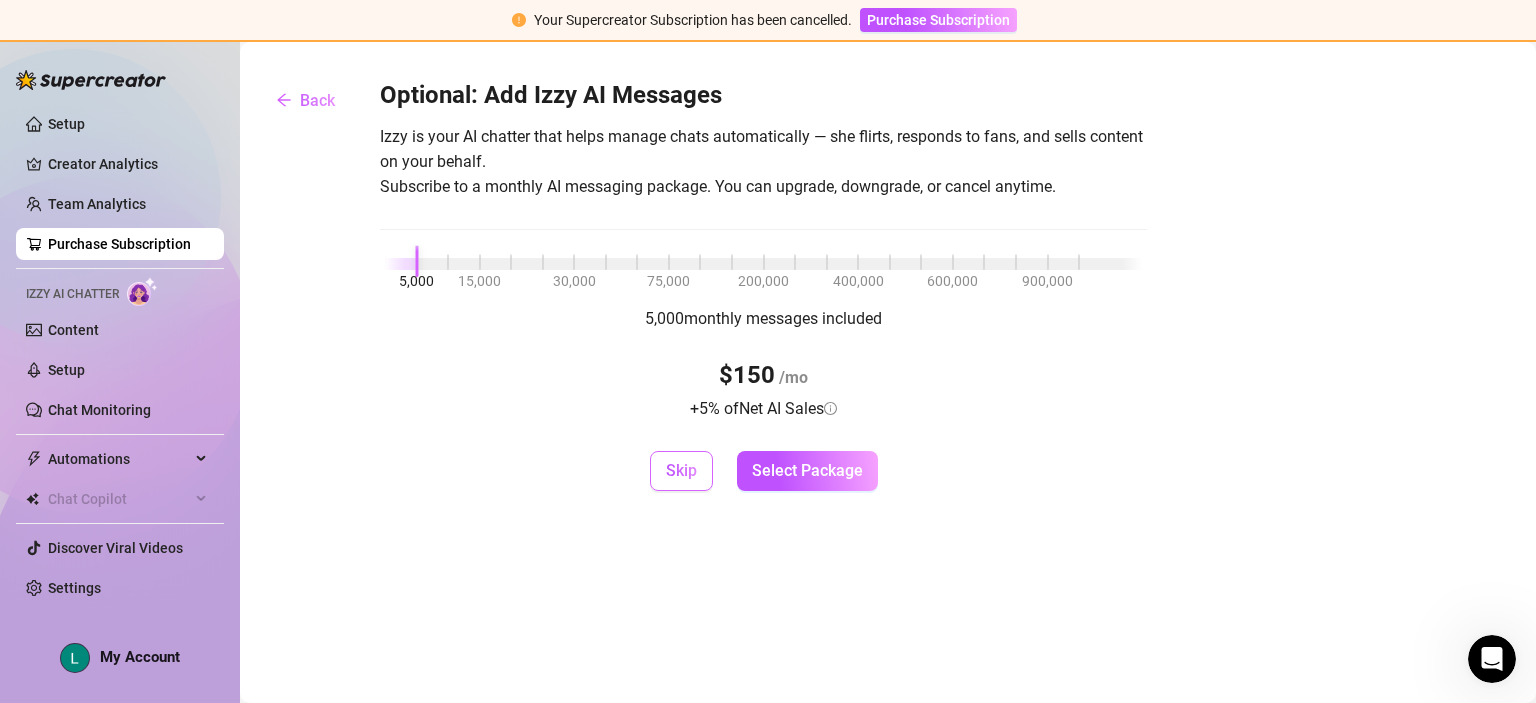click on "Skip" at bounding box center (681, 470) 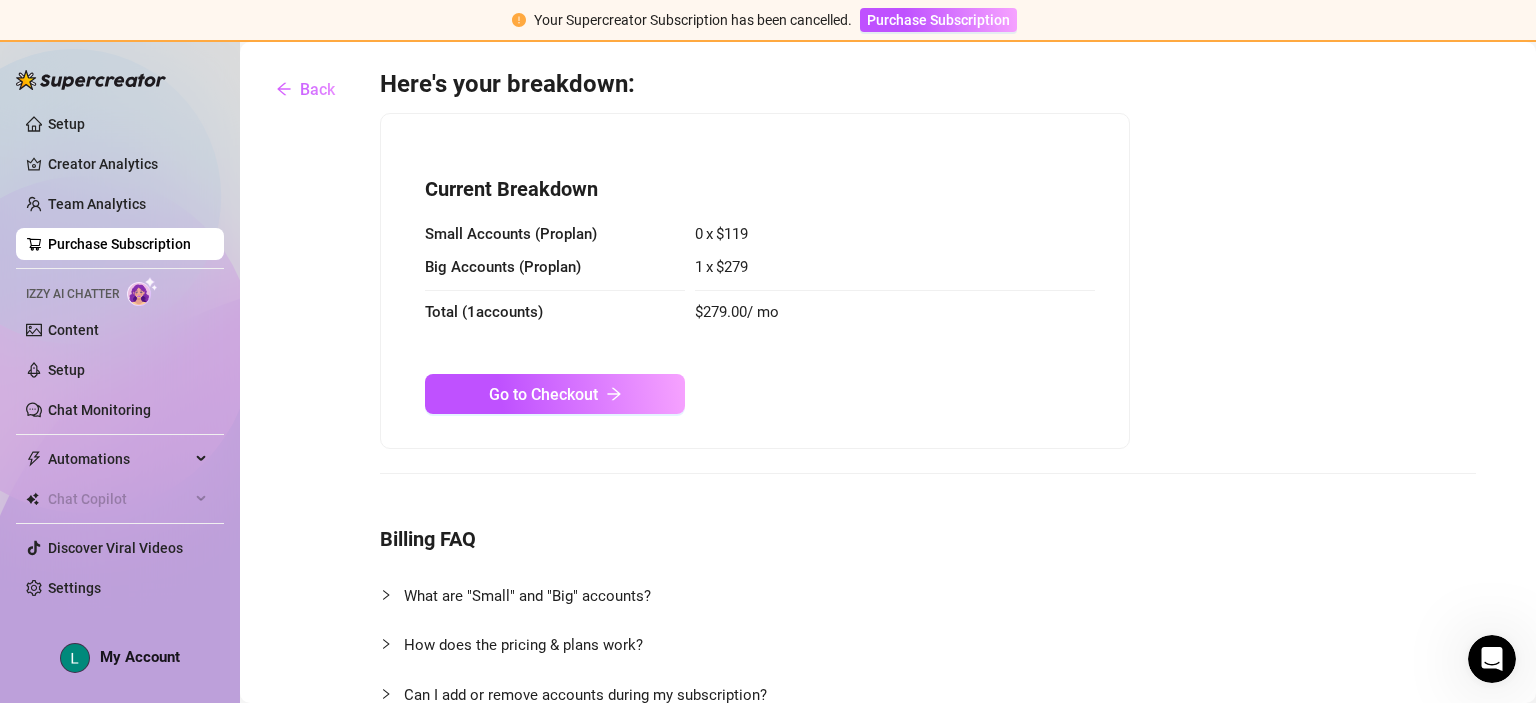 scroll, scrollTop: 12, scrollLeft: 0, axis: vertical 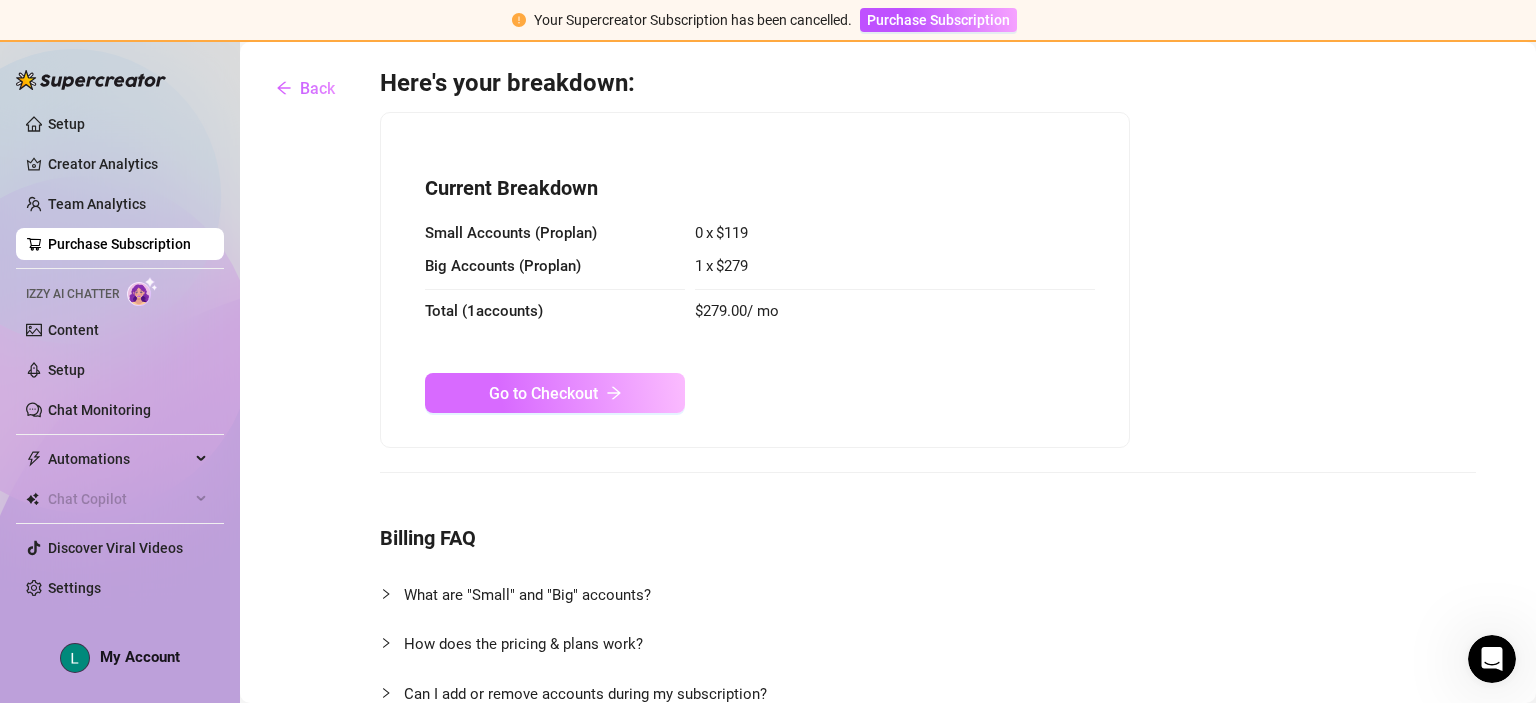 click on "Go to Checkout" at bounding box center [555, 393] 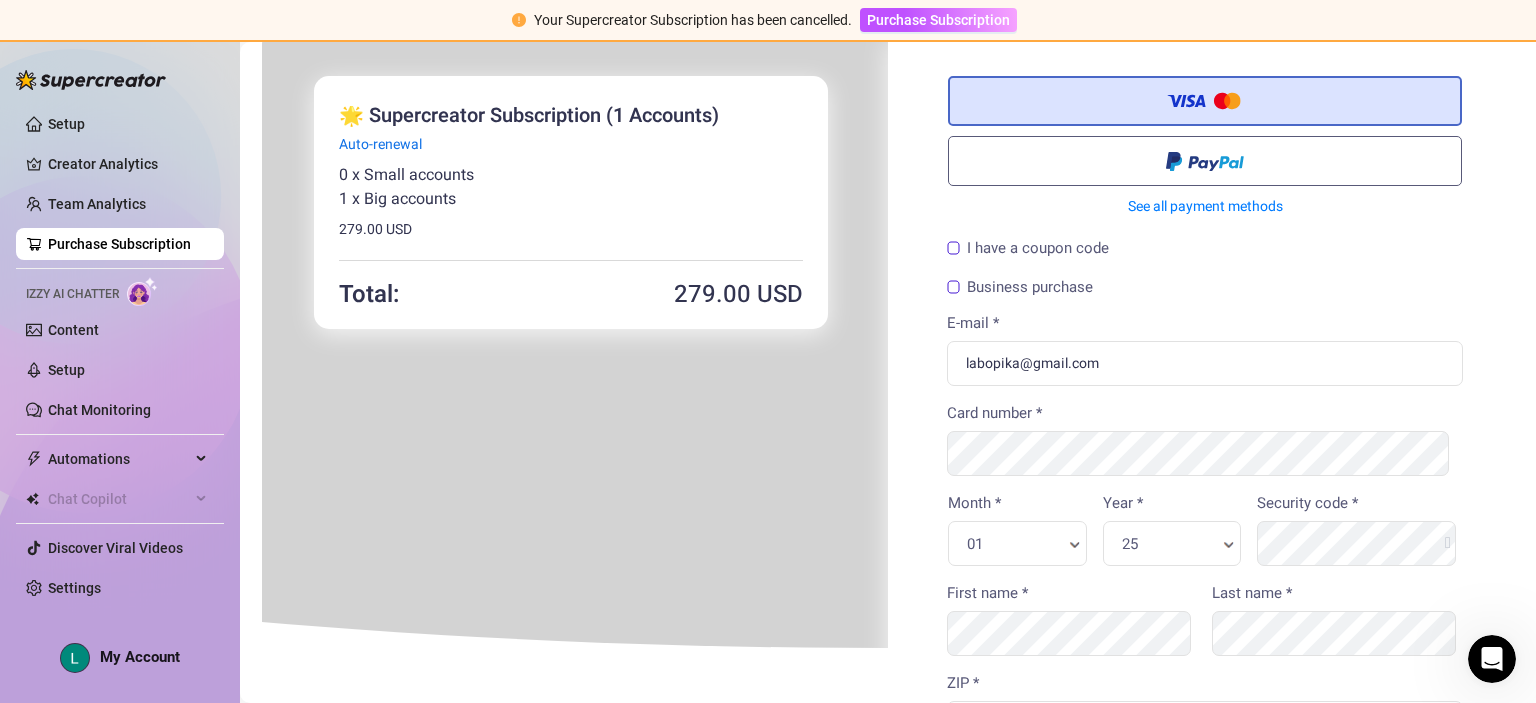 scroll, scrollTop: 0, scrollLeft: 0, axis: both 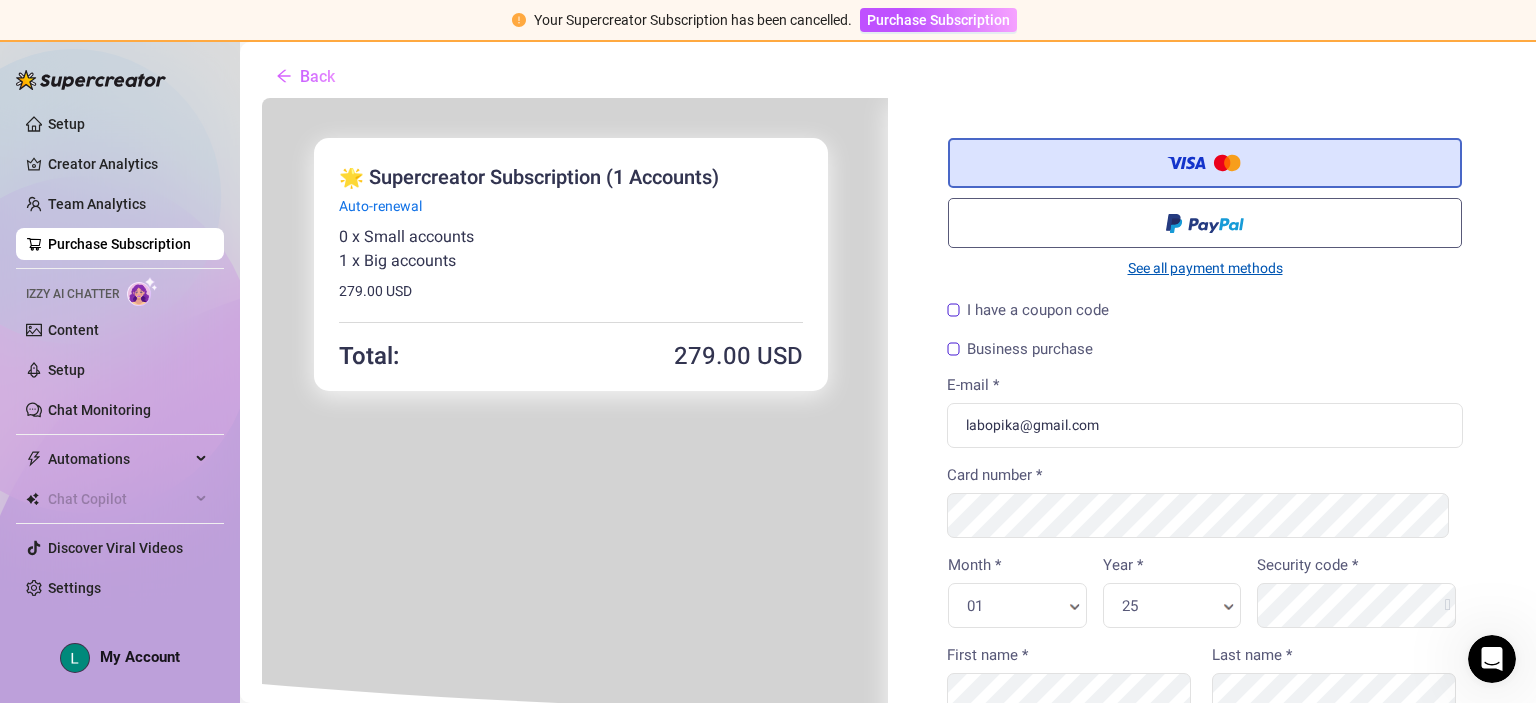 click on "See all payment methods" at bounding box center (1203, 266) 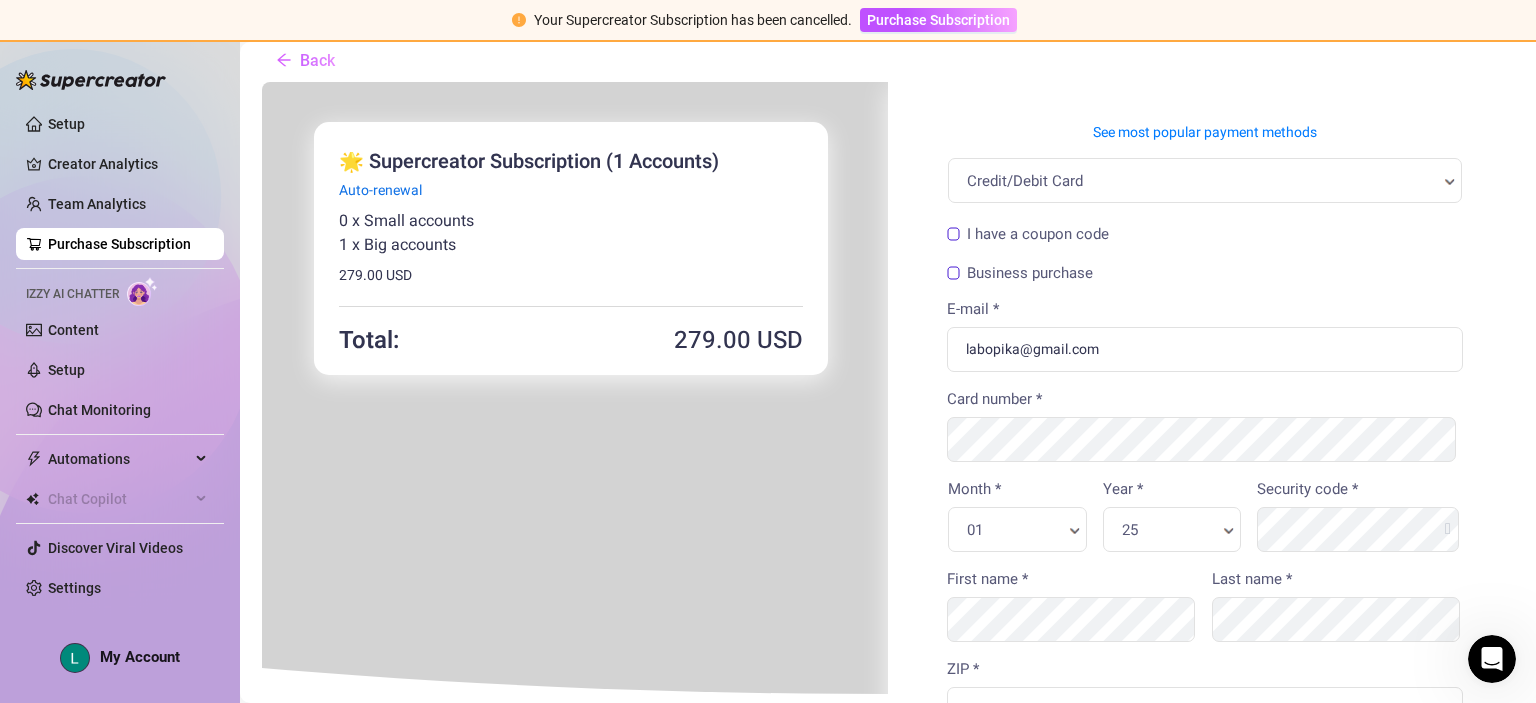 scroll, scrollTop: 16, scrollLeft: 0, axis: vertical 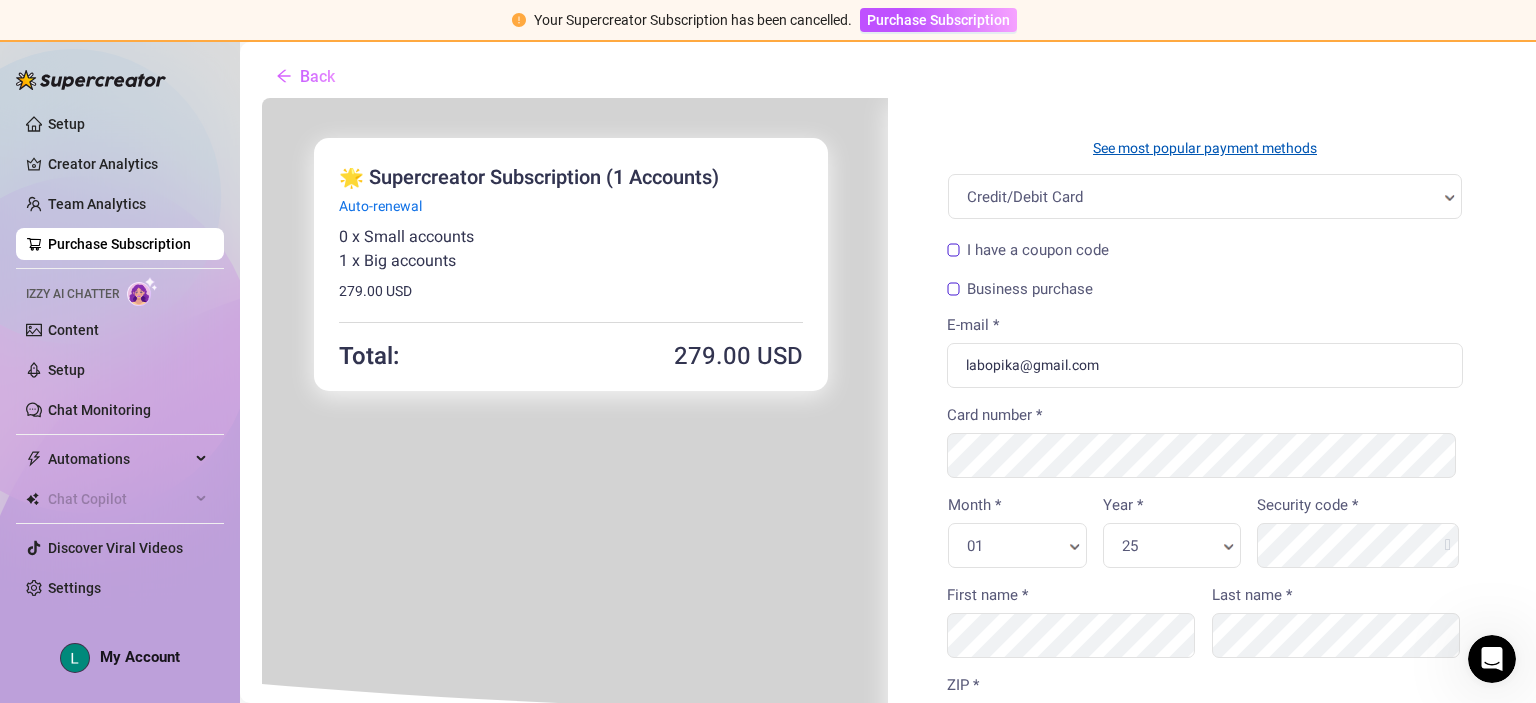 click on "See most popular payment methods" at bounding box center (1203, 146) 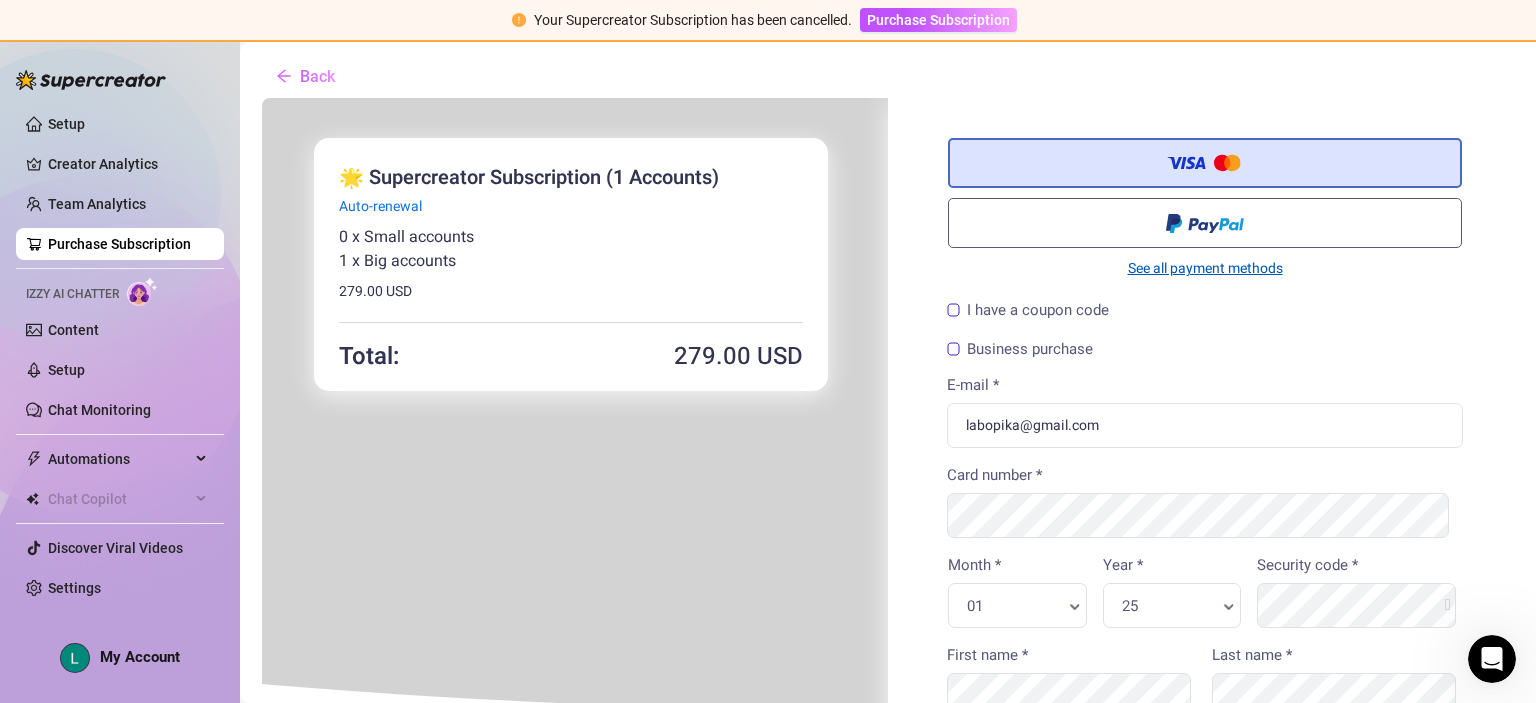 click on "See all payment methods" at bounding box center [1203, 266] 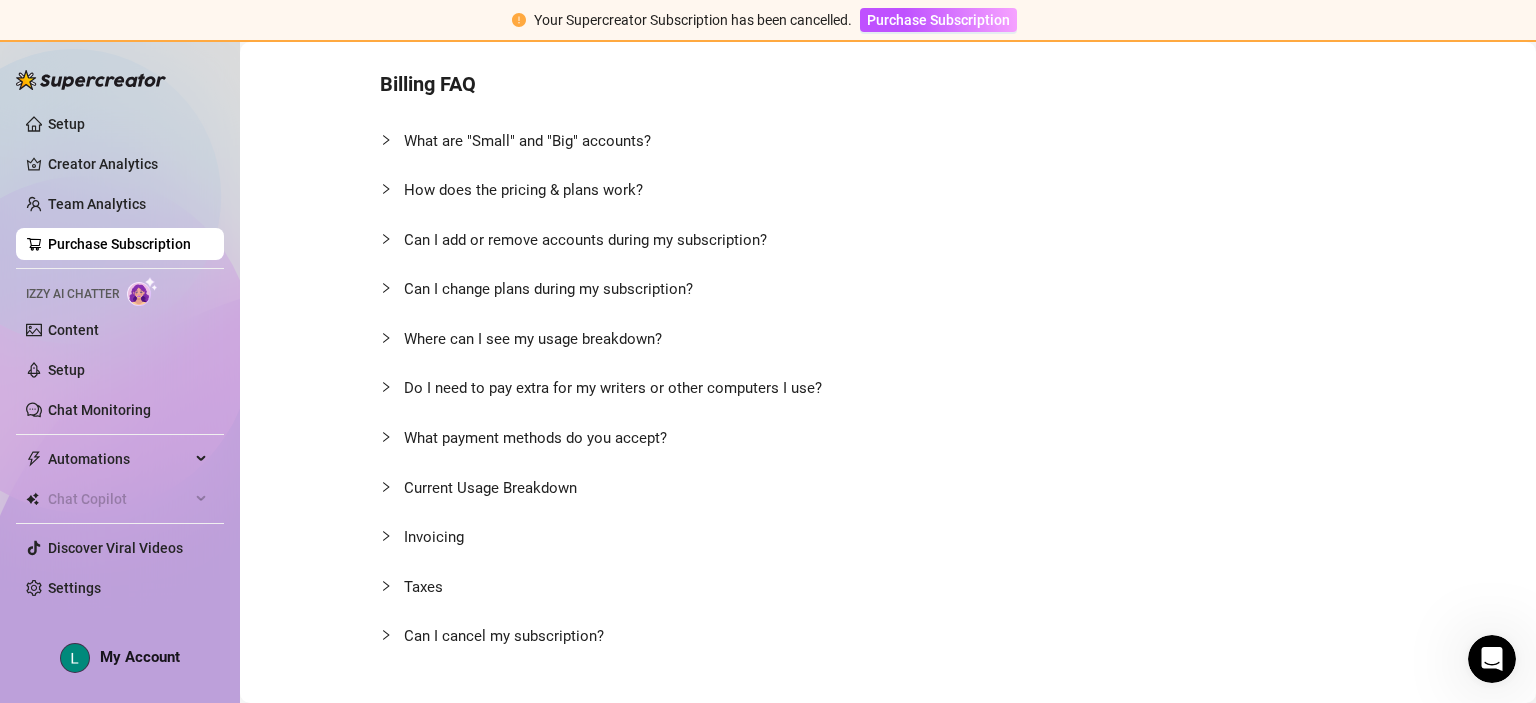 scroll, scrollTop: 1320, scrollLeft: 0, axis: vertical 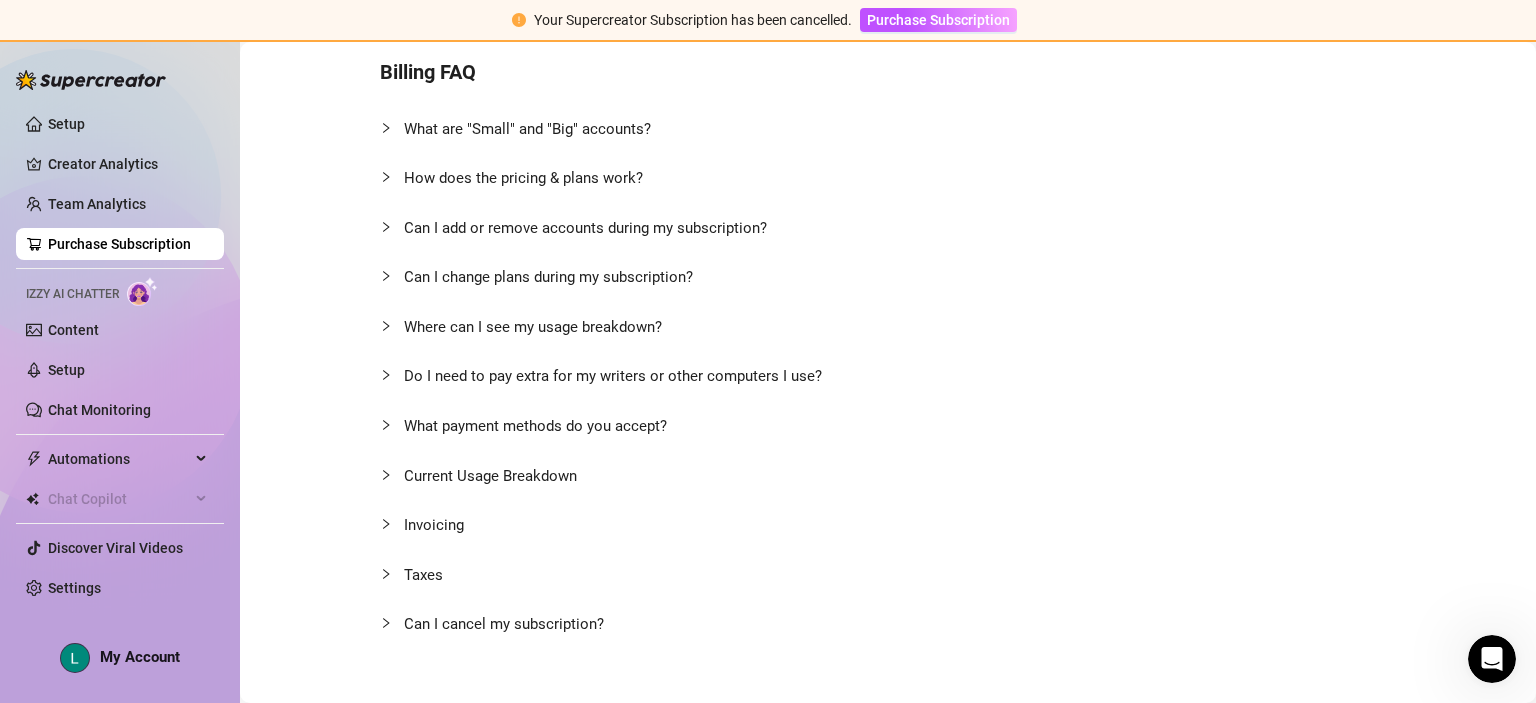 click 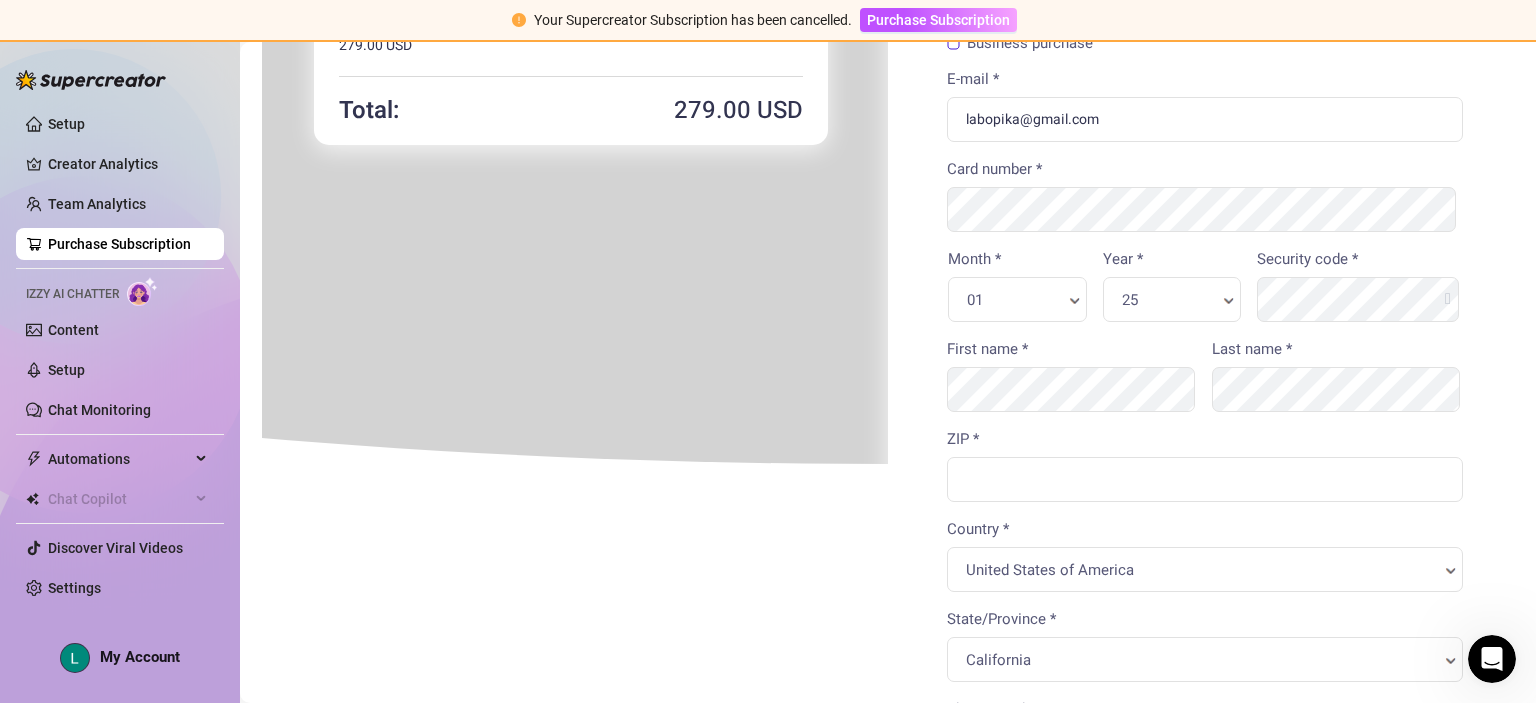scroll, scrollTop: 0, scrollLeft: 0, axis: both 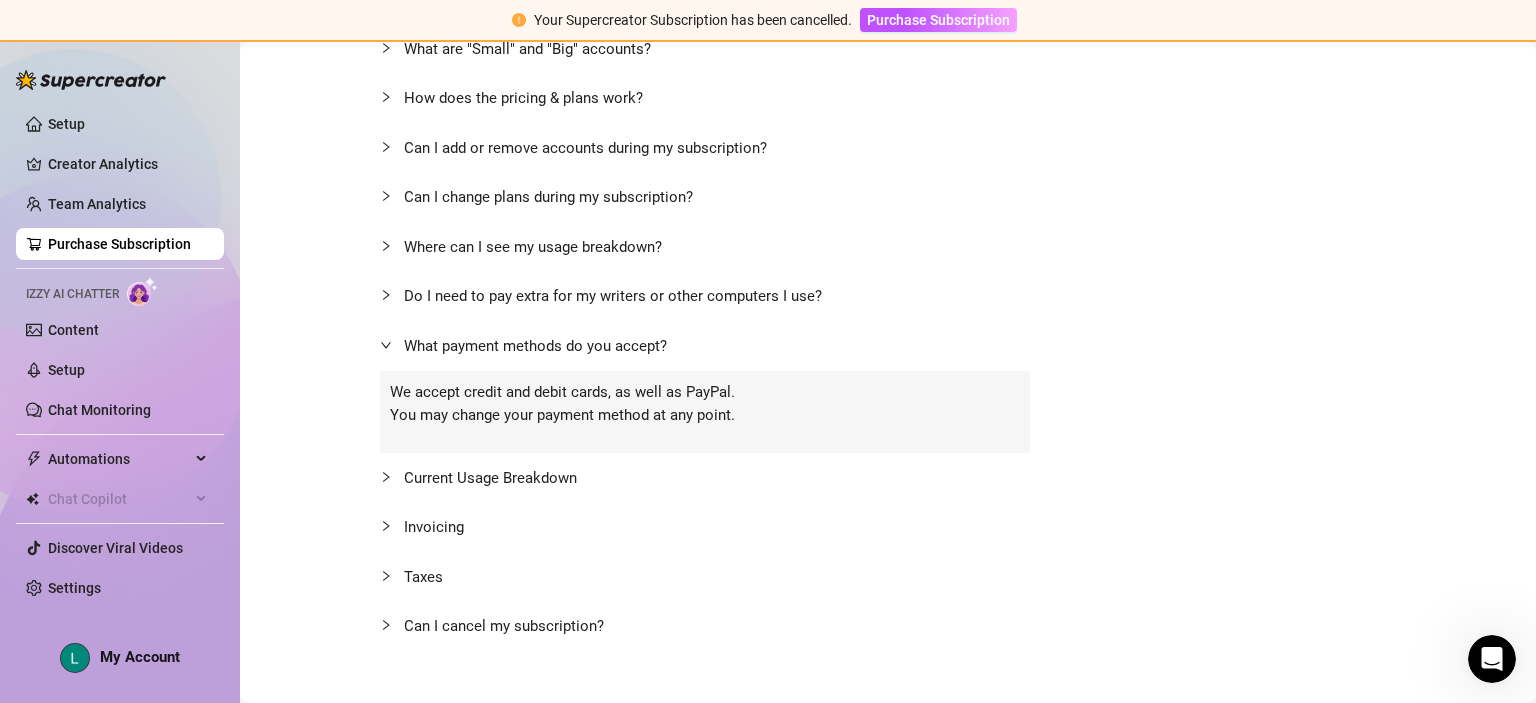 click on "Billing FAQ What are "Small" and "Big" accounts? How does the pricing & plans work? Can I add or remove accounts during my subscription? Can I change plans during my subscription? Where can I see my usage breakdown? Do I need to pay extra for my writers or other computers I use? What payment methods do you accept? We accept credit and debit cards, as well as PayPal. You may change your payment method at any point. Current Usage Breakdown Invoicing Taxes Can I cancel my subscription?" at bounding box center [888, 288] 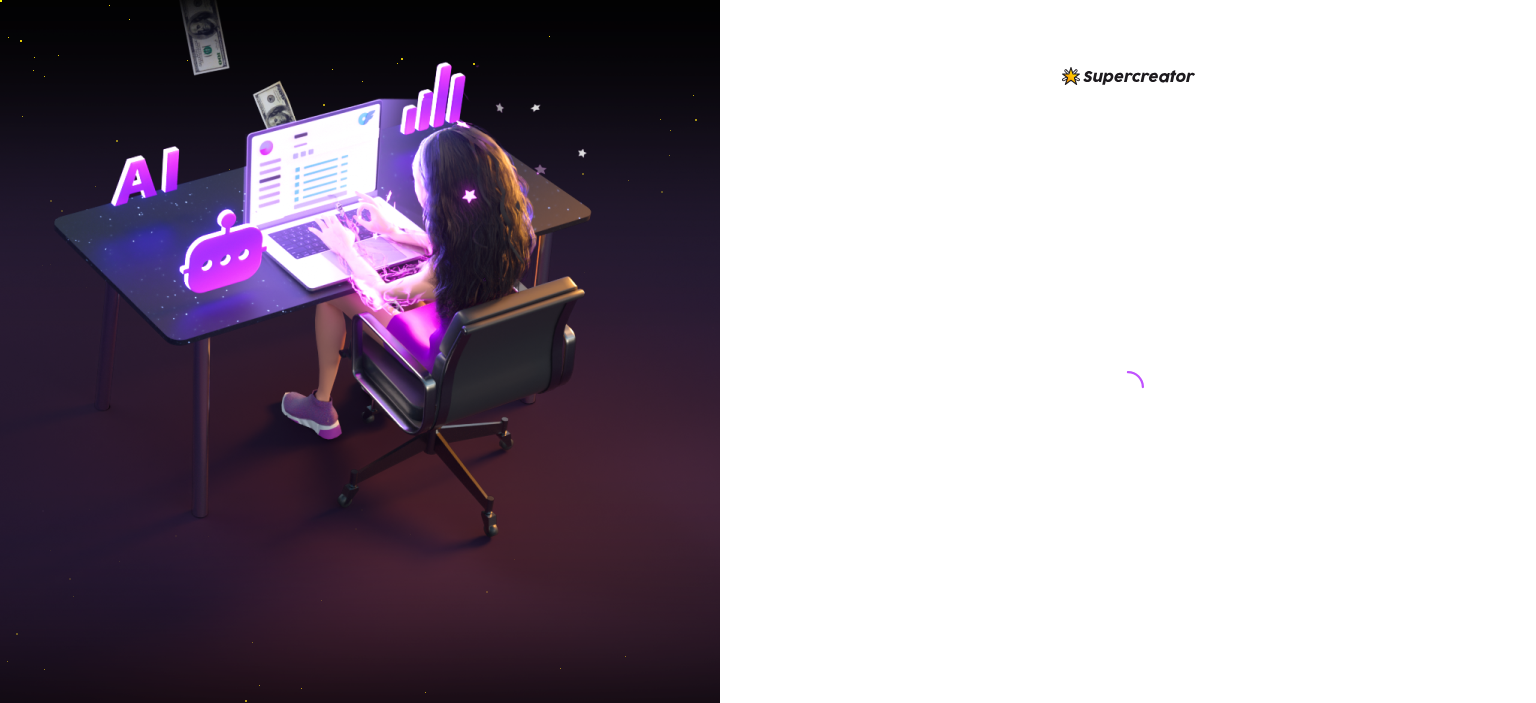 scroll, scrollTop: 0, scrollLeft: 0, axis: both 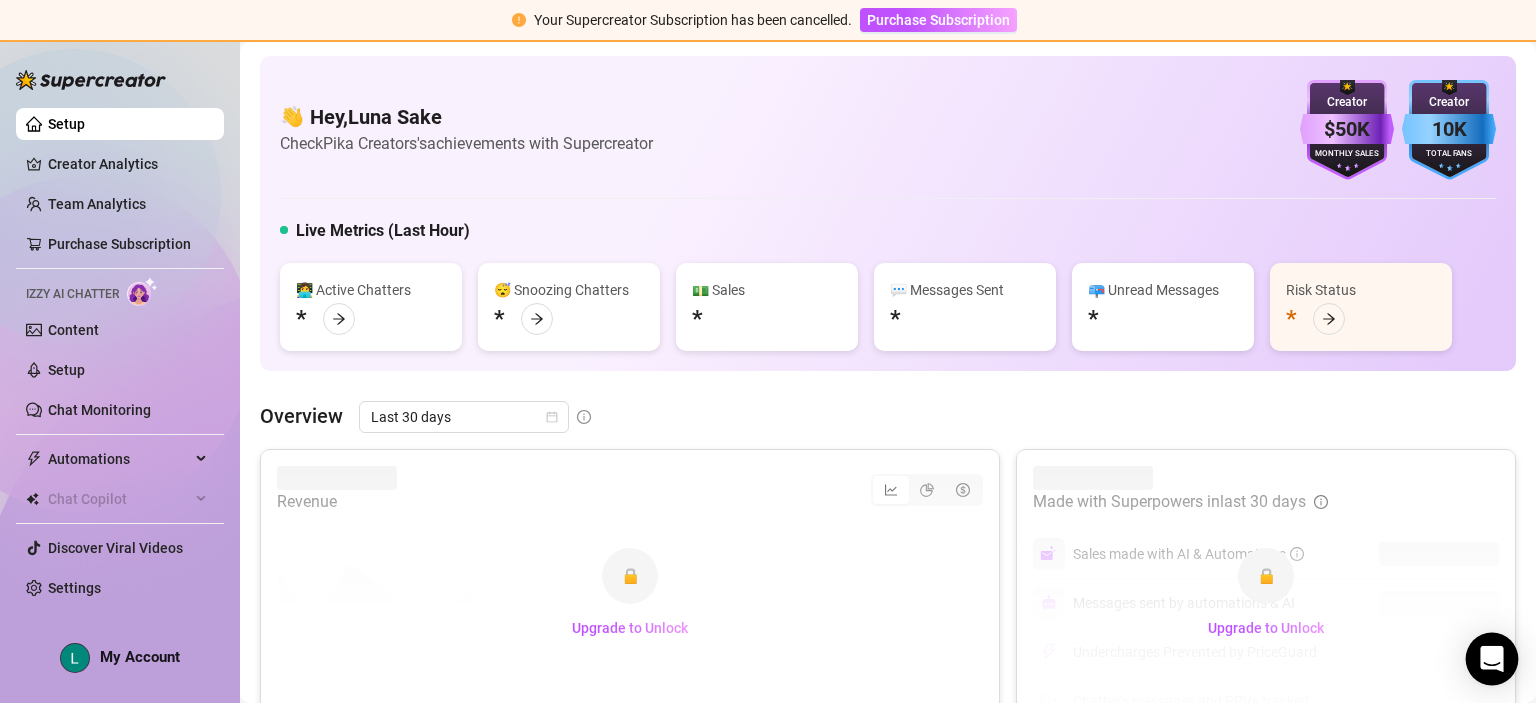 click at bounding box center [1492, 659] 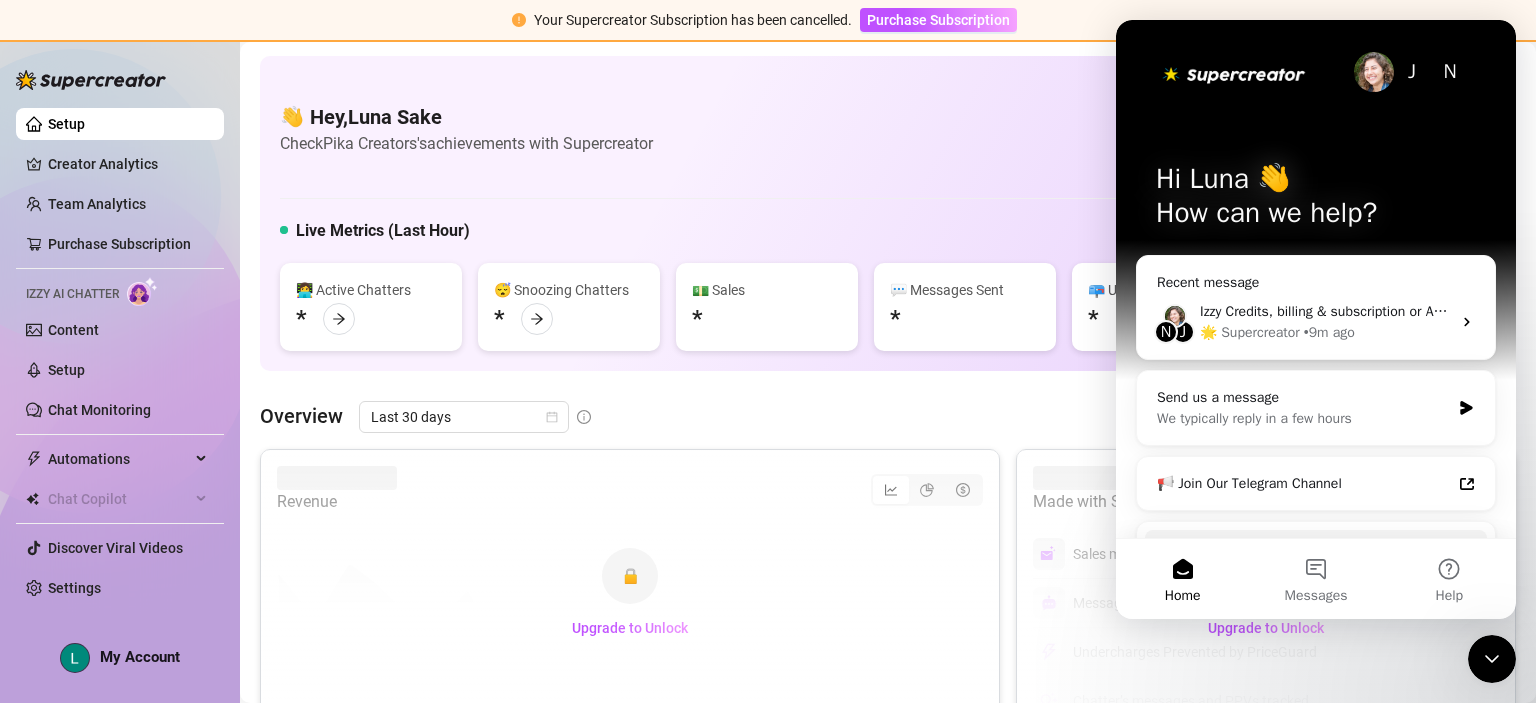 scroll, scrollTop: 0, scrollLeft: 0, axis: both 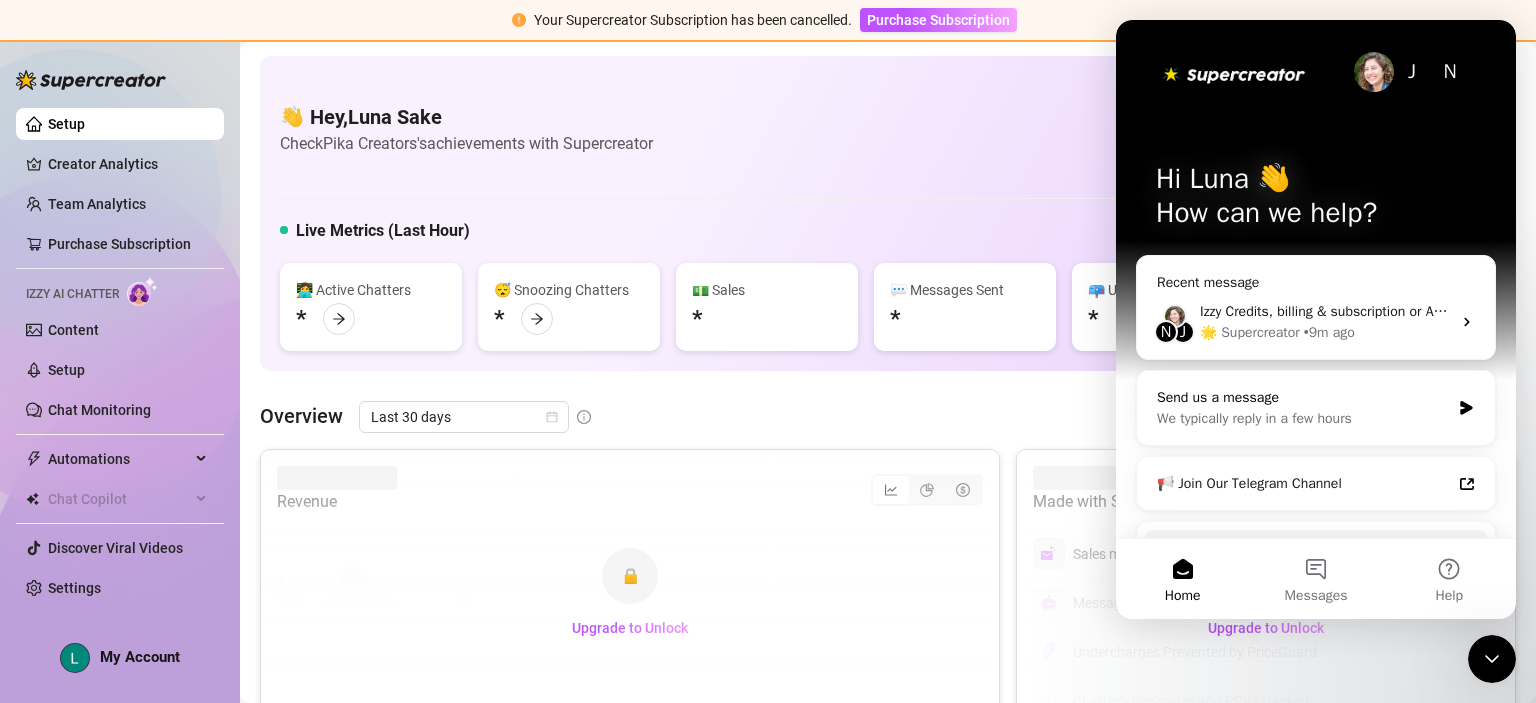 click on "We typically reply in a few hours" at bounding box center (1303, 418) 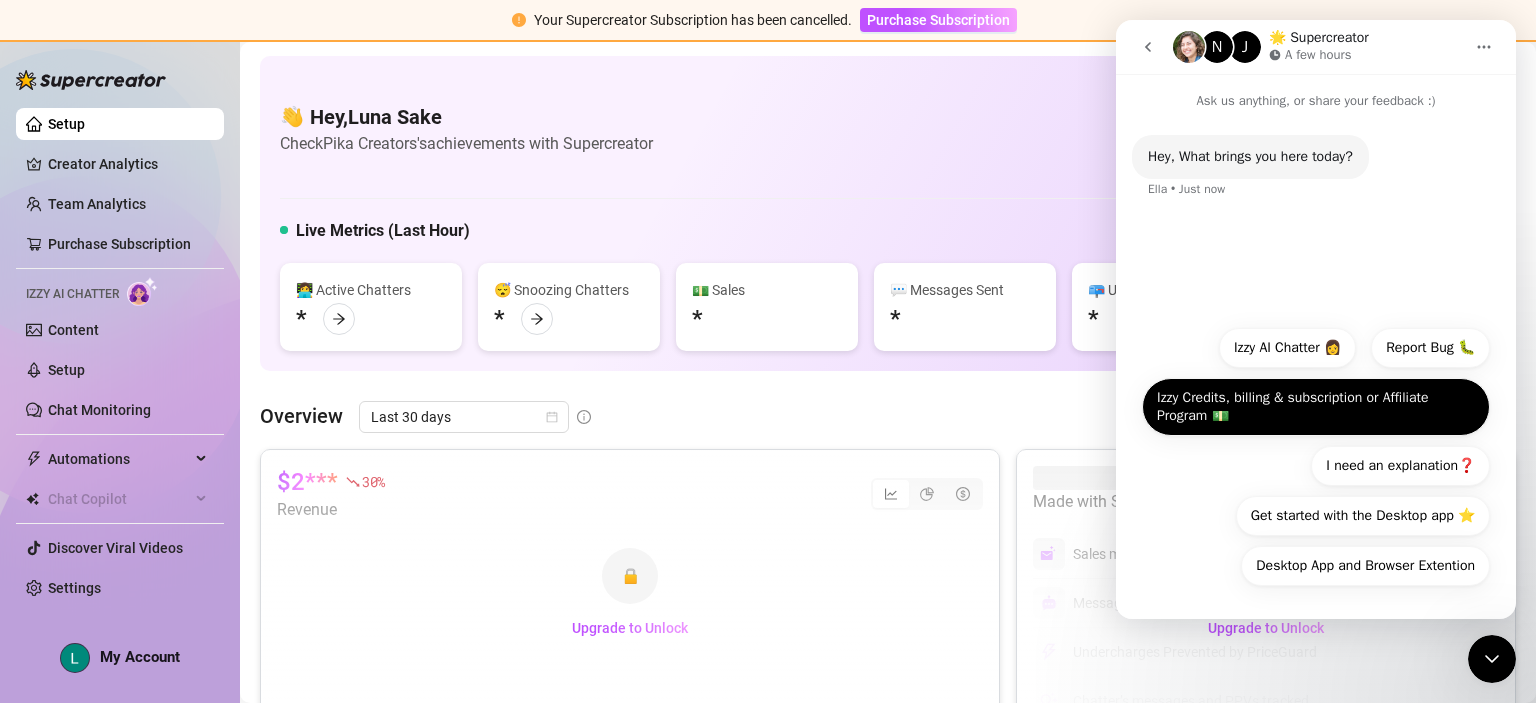click on "Izzy Credits, billing & subscription or Affiliate Program 💵" at bounding box center [1316, 407] 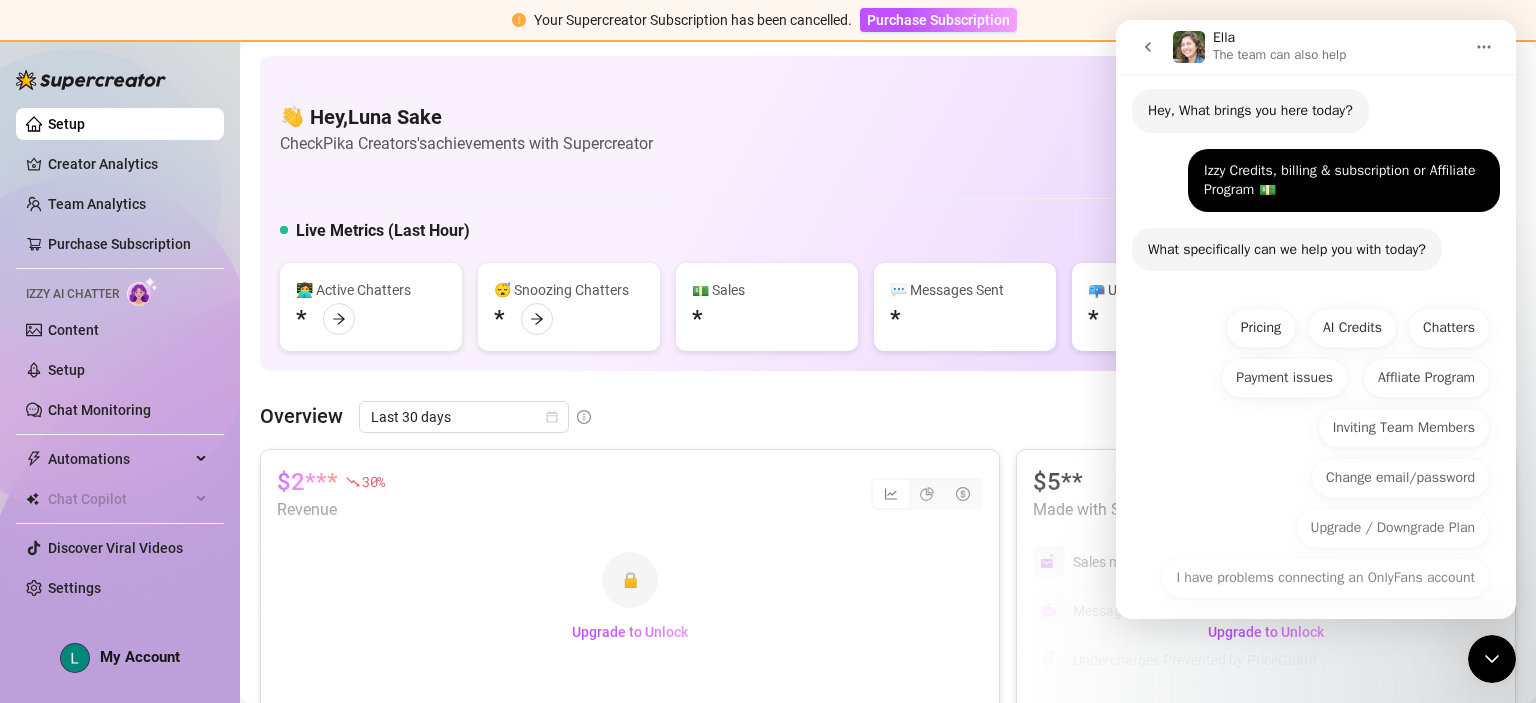 scroll, scrollTop: 77, scrollLeft: 0, axis: vertical 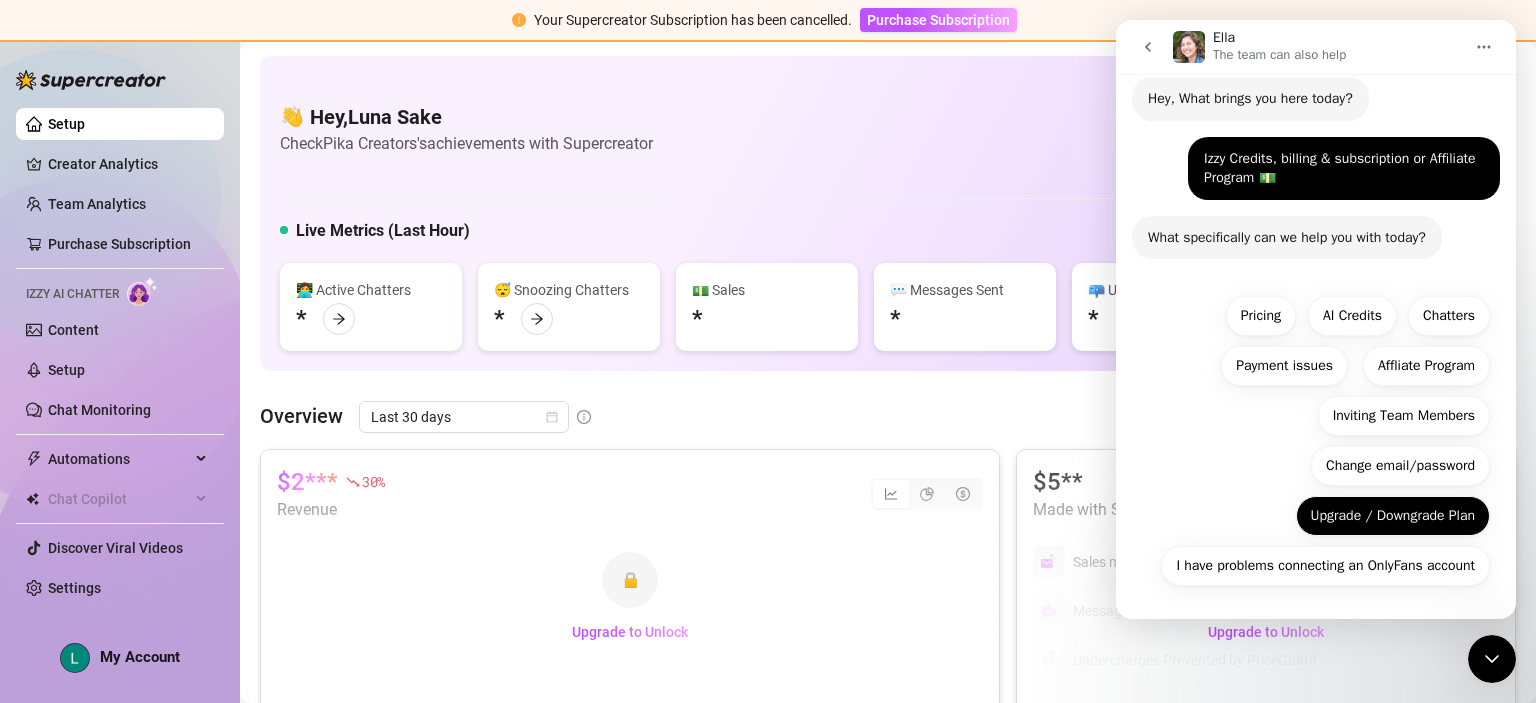 click on "Upgrade / Downgrade Plan" at bounding box center [1393, 516] 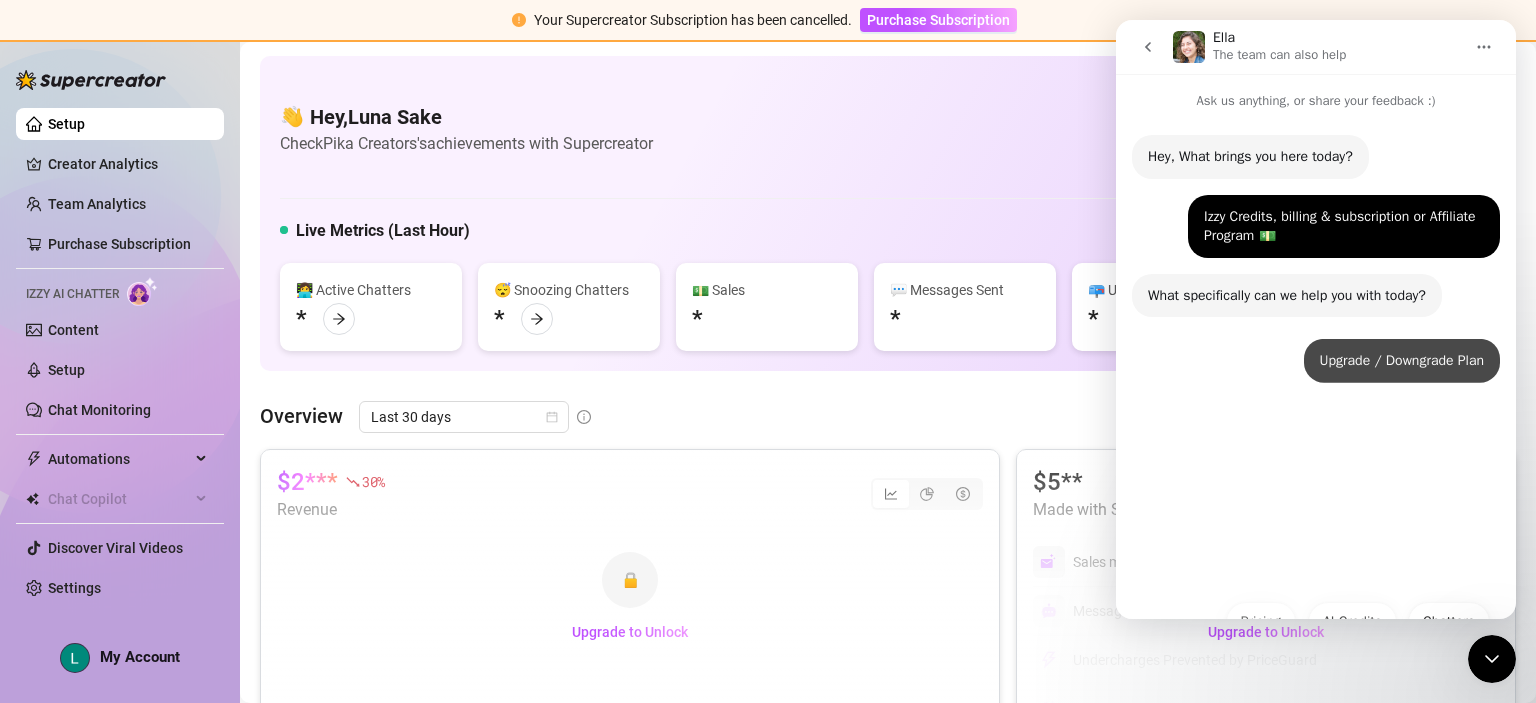 scroll, scrollTop: 0, scrollLeft: 0, axis: both 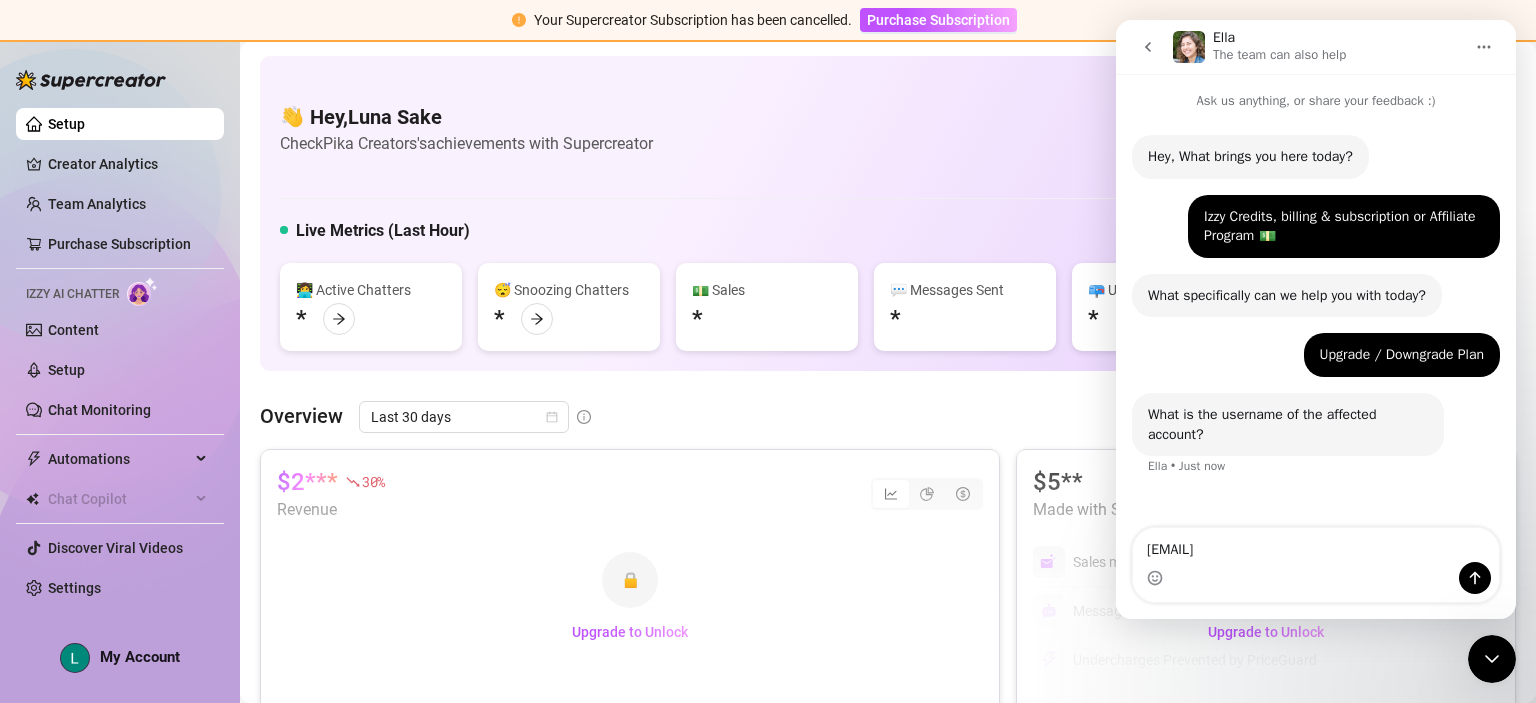 type on "labopika@gmail.com" 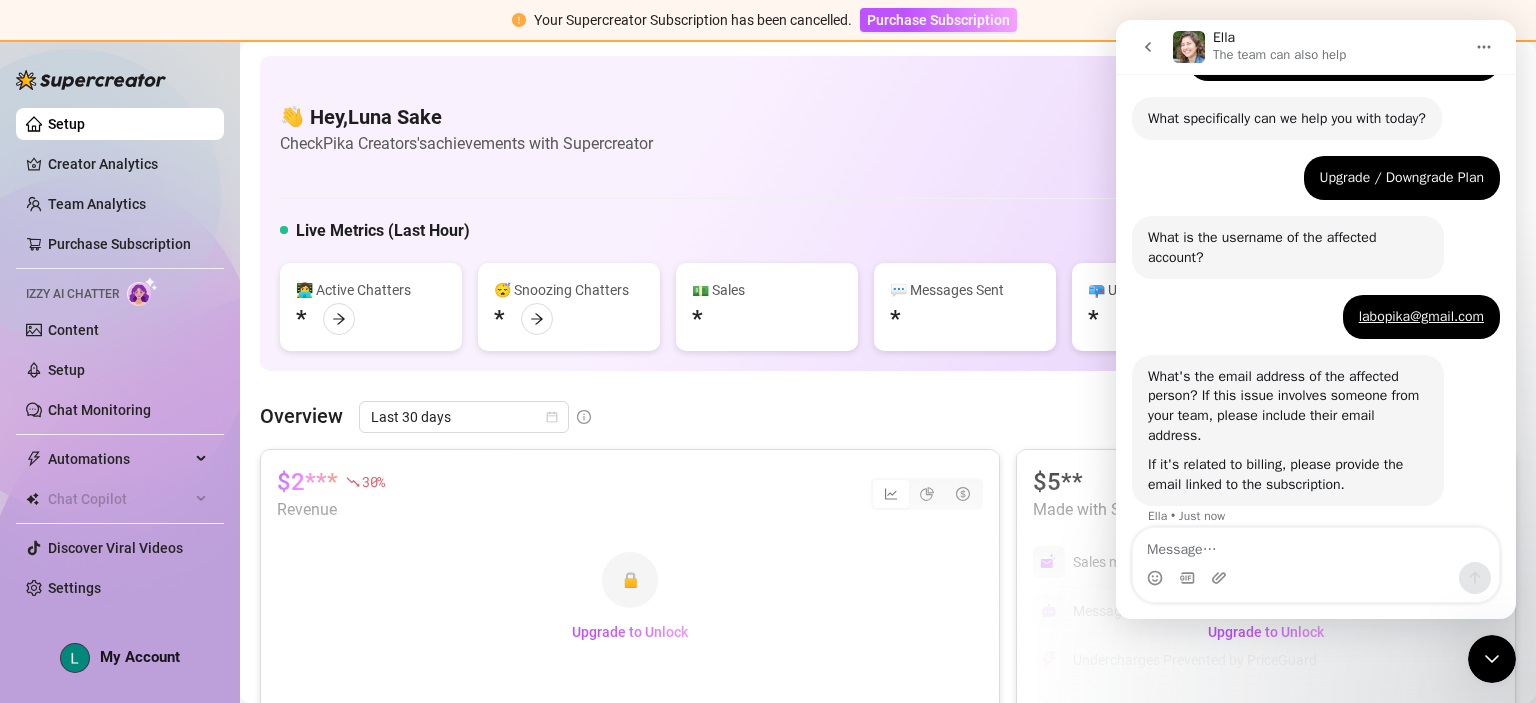 scroll, scrollTop: 216, scrollLeft: 0, axis: vertical 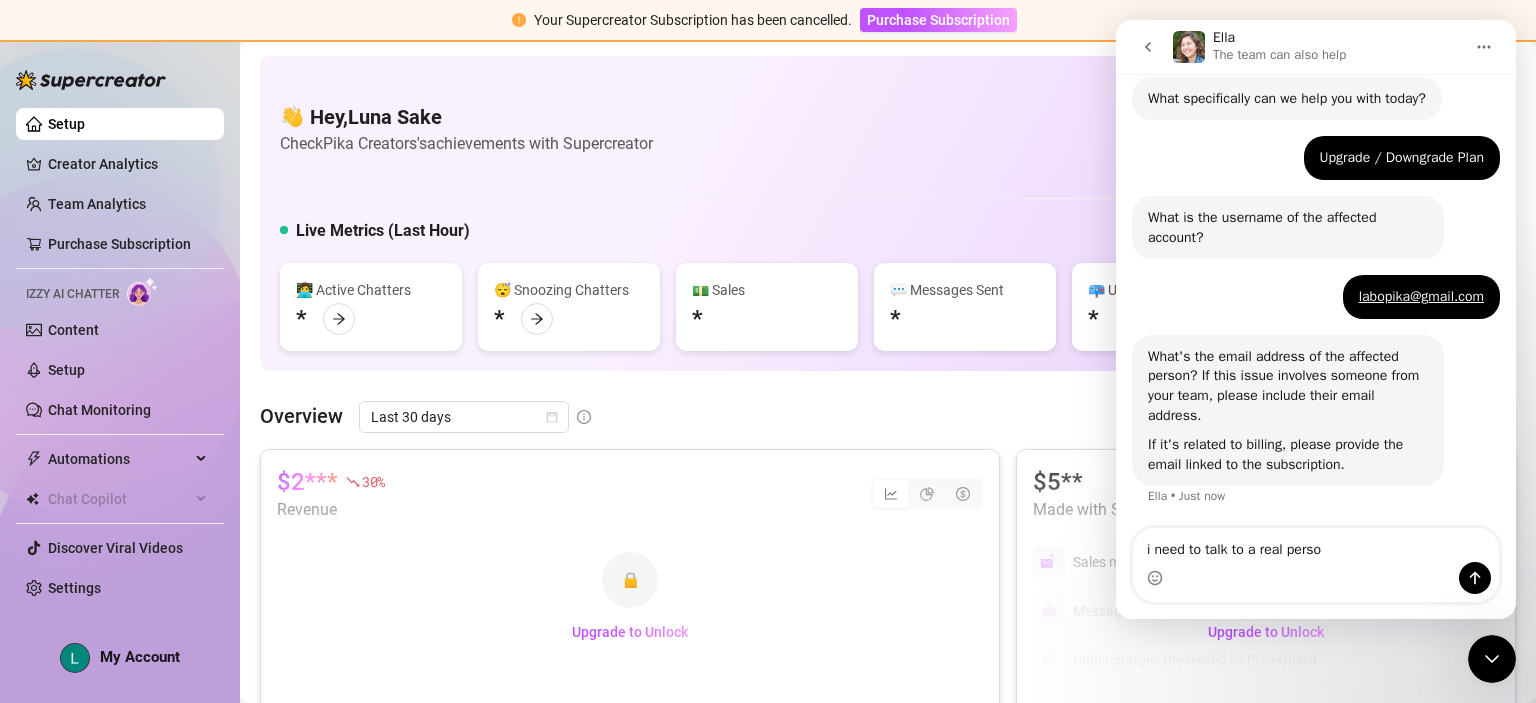 type on "i need to talk to a real person" 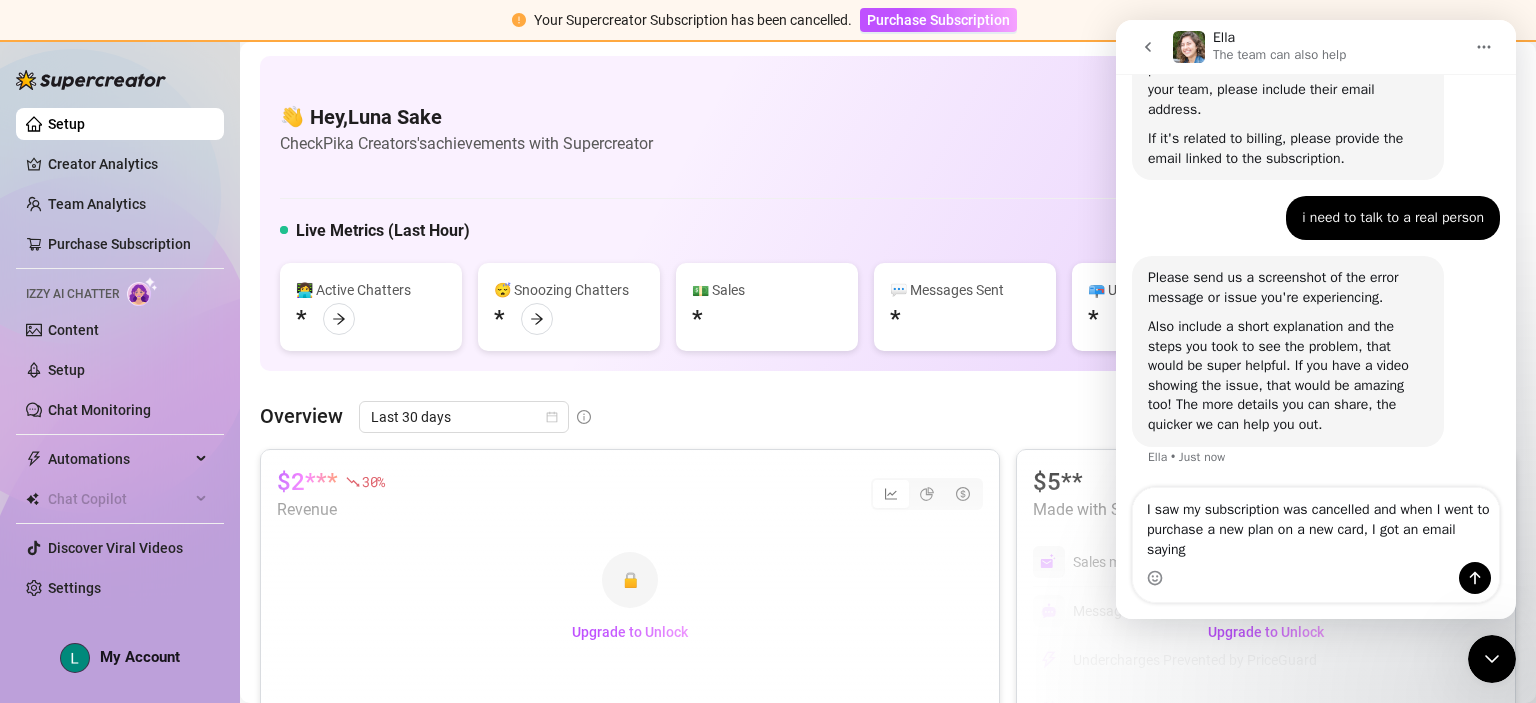 scroll, scrollTop: 523, scrollLeft: 0, axis: vertical 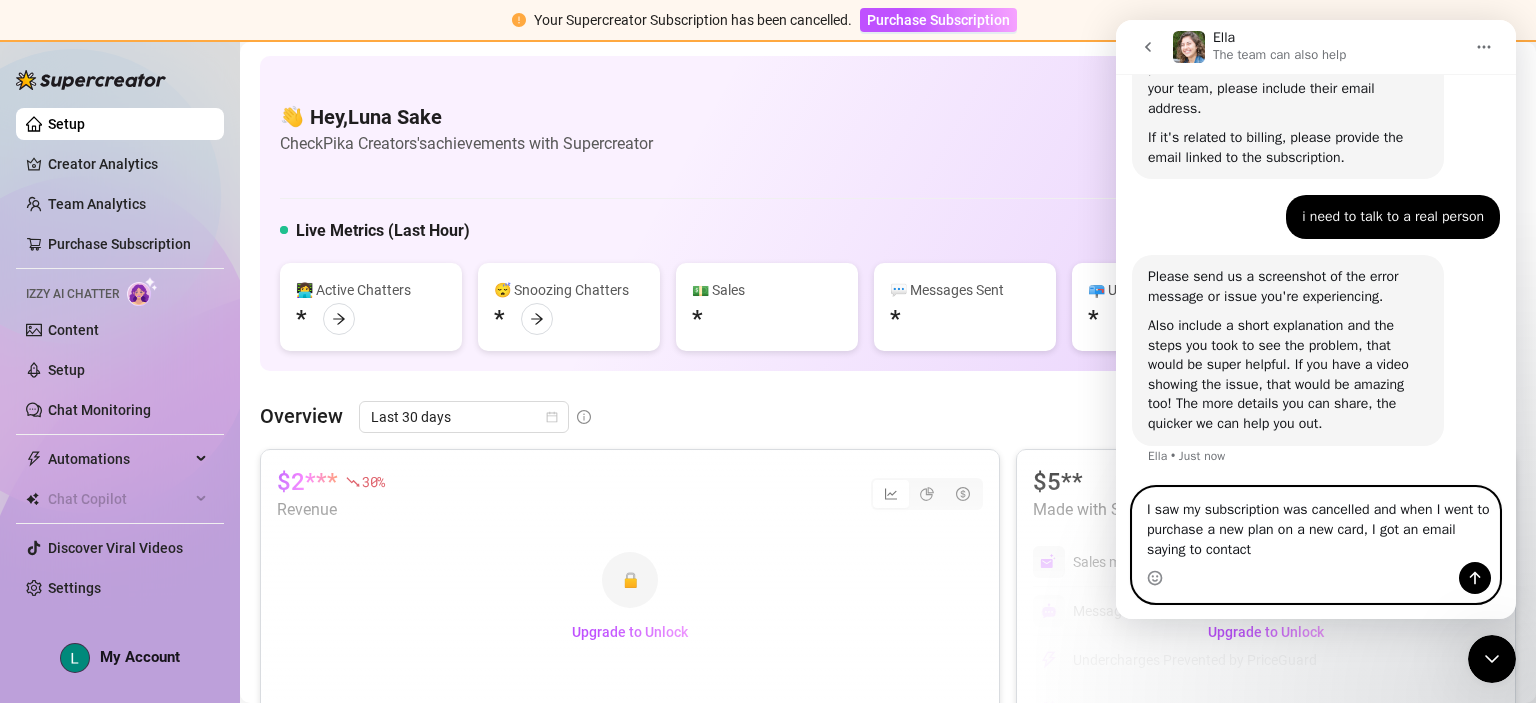 paste on "payproglobal.com" 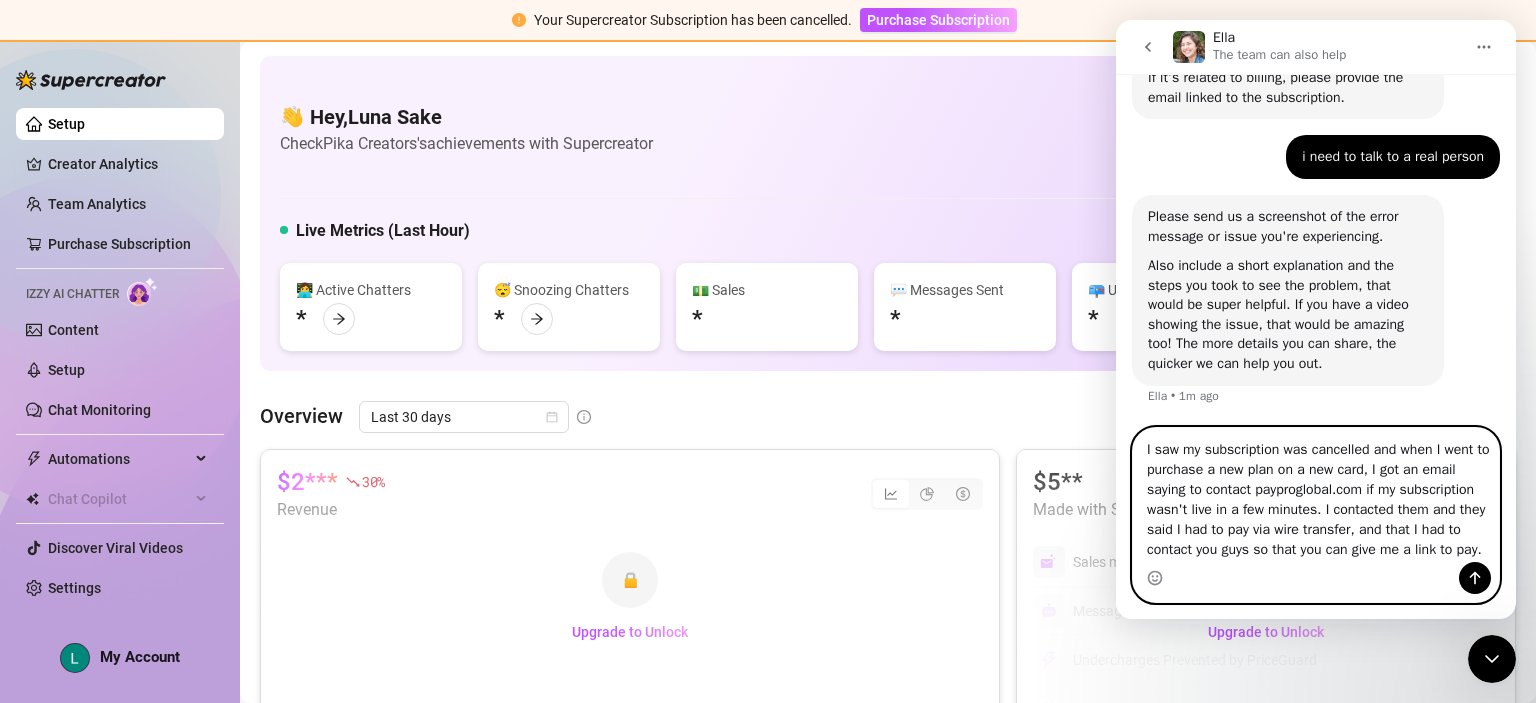 scroll, scrollTop: 603, scrollLeft: 0, axis: vertical 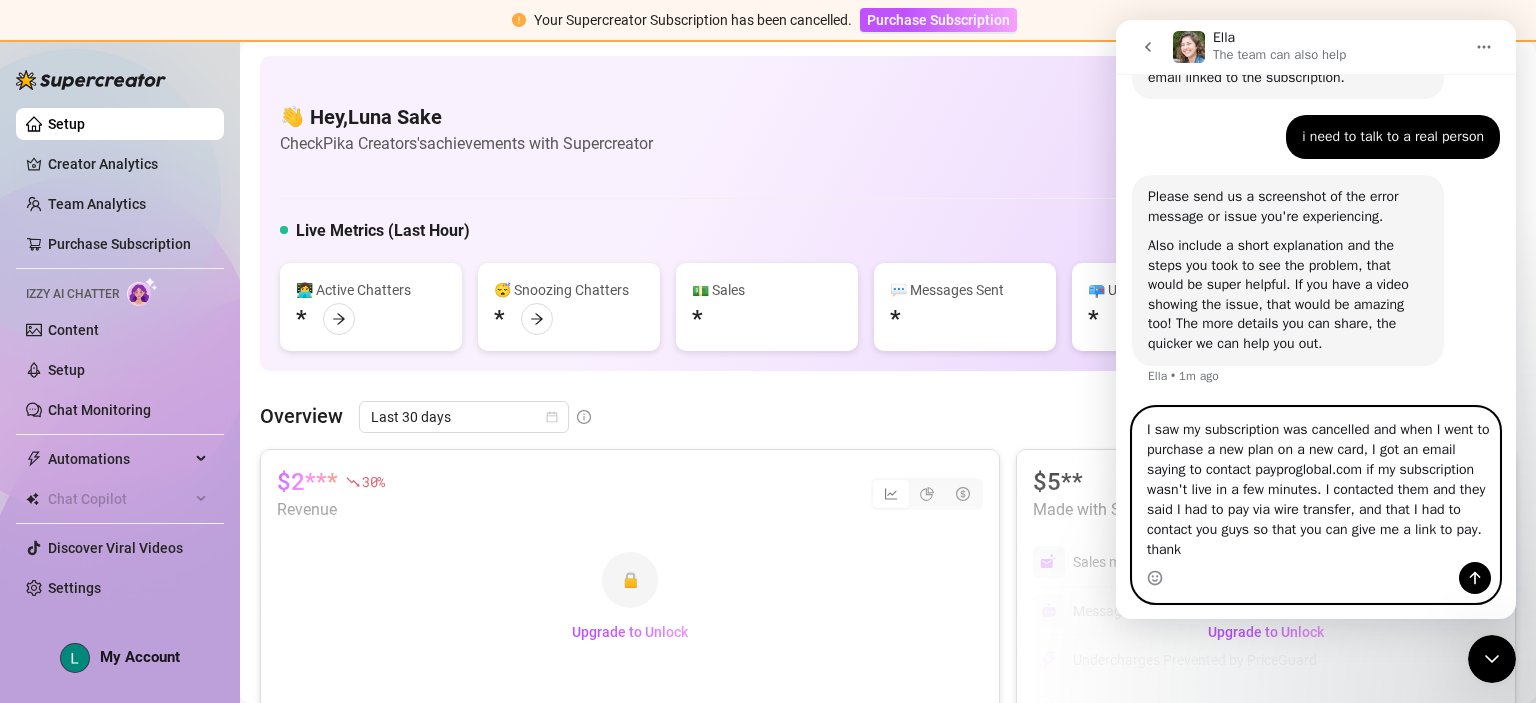 type on "I saw my subscription was cancelled and when I went to purchase a new plan on a new card, I got an email saying to contact payproglobal.com if my subscription wasn't live in a few minutes. I contacted them and they said I had to pay via wire transfer, and that I had to contact you guys so that you can give me a link to pay. thanks" 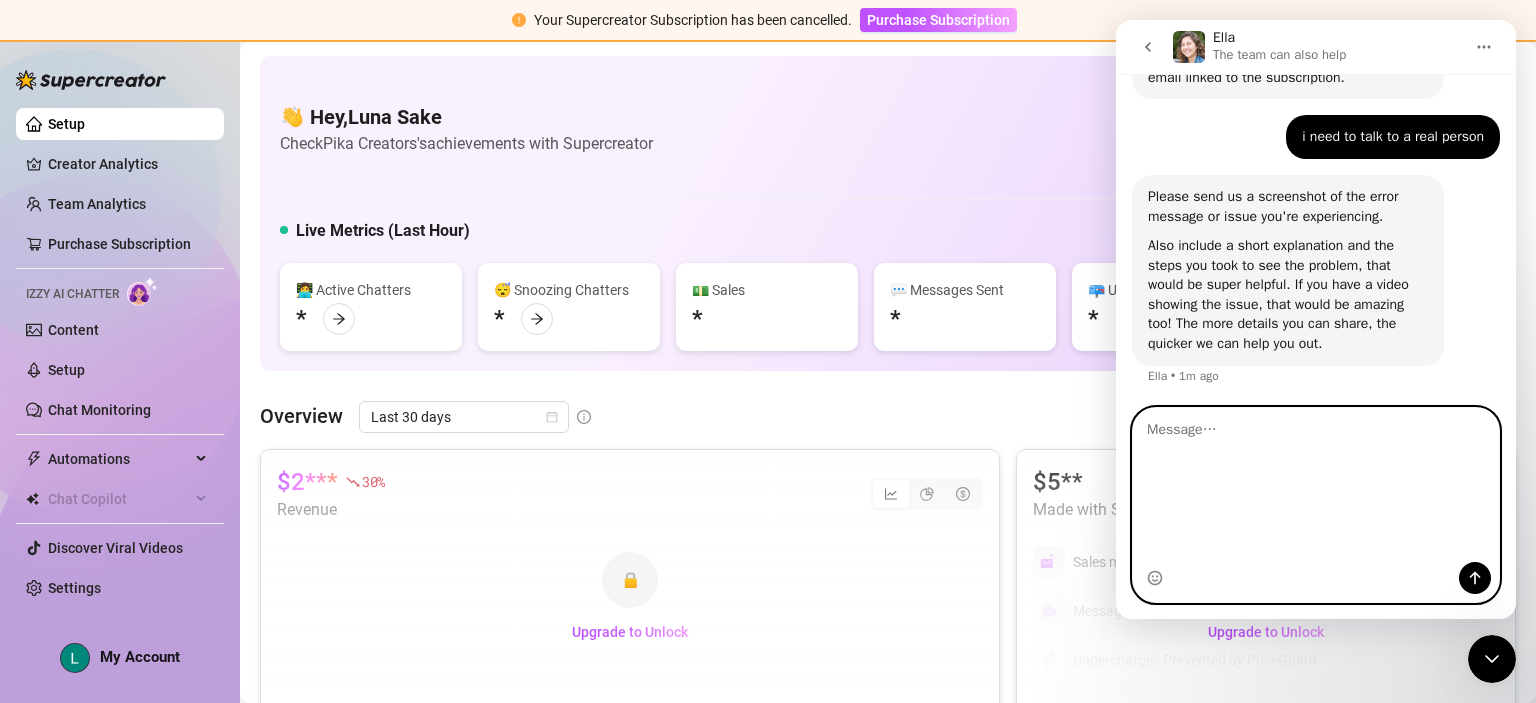 scroll, scrollTop: 680, scrollLeft: 0, axis: vertical 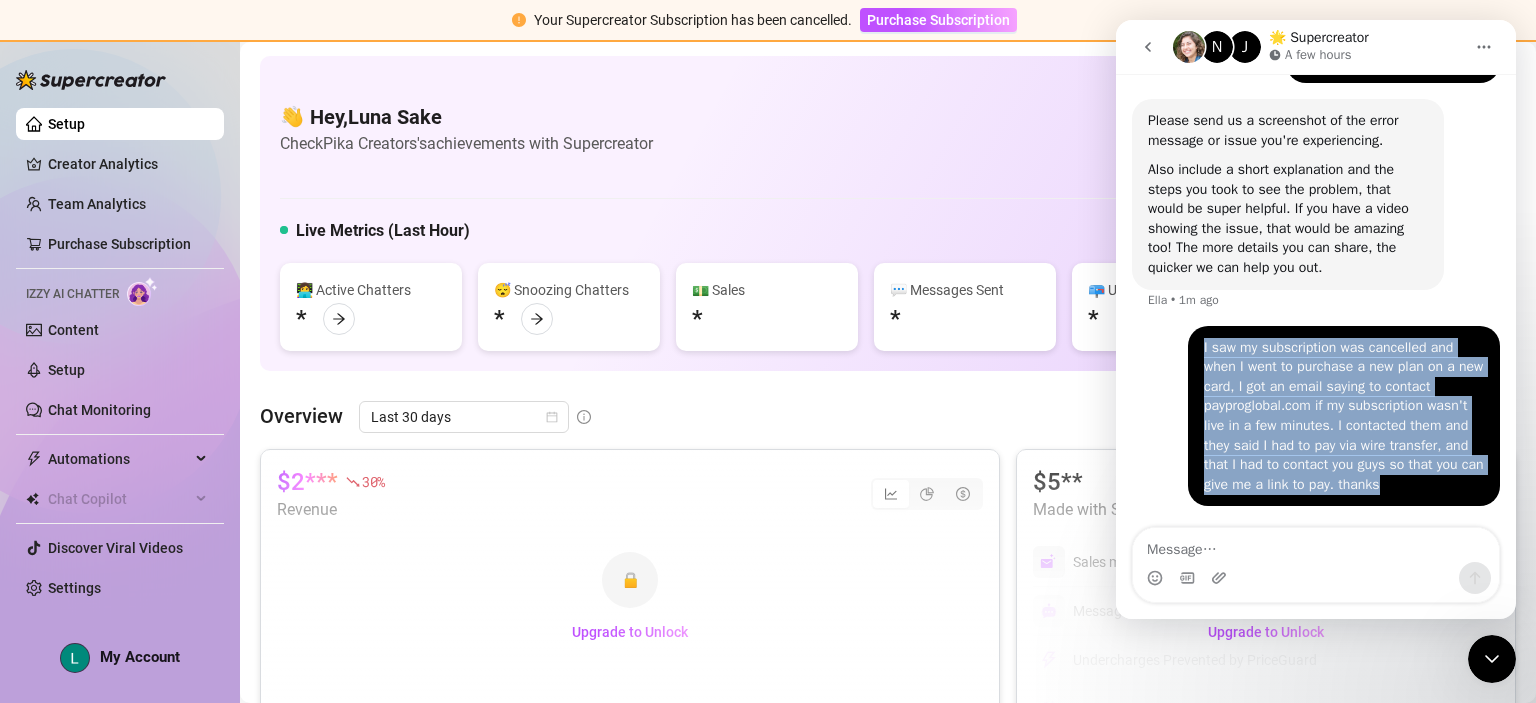 drag, startPoint x: 1397, startPoint y: 482, endPoint x: 1183, endPoint y: 343, distance: 255.18033 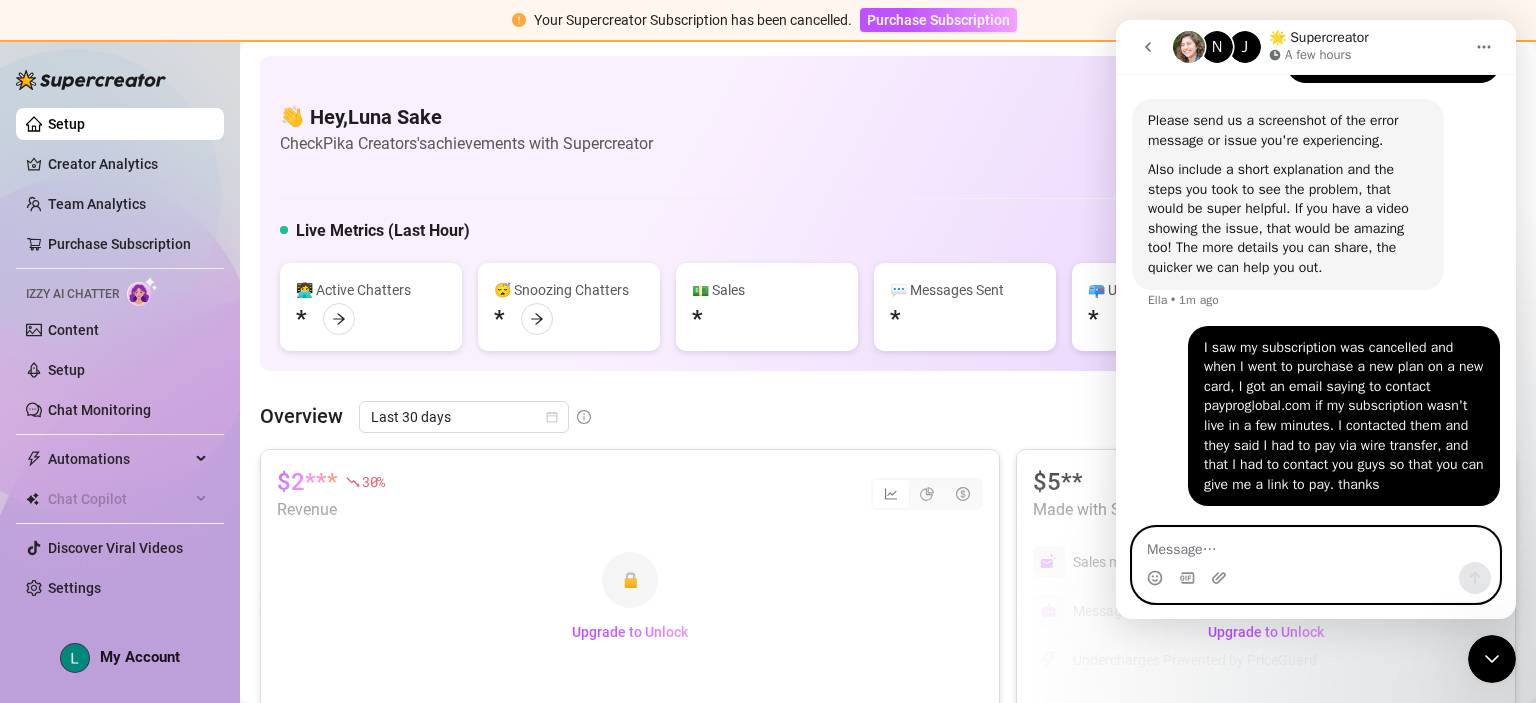 click at bounding box center [1316, 545] 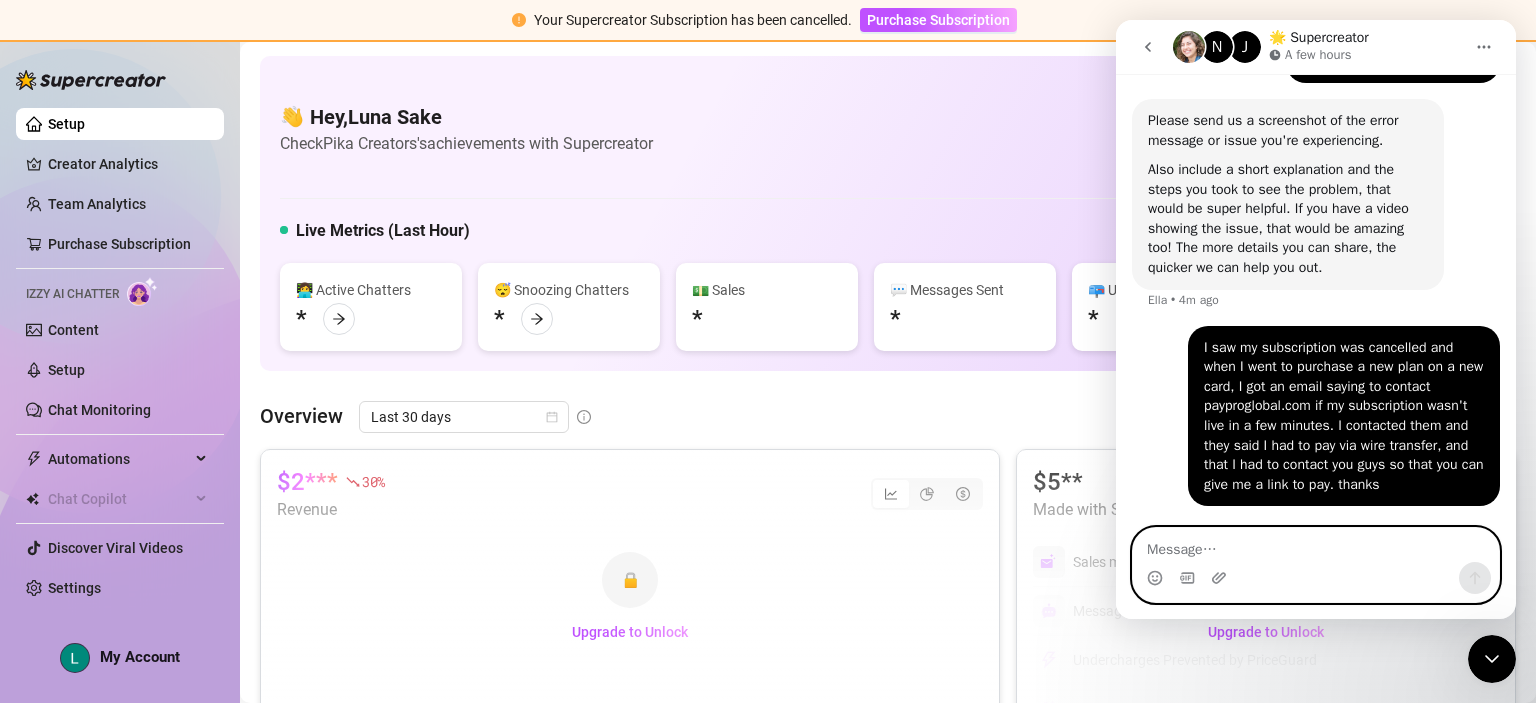 scroll, scrollTop: 679, scrollLeft: 0, axis: vertical 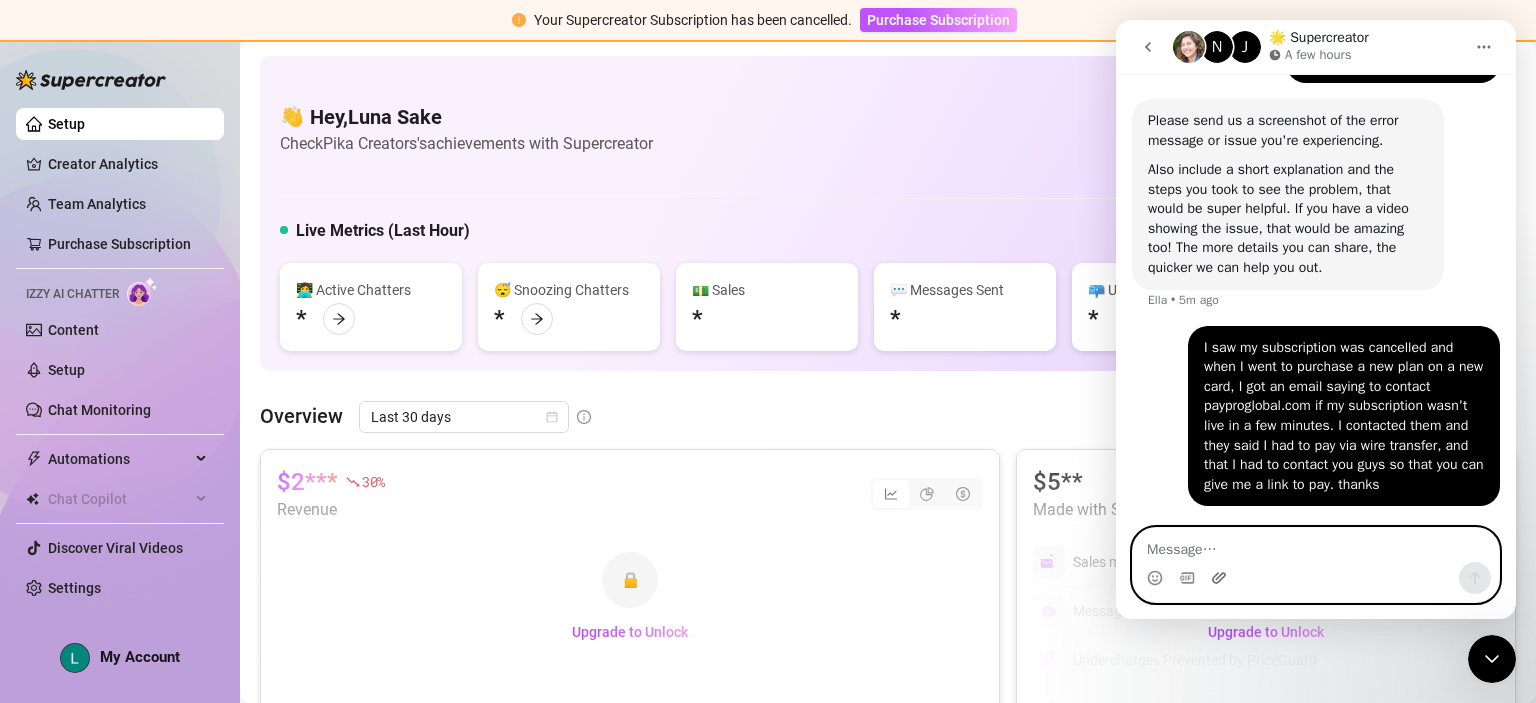 click 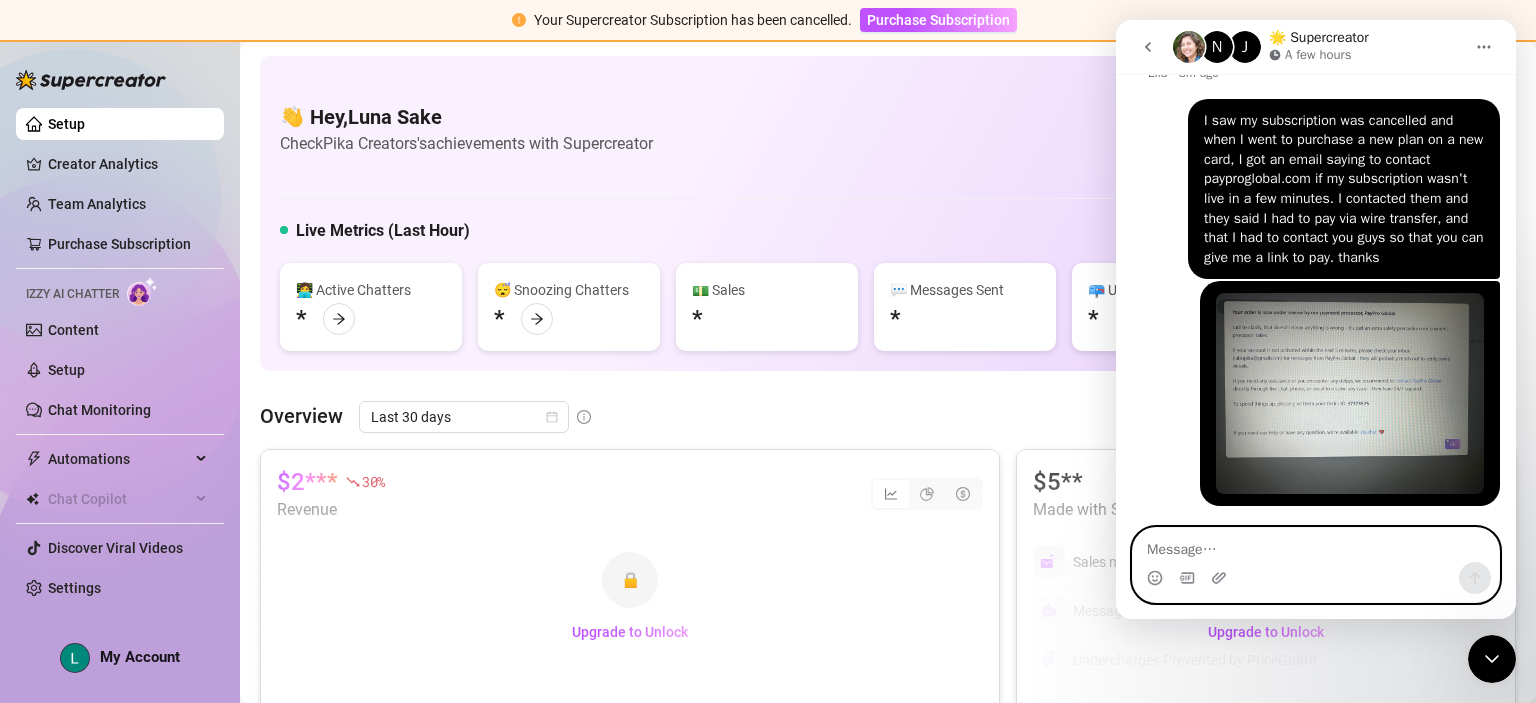 scroll, scrollTop: 906, scrollLeft: 0, axis: vertical 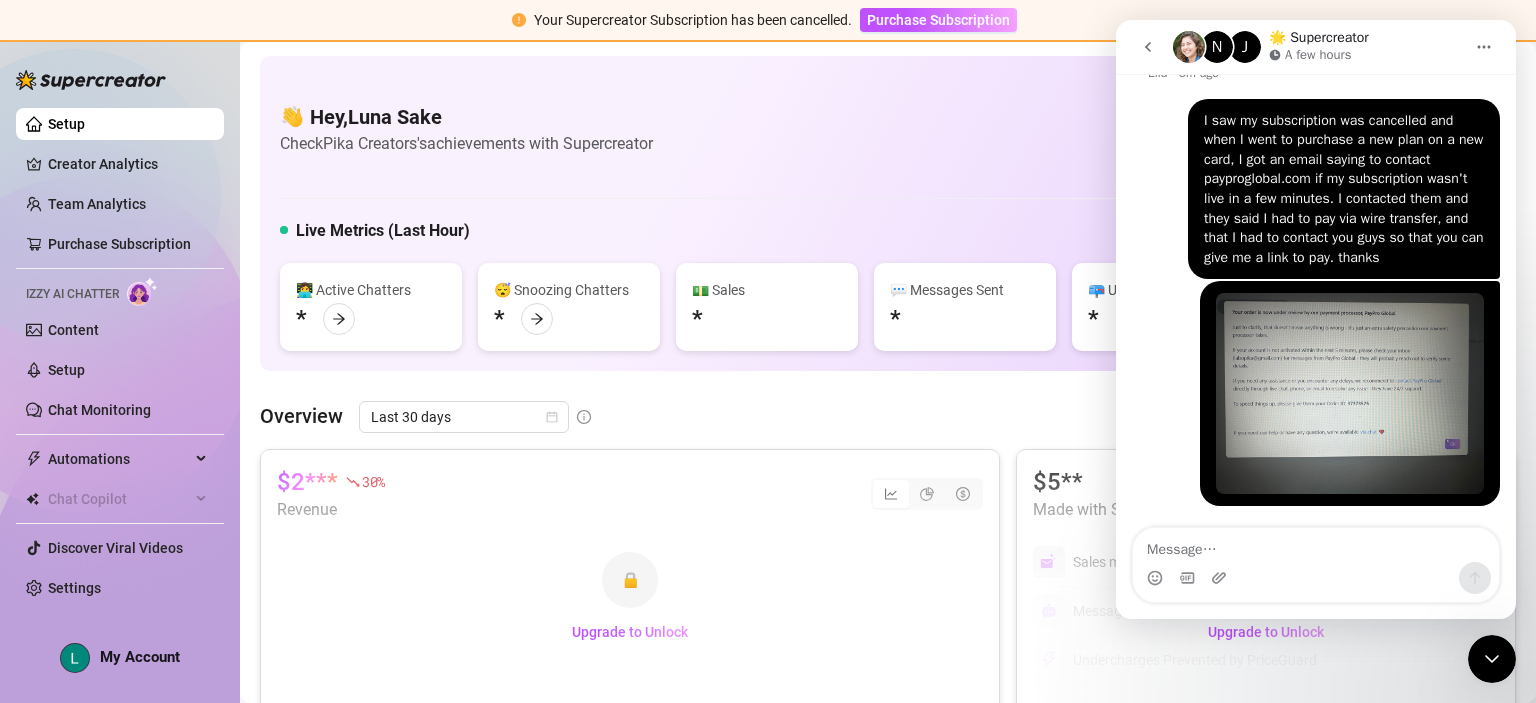 click at bounding box center (1350, 393) 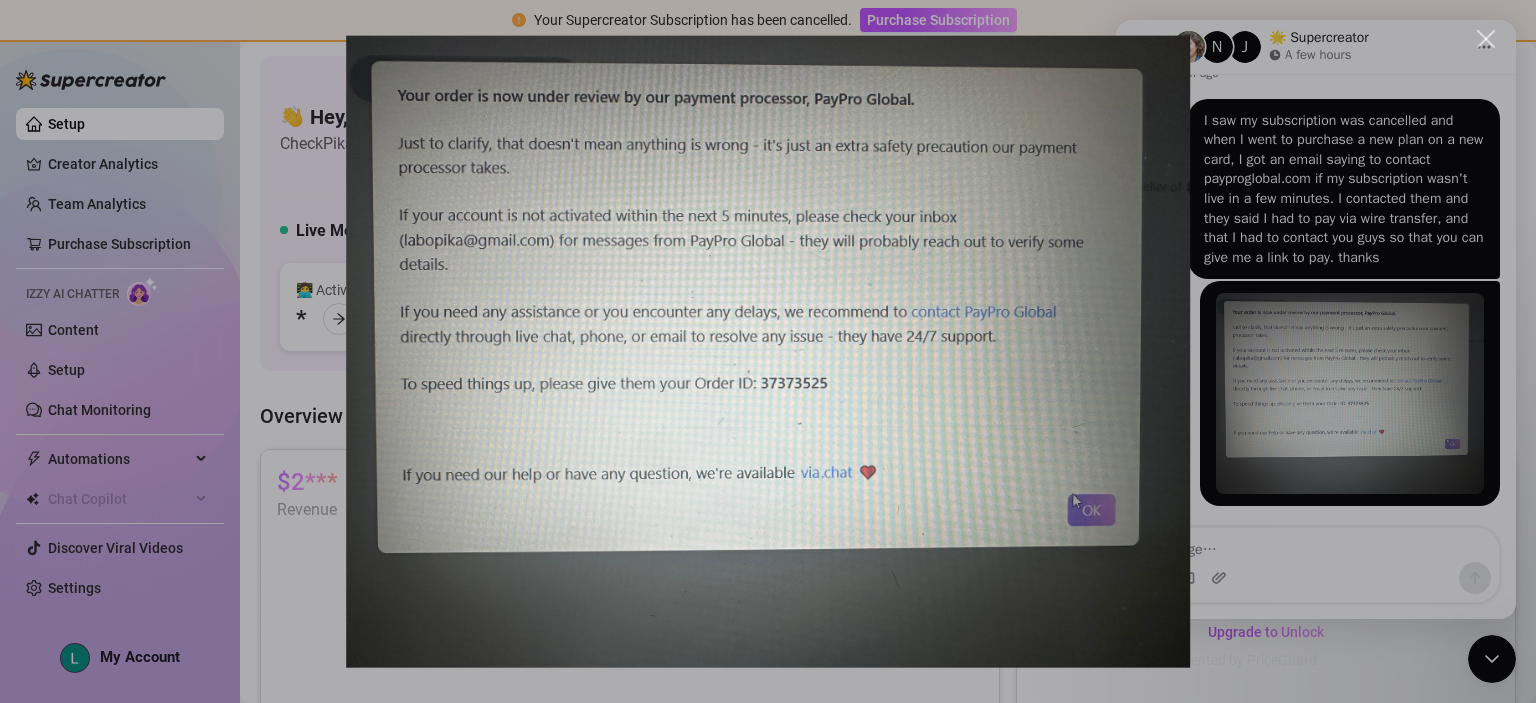 scroll, scrollTop: 0, scrollLeft: 0, axis: both 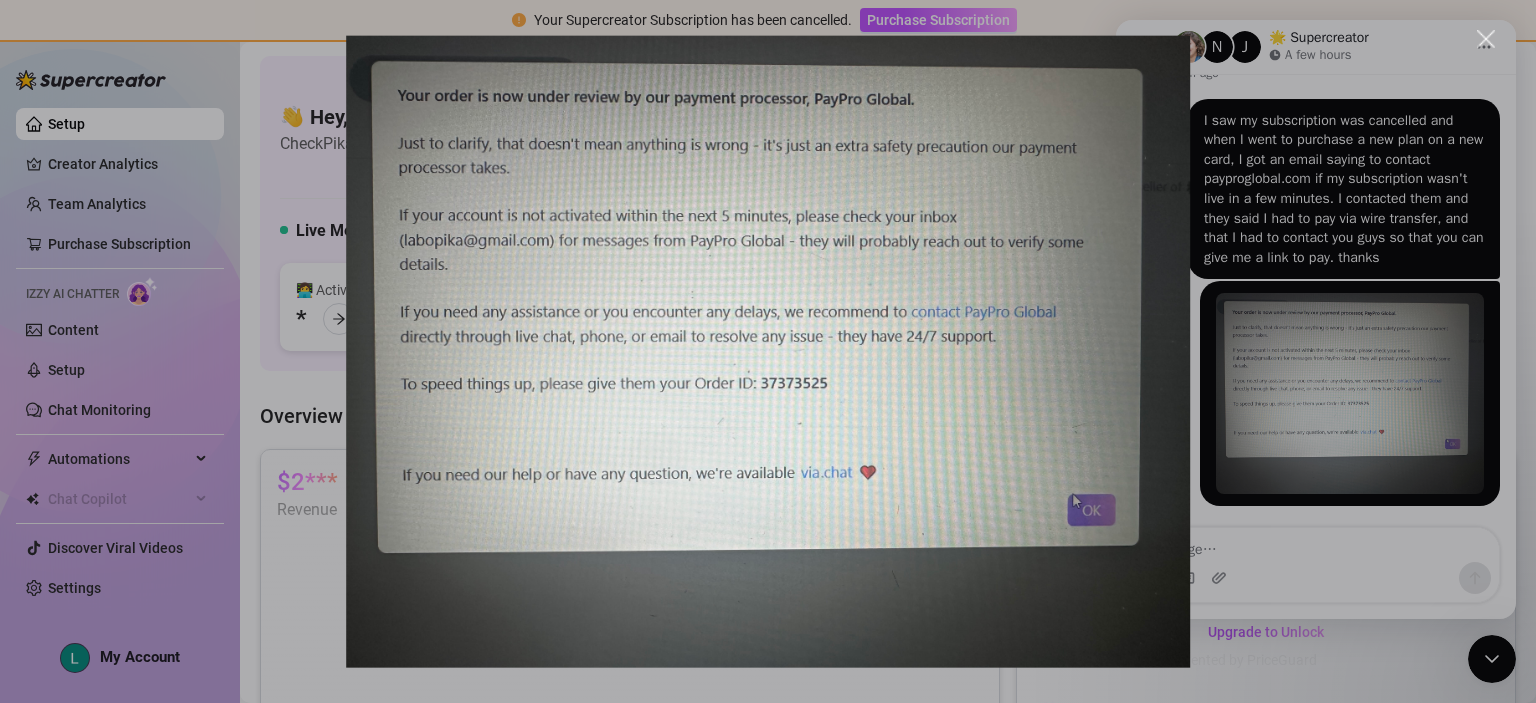 click at bounding box center [1486, 39] 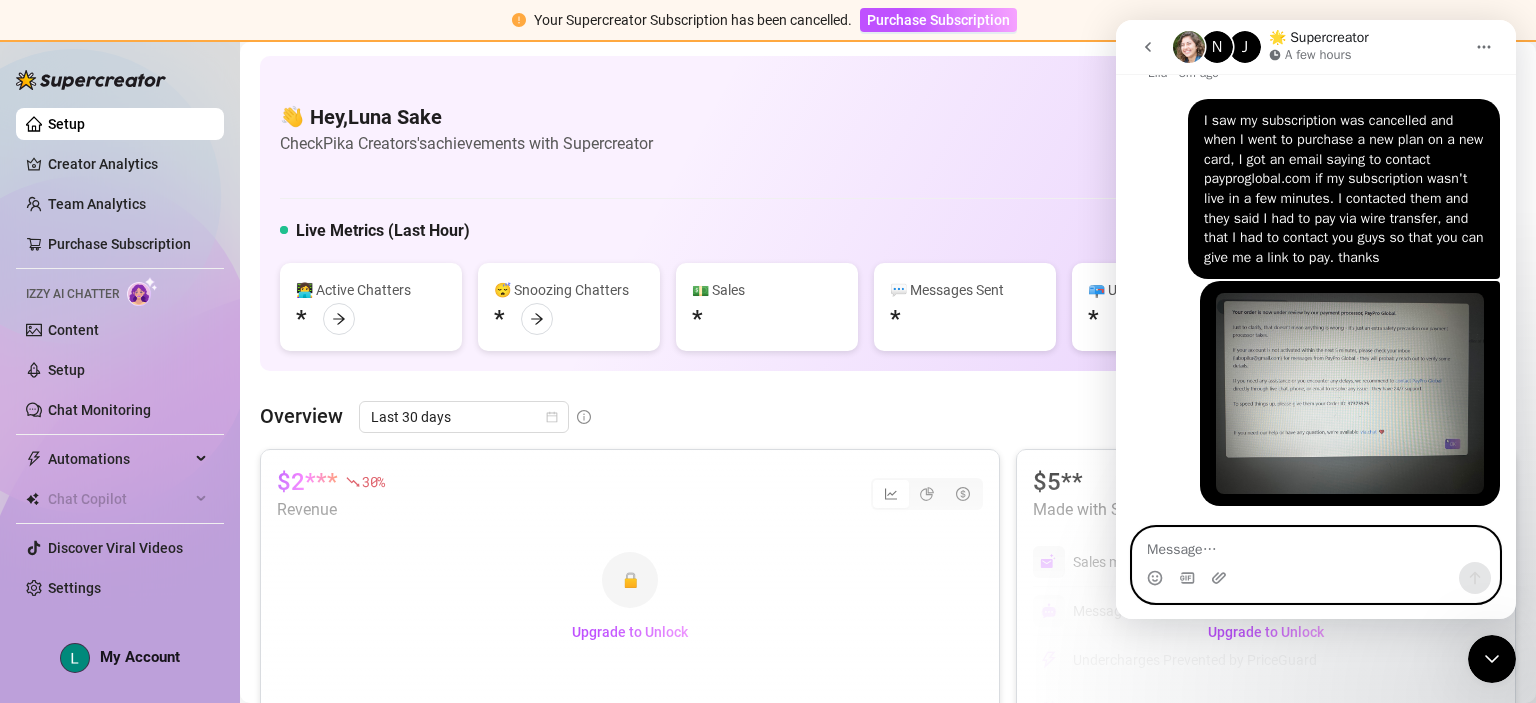 click at bounding box center (1316, 545) 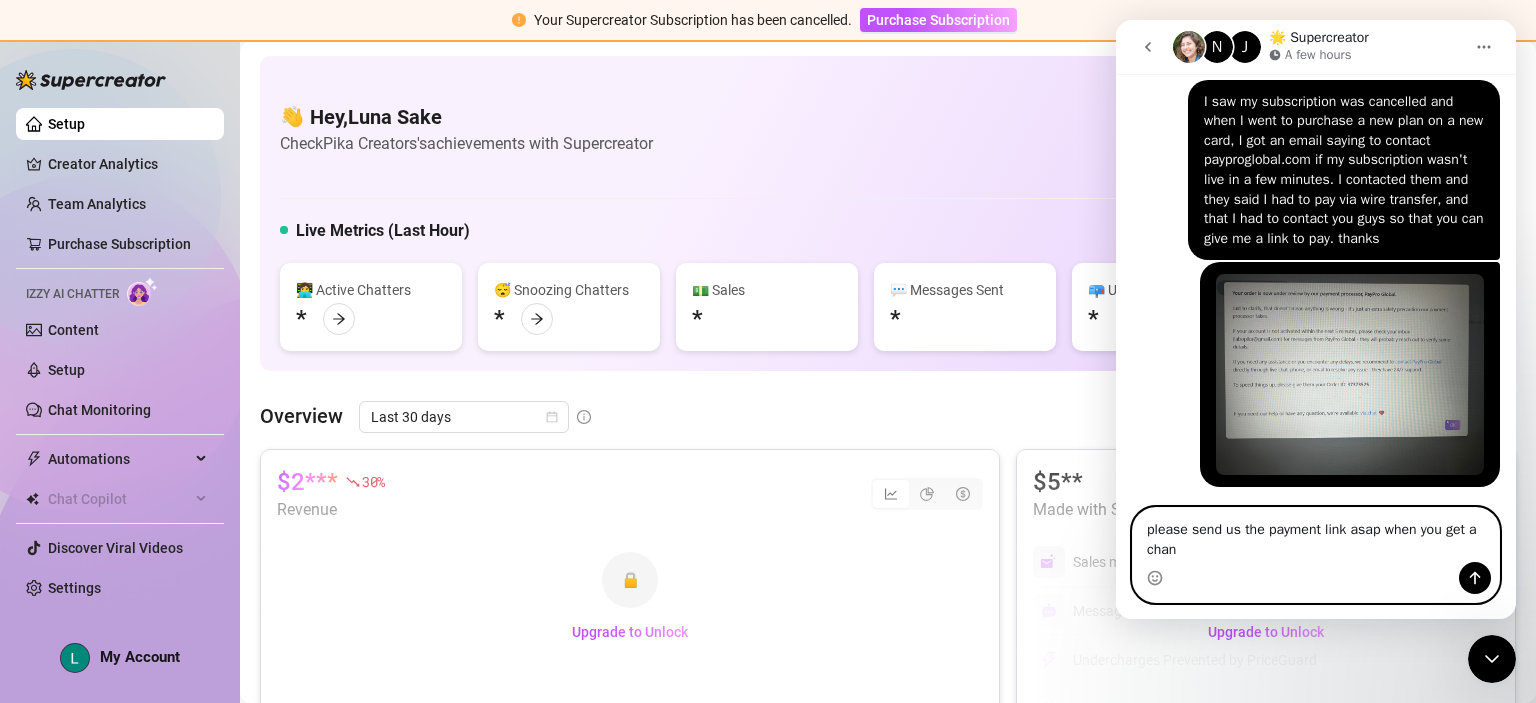 scroll, scrollTop: 926, scrollLeft: 0, axis: vertical 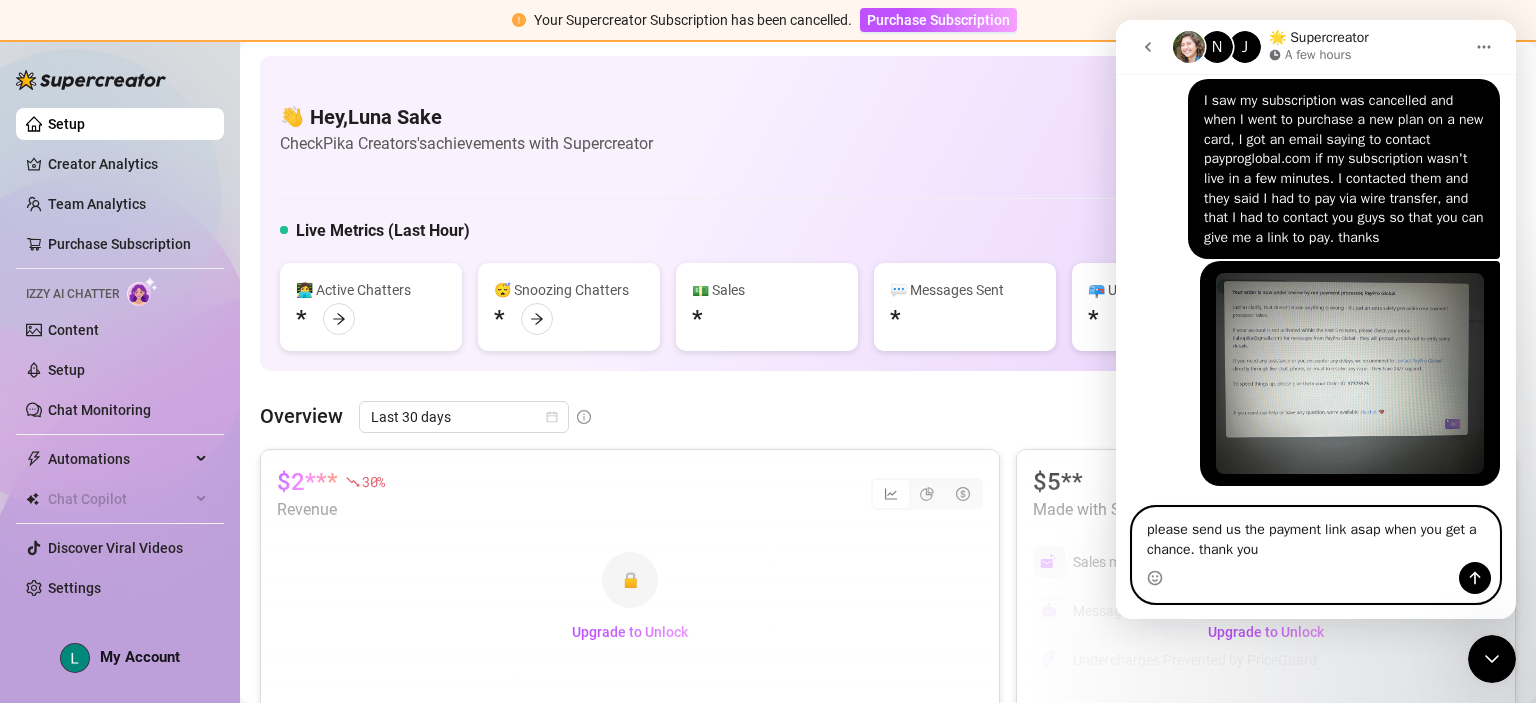 type on "please send us the payment link asap when you get a chance. thank you!" 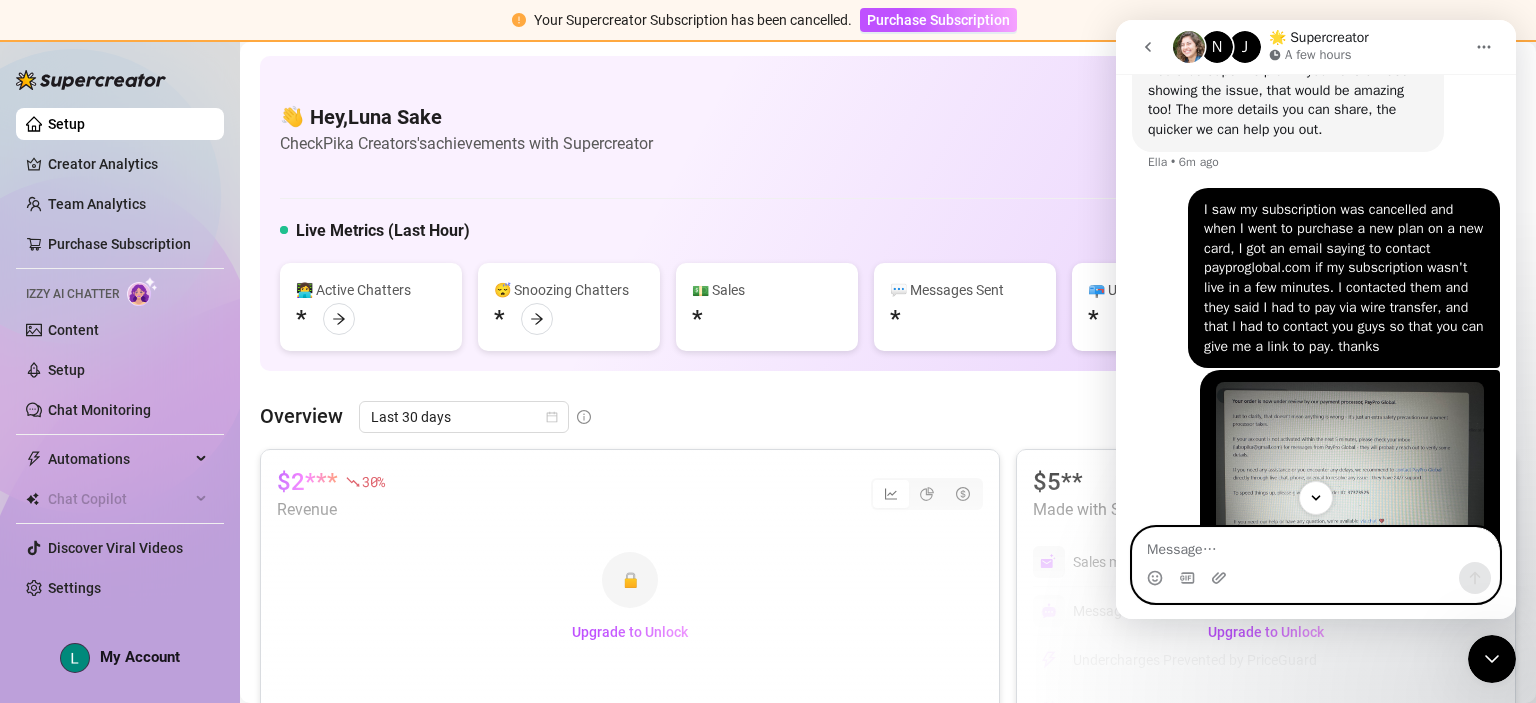 scroll, scrollTop: 971, scrollLeft: 0, axis: vertical 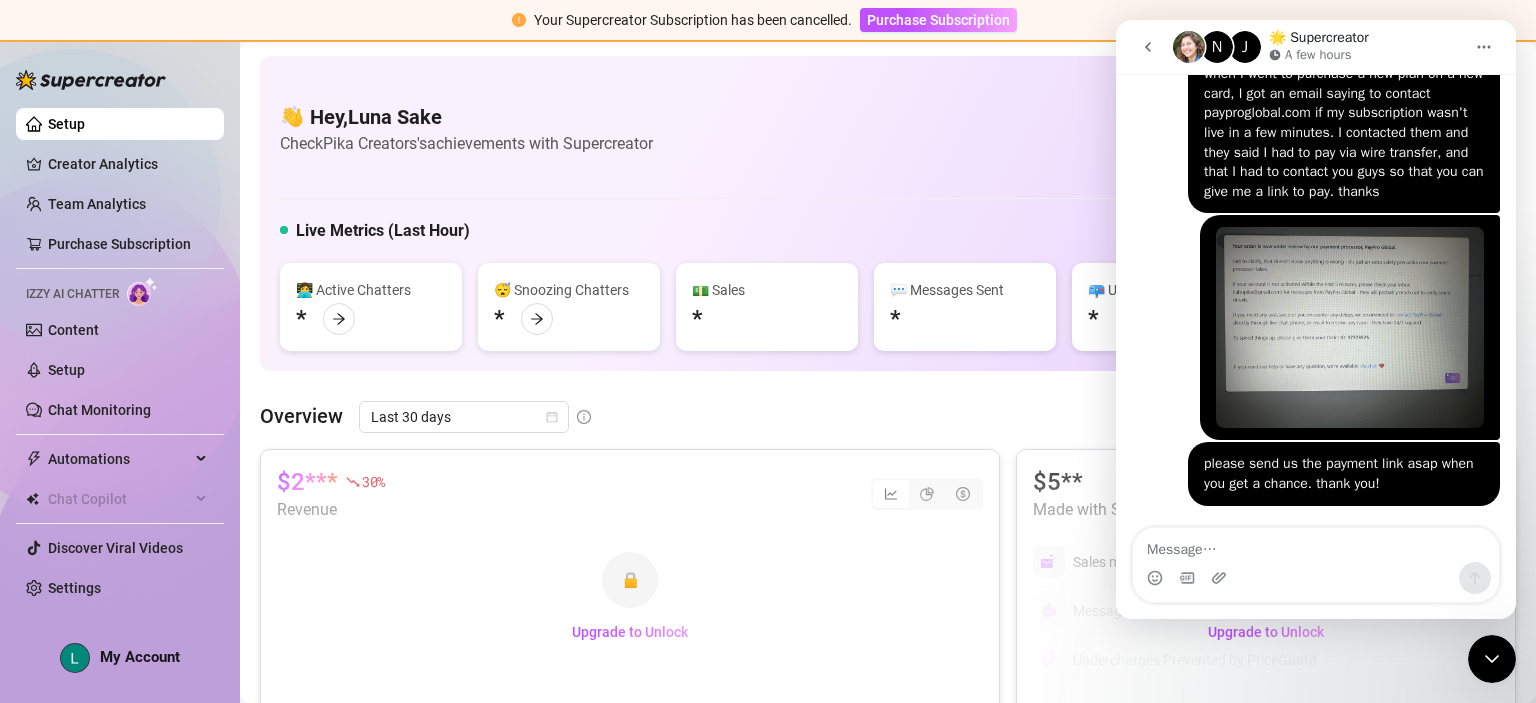 click 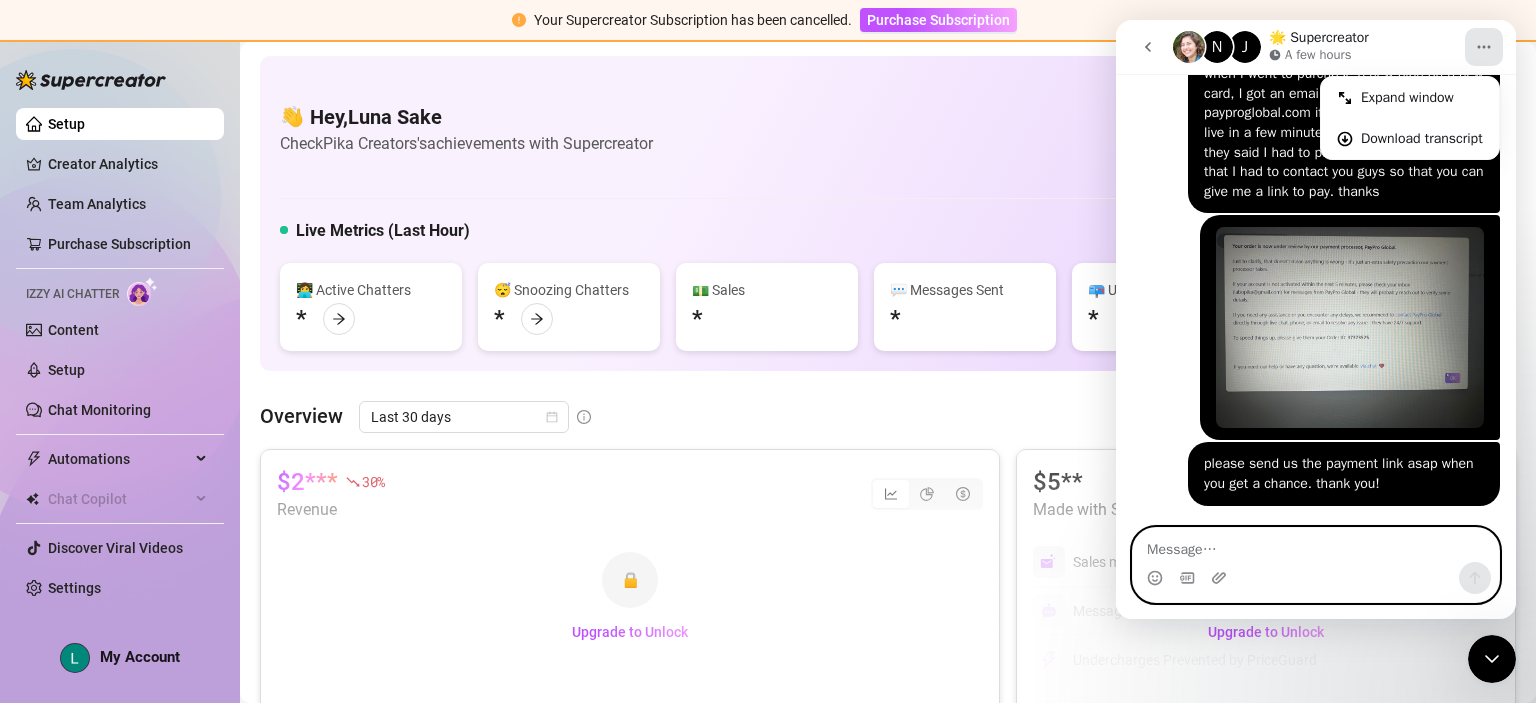 click at bounding box center (1316, 545) 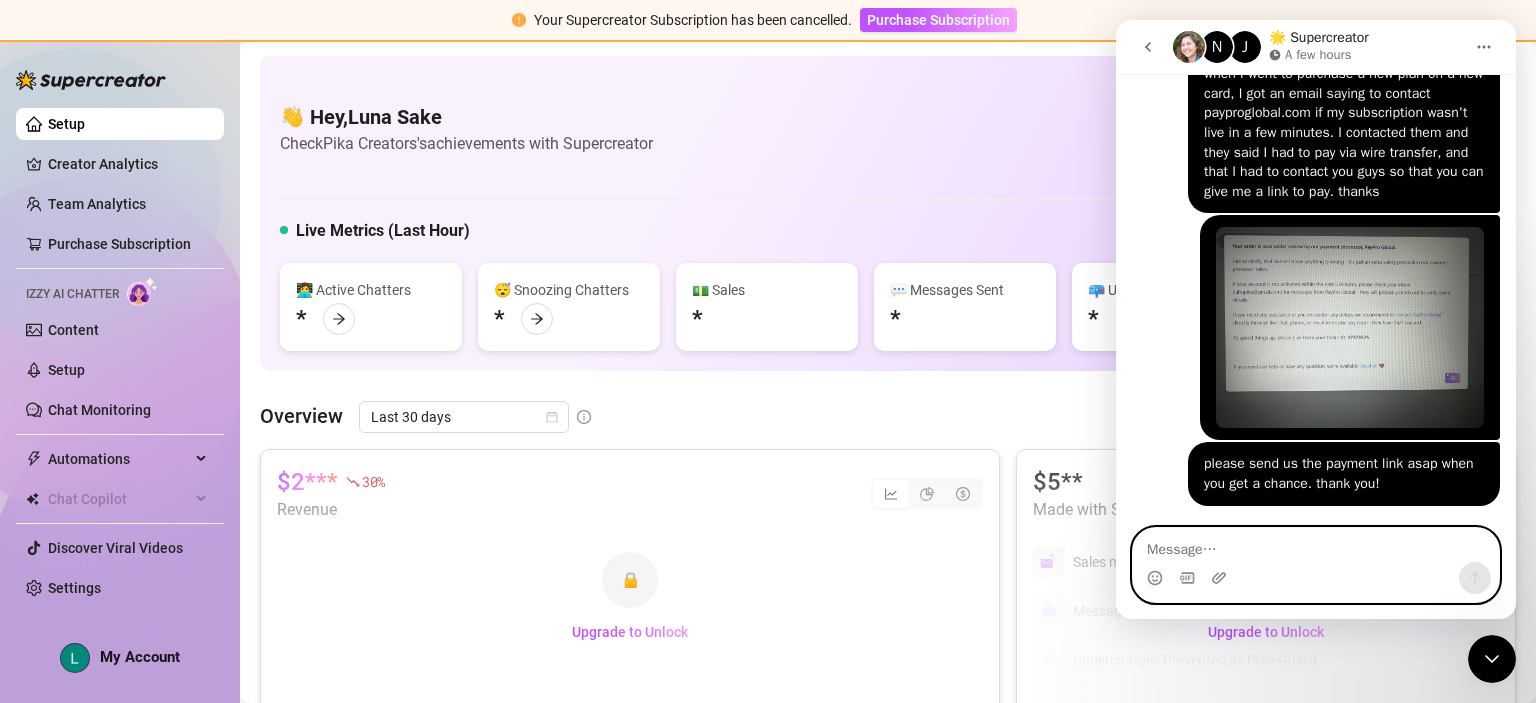 scroll, scrollTop: 970, scrollLeft: 0, axis: vertical 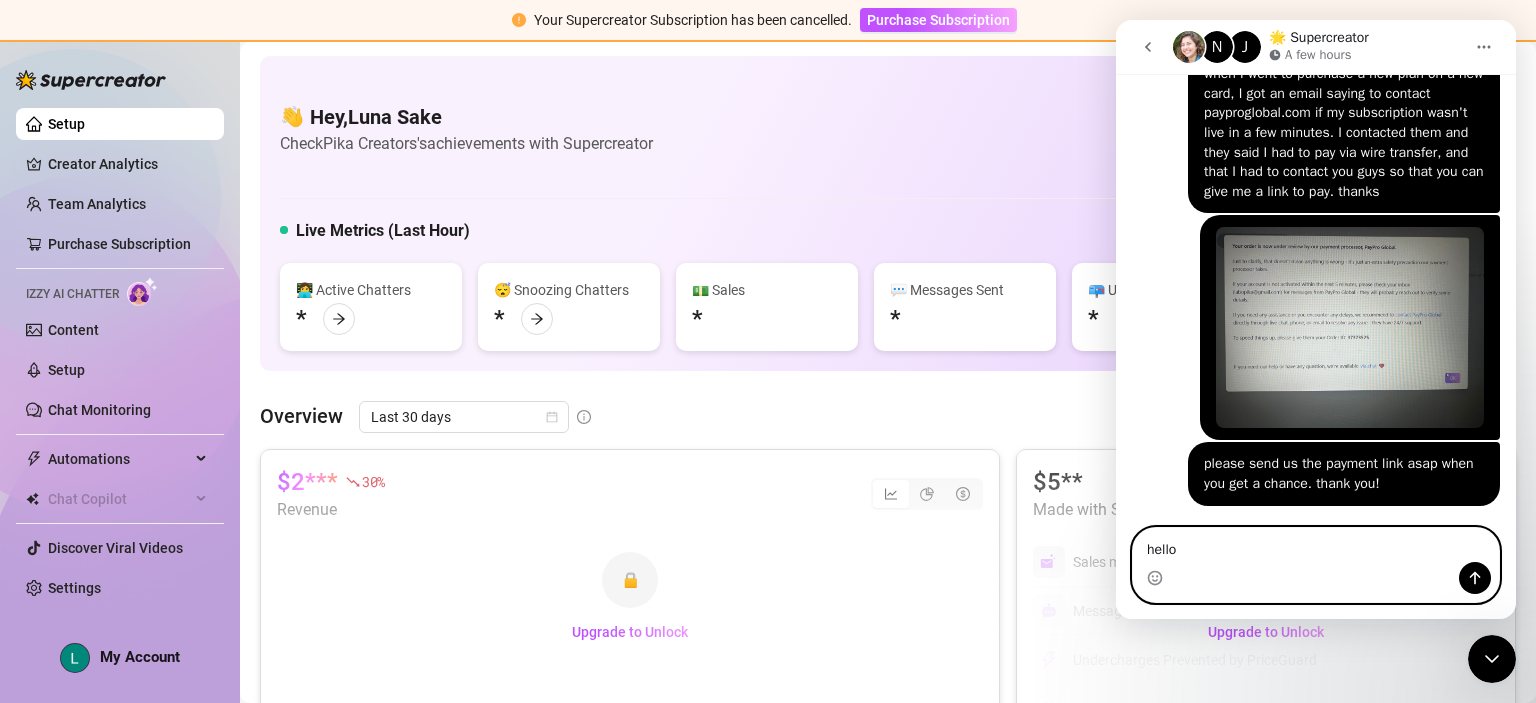 type on "hello?" 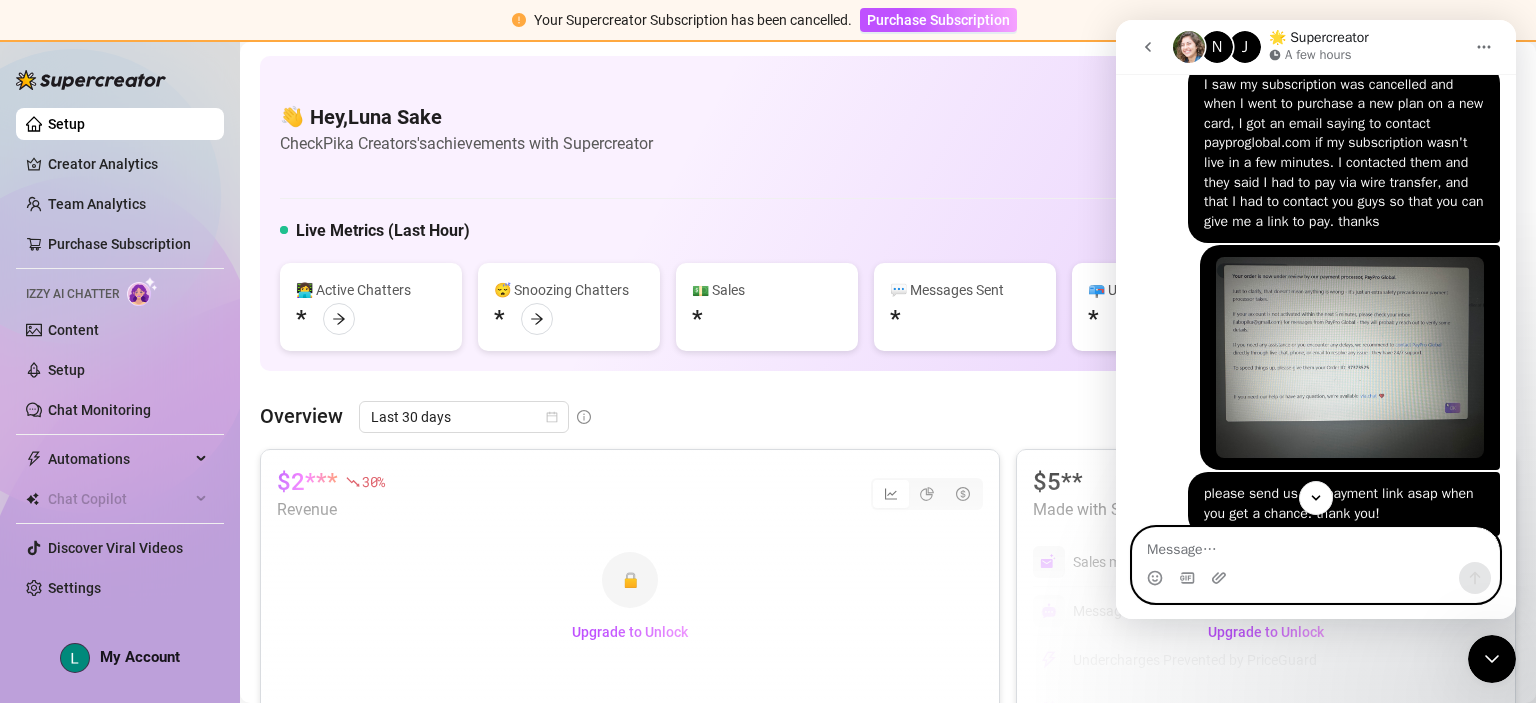 scroll, scrollTop: 1016, scrollLeft: 0, axis: vertical 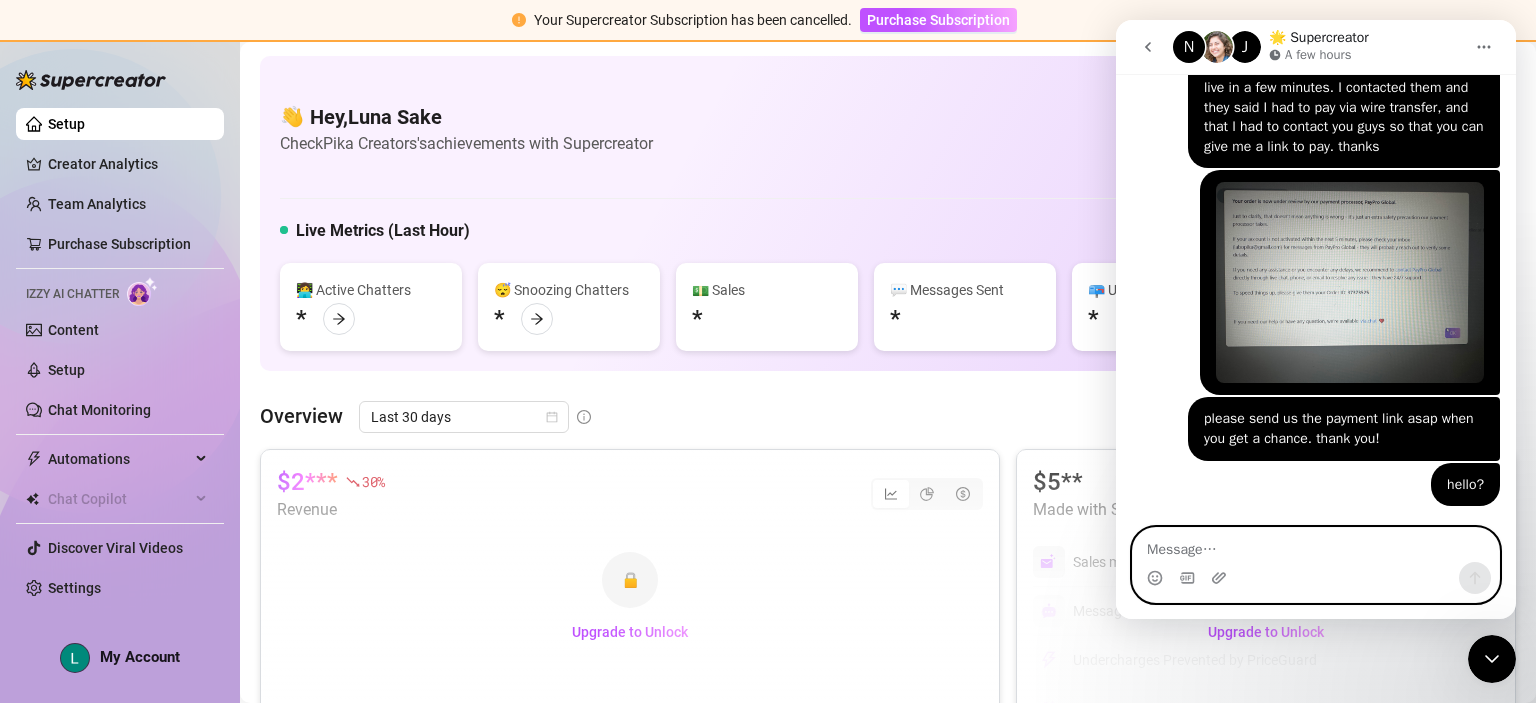click at bounding box center (1316, 545) 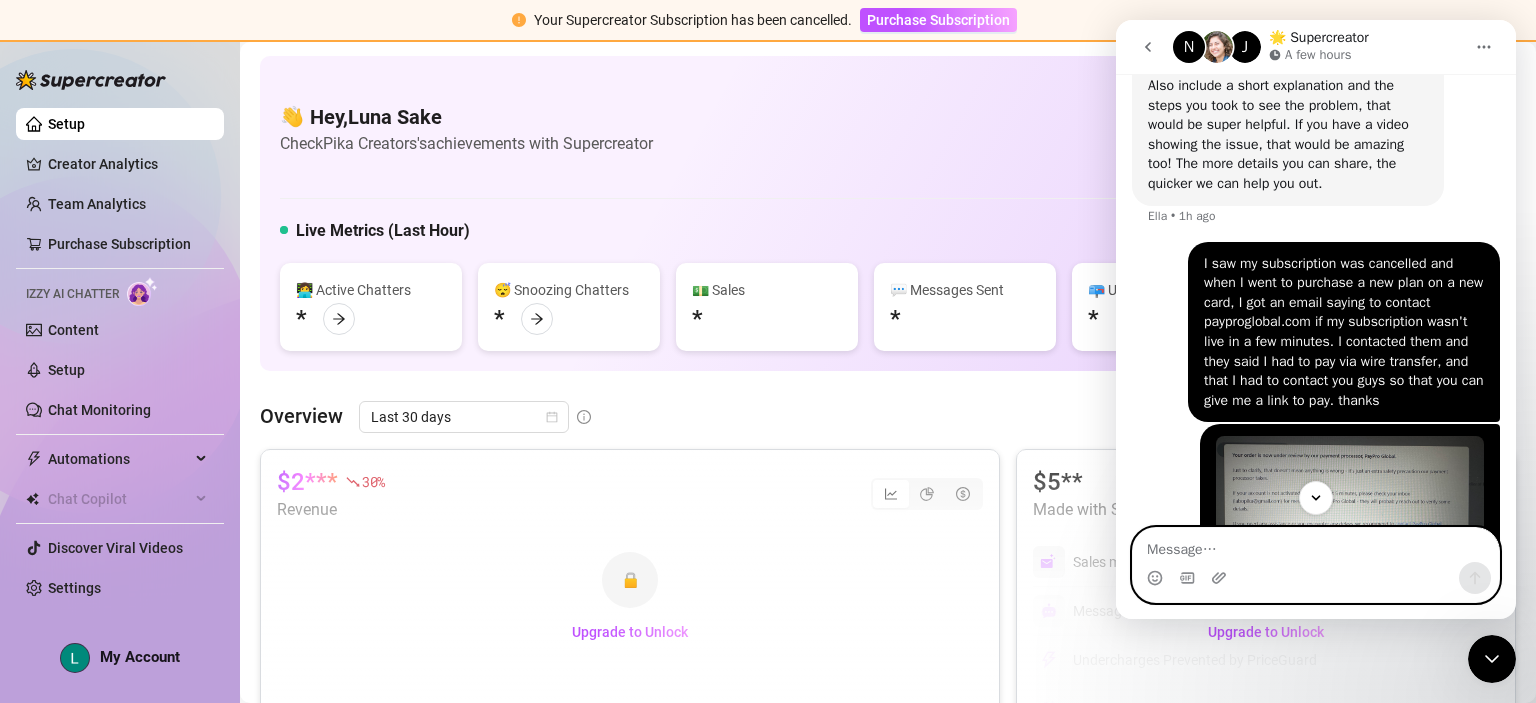 scroll, scrollTop: 1016, scrollLeft: 0, axis: vertical 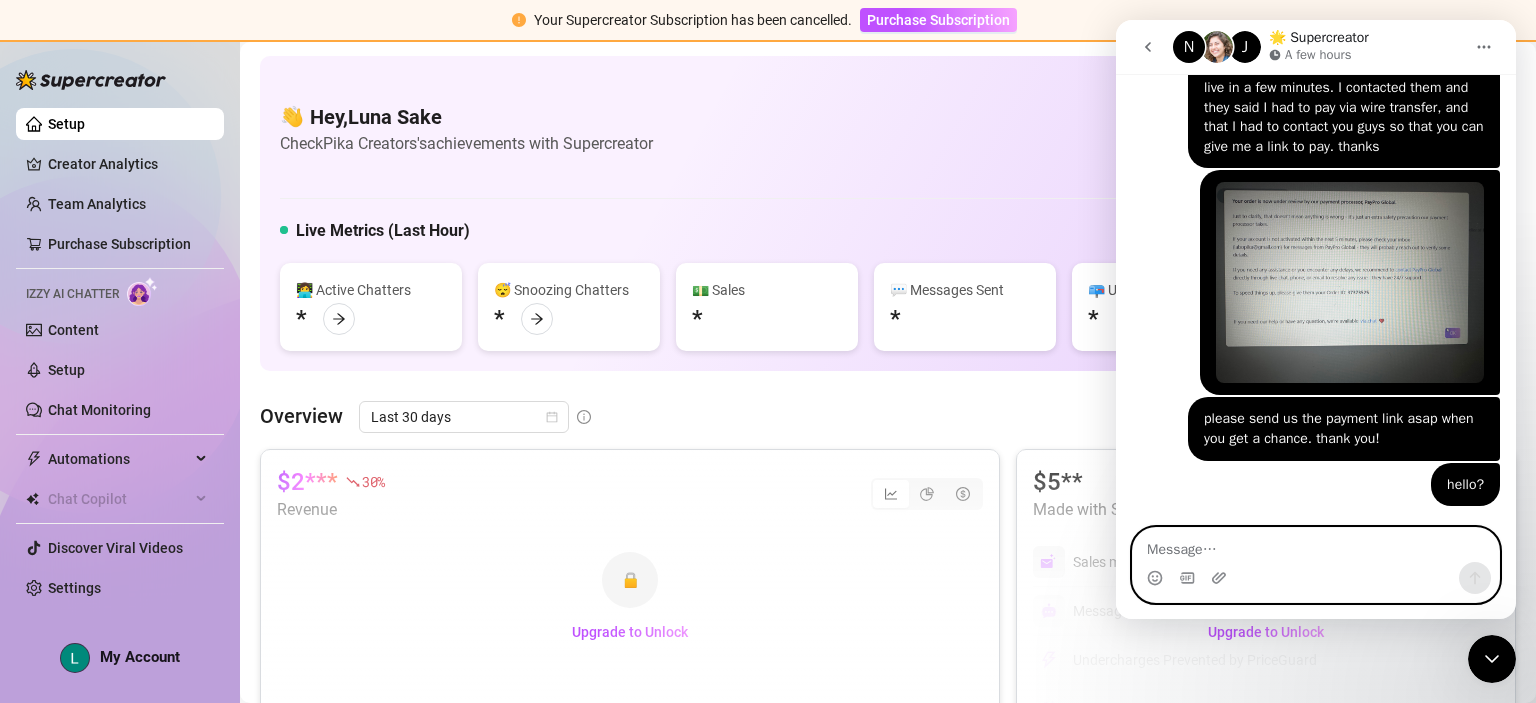 click at bounding box center [1316, 545] 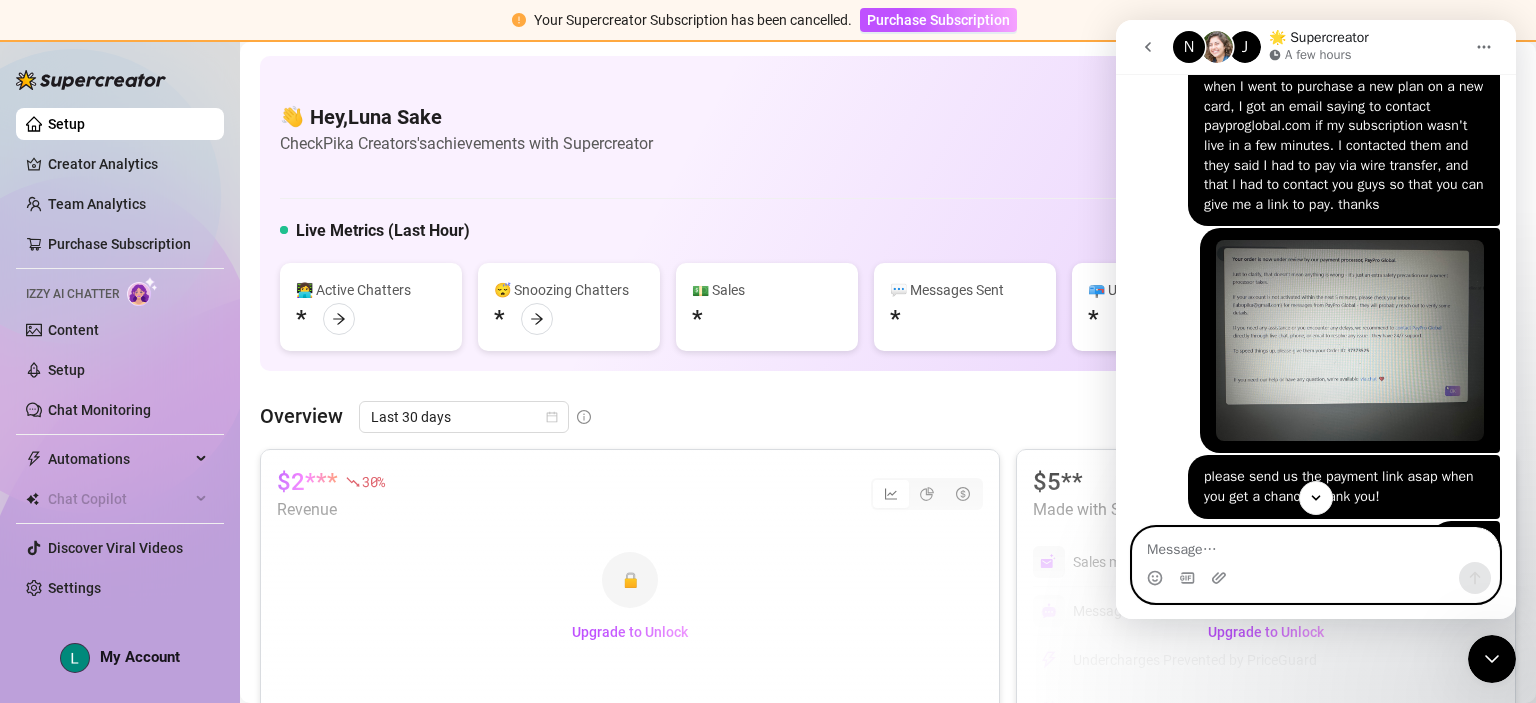scroll, scrollTop: 1016, scrollLeft: 0, axis: vertical 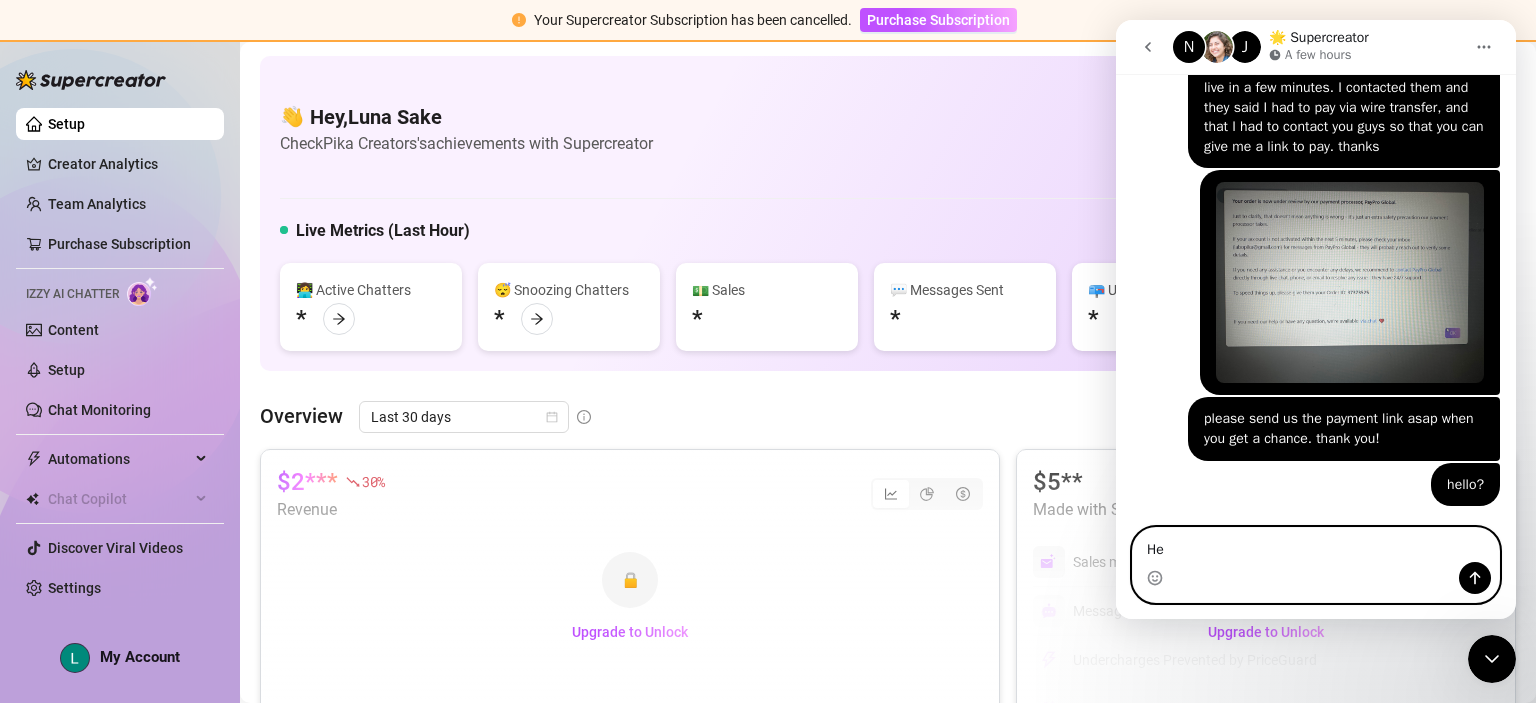 type on "H" 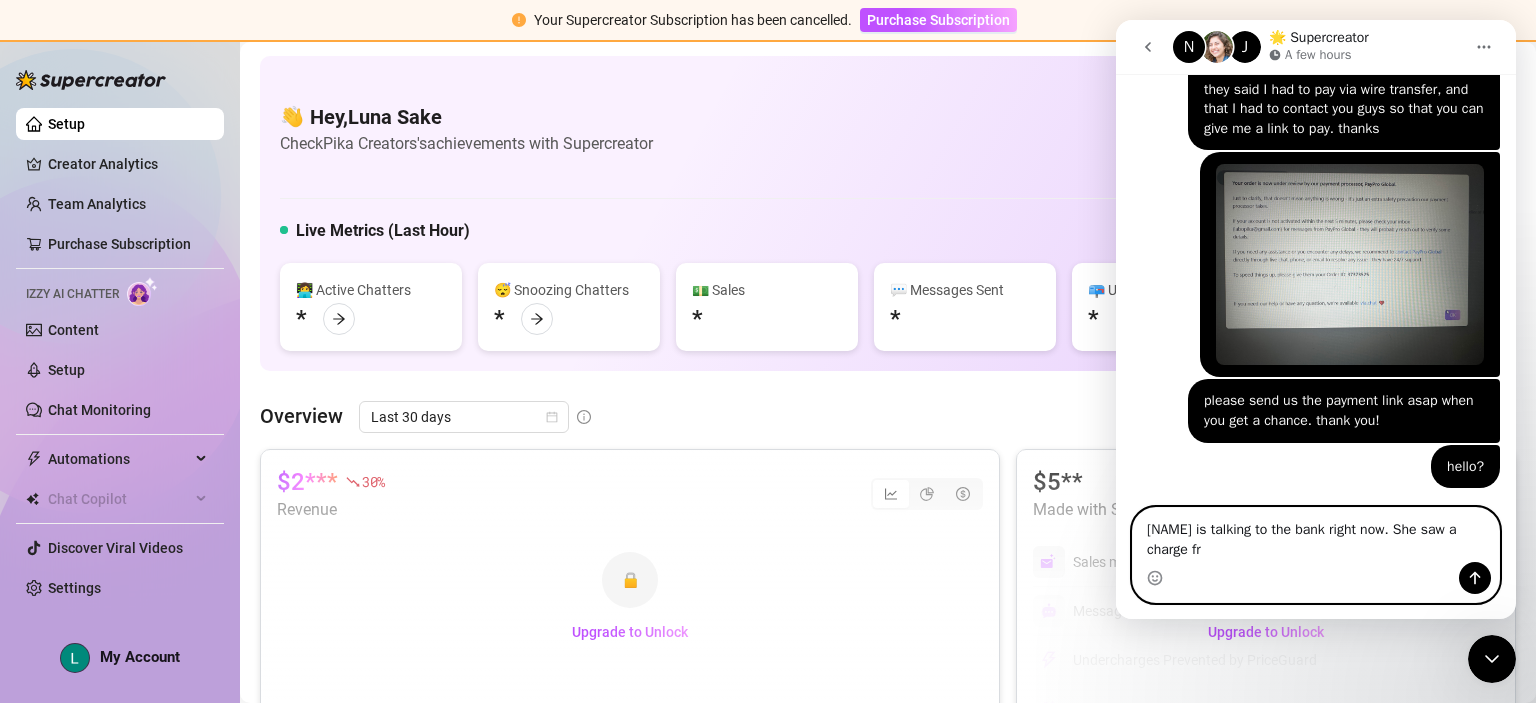scroll, scrollTop: 1037, scrollLeft: 0, axis: vertical 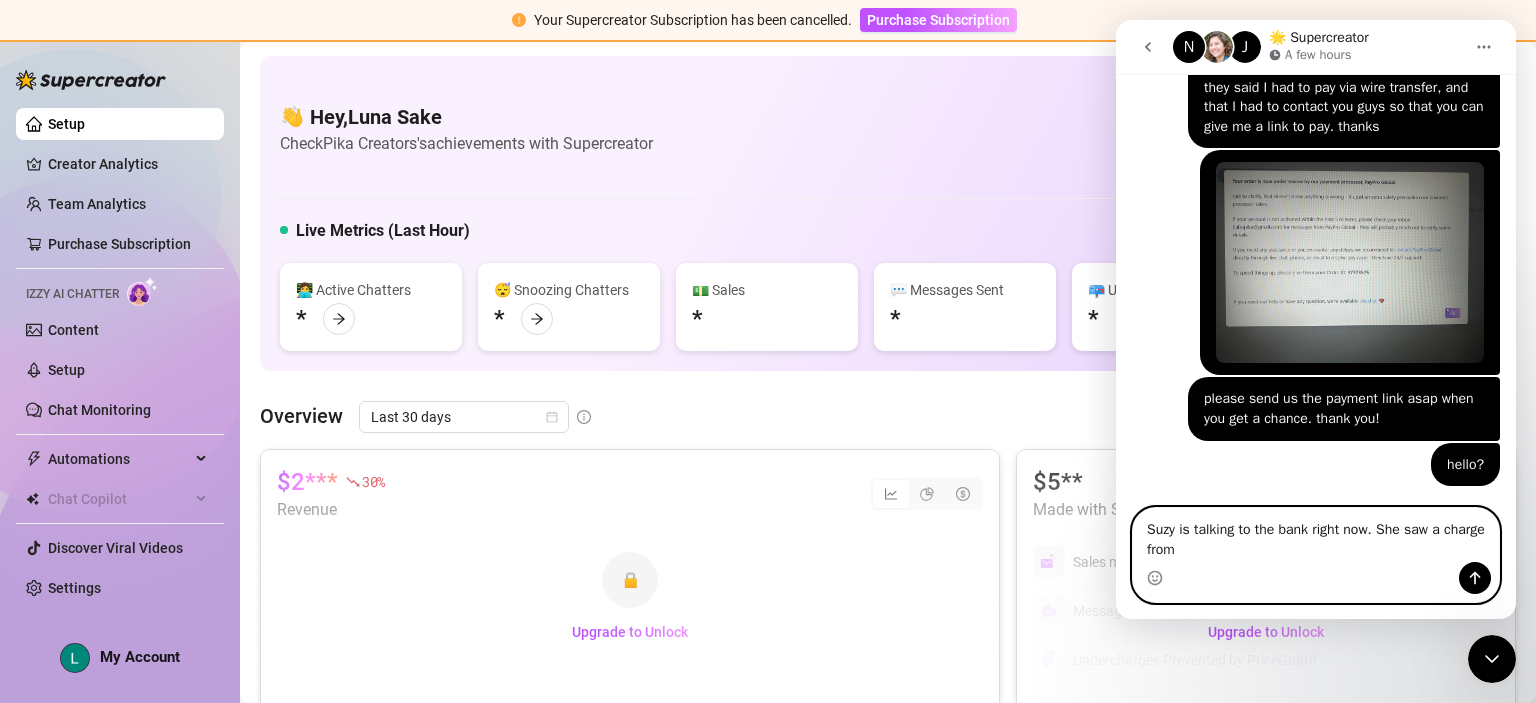 drag, startPoint x: 1212, startPoint y: 553, endPoint x: 1135, endPoint y: 528, distance: 80.95678 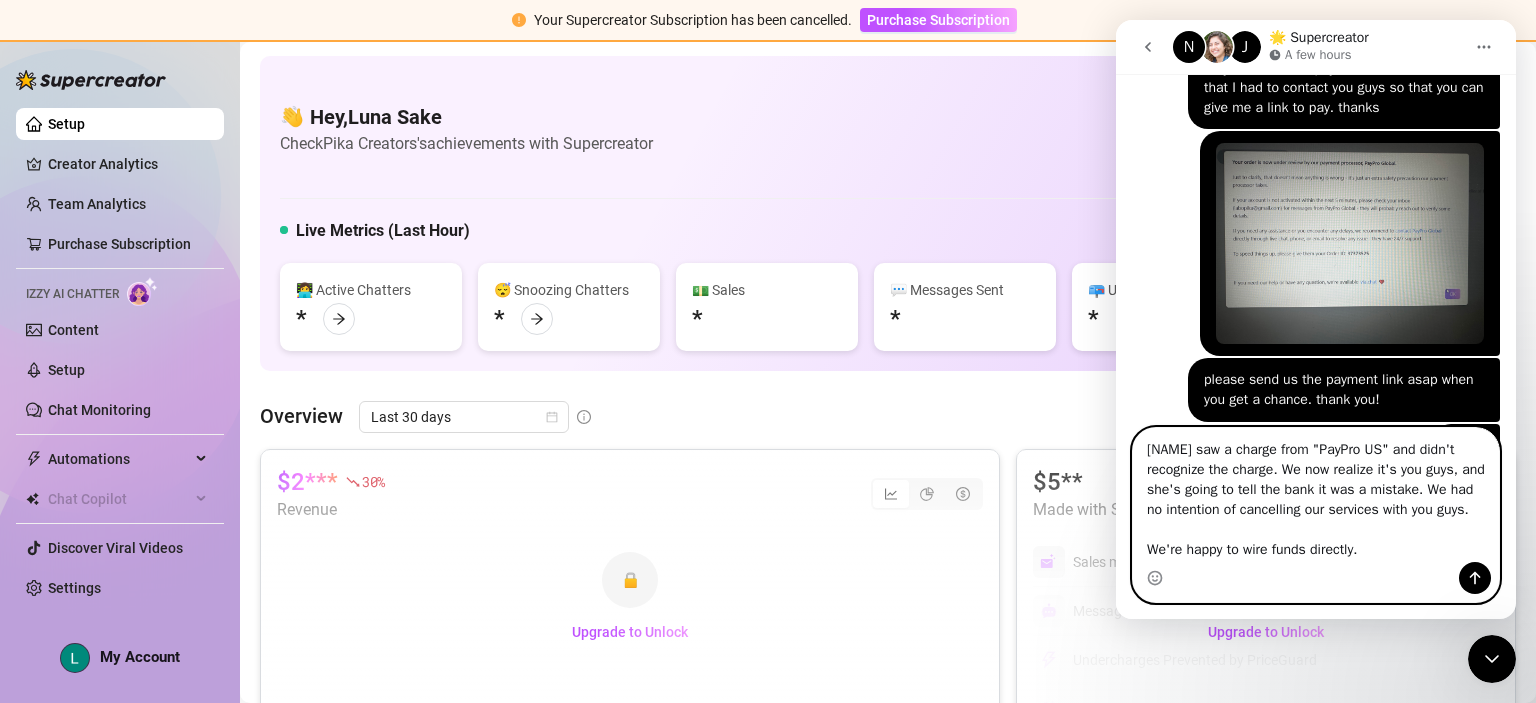 scroll, scrollTop: 17, scrollLeft: 0, axis: vertical 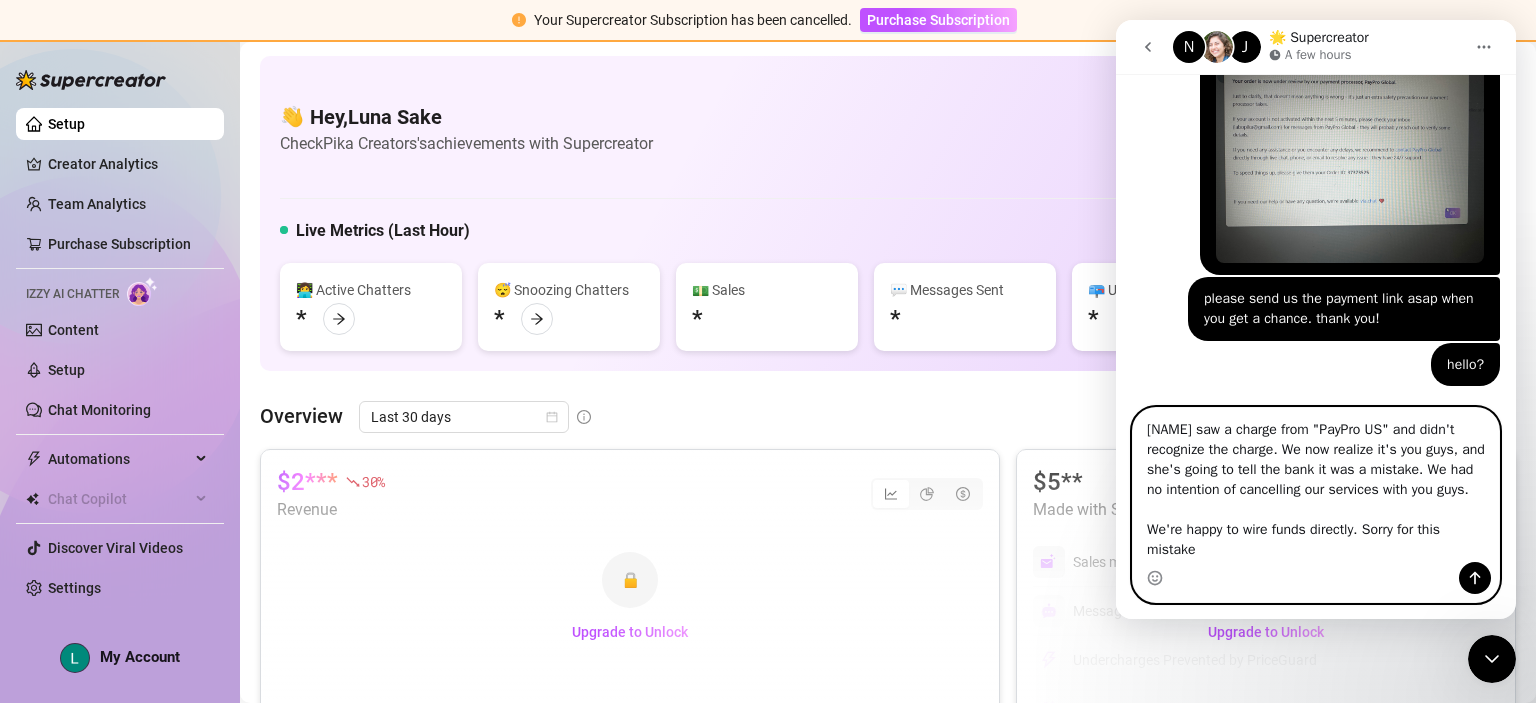 type on "Suzy saw a charge from "PayPro US" and didn't recognize the charge. We now realize it's you guys, and she's going to tell the bank it was a mistake. We had no intention of cancelling our services with you guys.
We're happy to wire funds directly. Sorry for this mistake!" 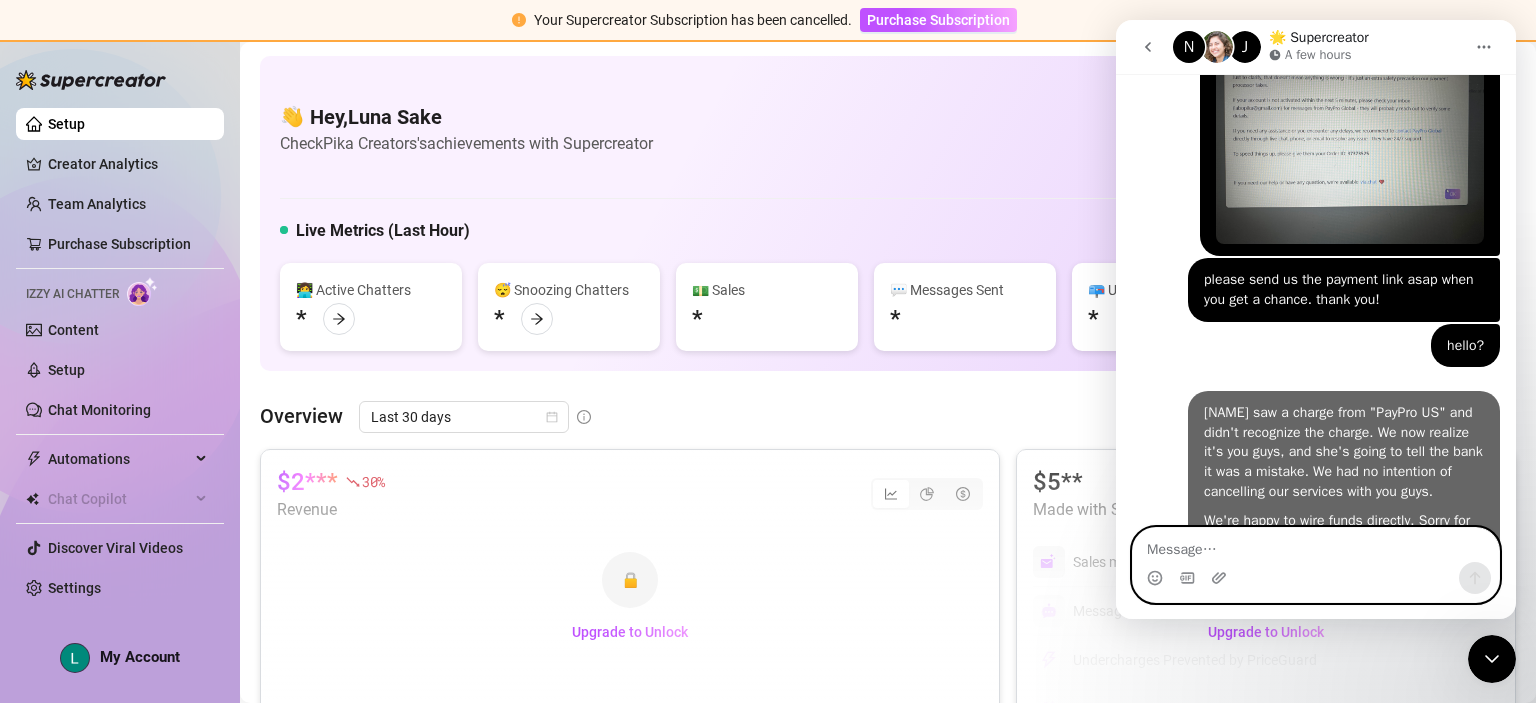scroll, scrollTop: 0, scrollLeft: 0, axis: both 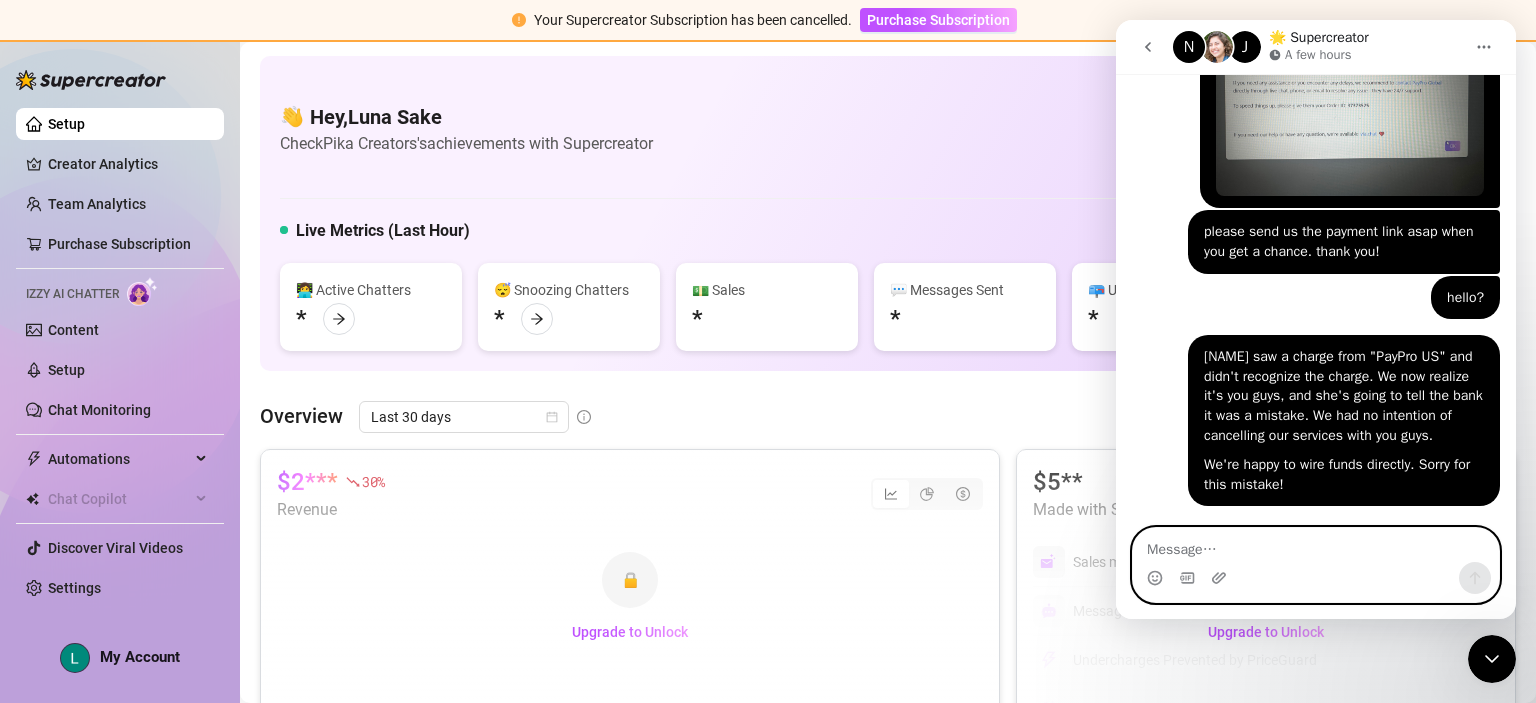 type 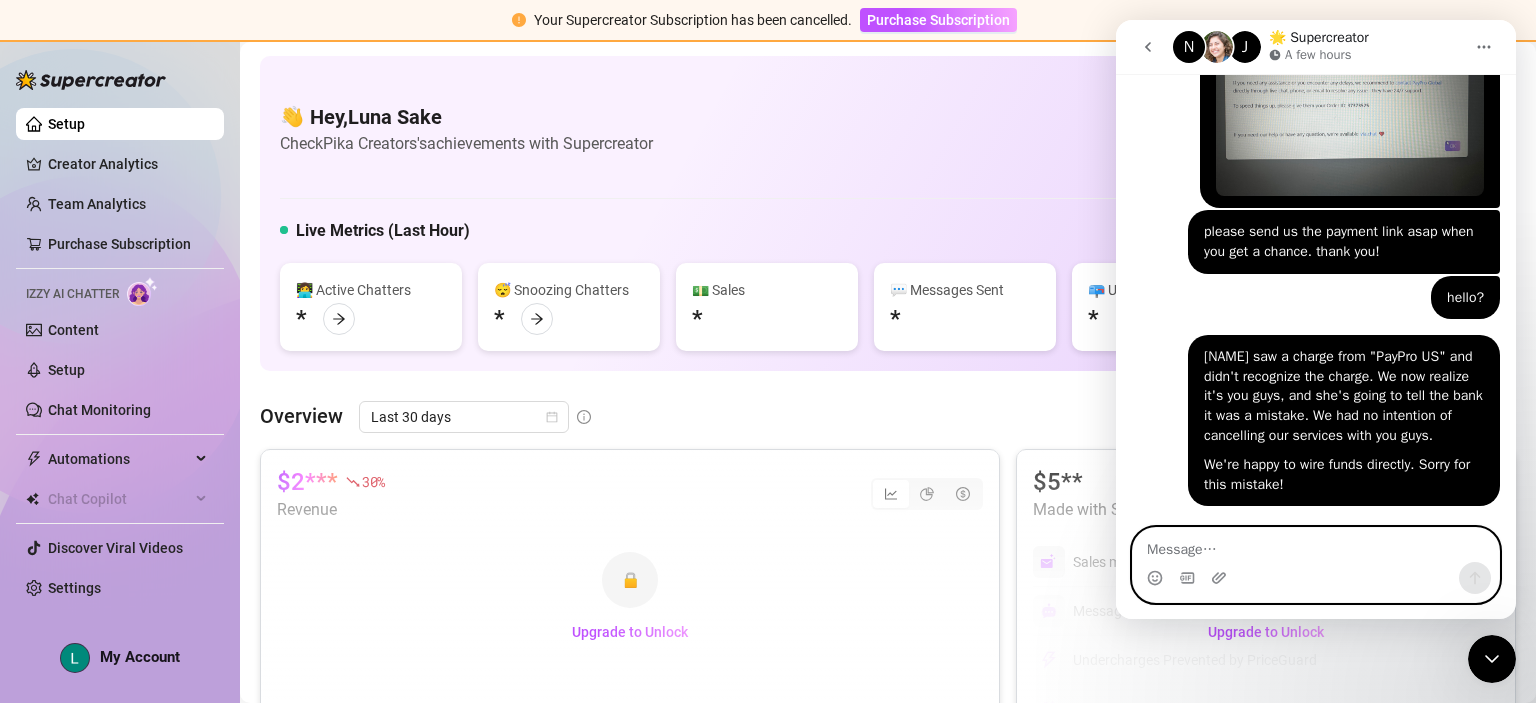 scroll, scrollTop: 1204, scrollLeft: 0, axis: vertical 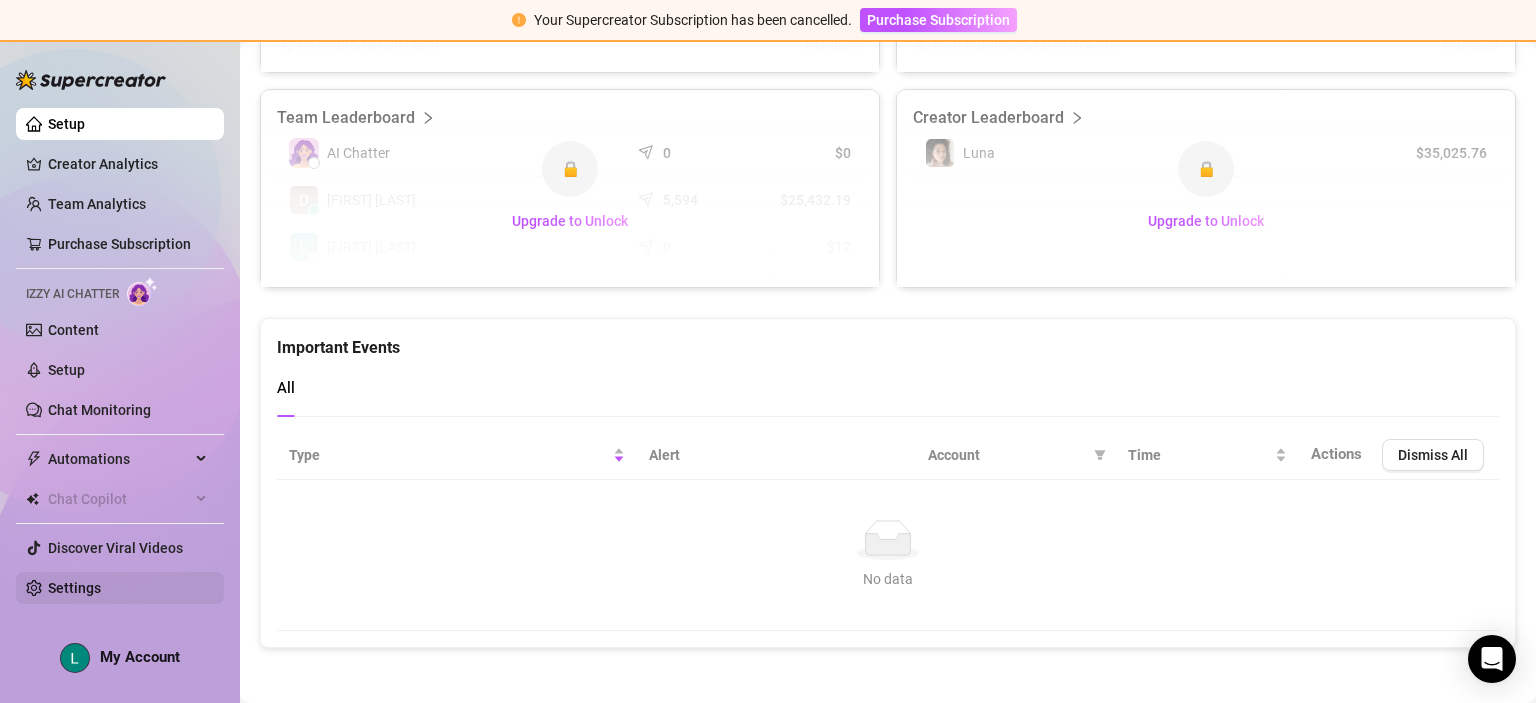 click on "Settings" at bounding box center (74, 588) 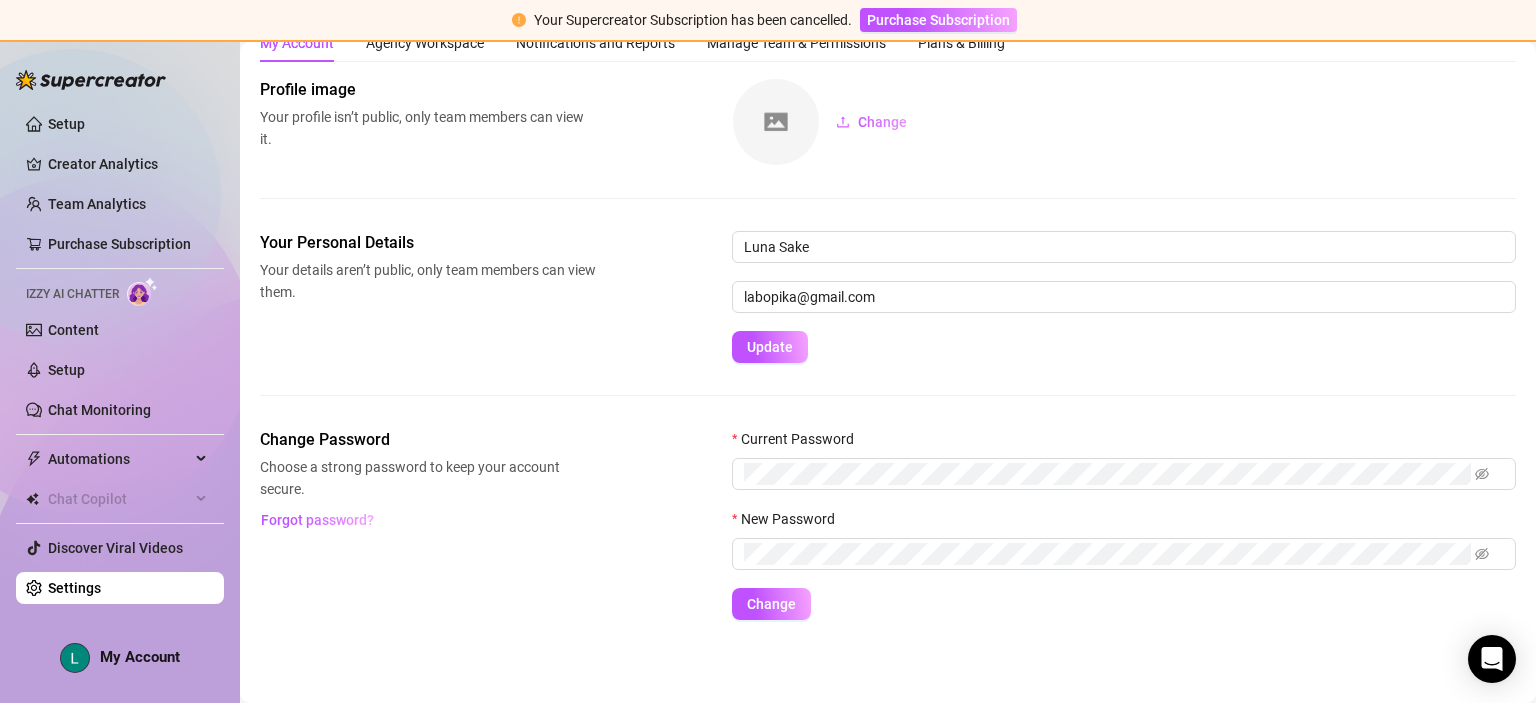 scroll, scrollTop: 0, scrollLeft: 0, axis: both 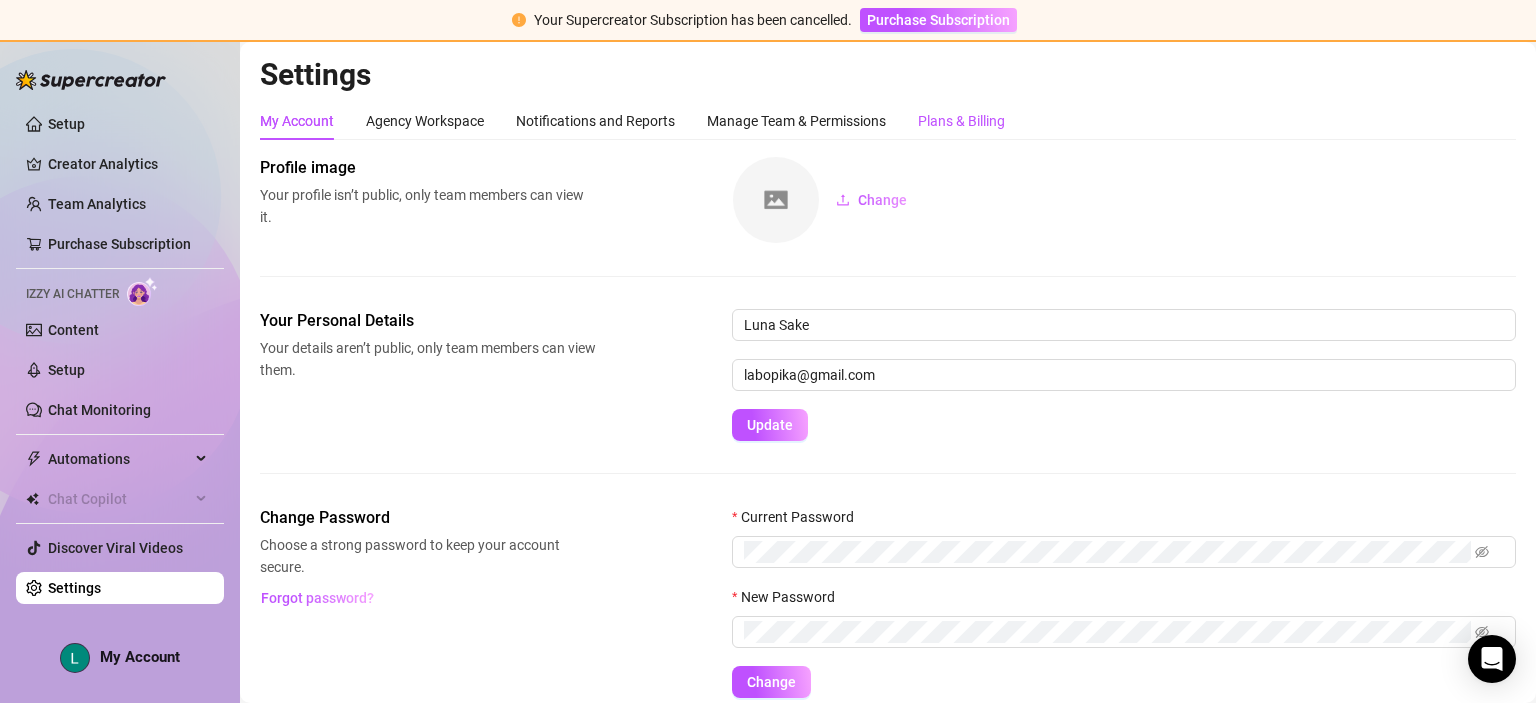 click on "Plans & Billing" at bounding box center [961, 121] 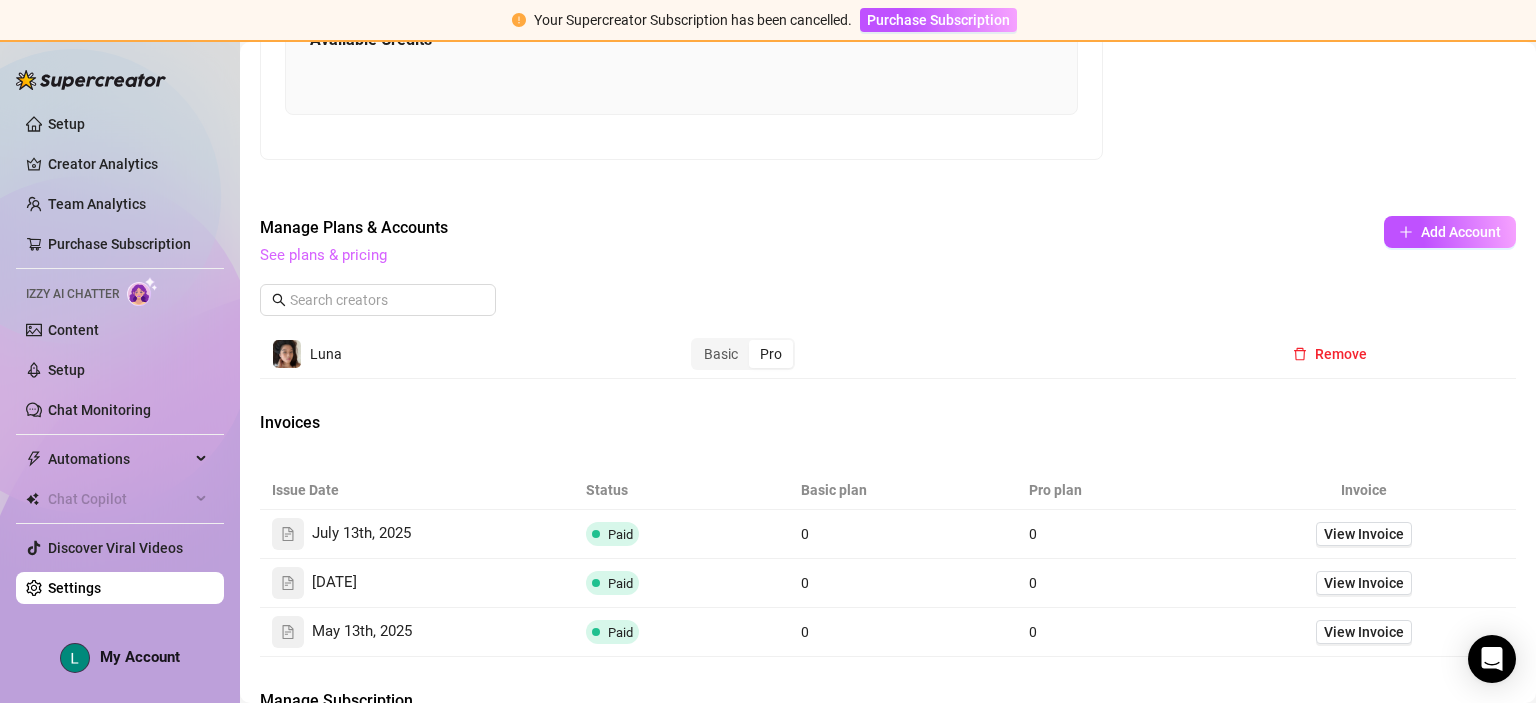 scroll, scrollTop: 849, scrollLeft: 0, axis: vertical 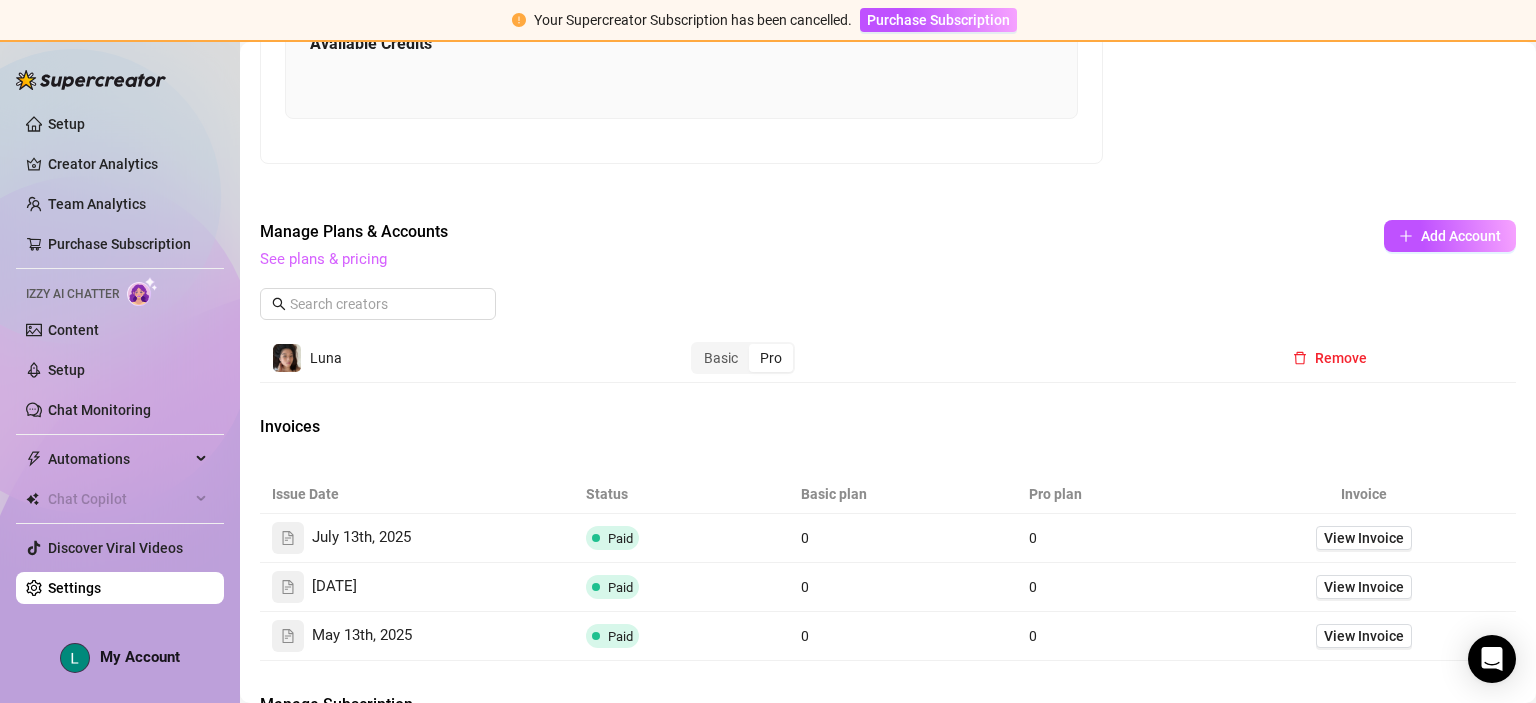 click on "See plans & pricing" at bounding box center [323, 259] 